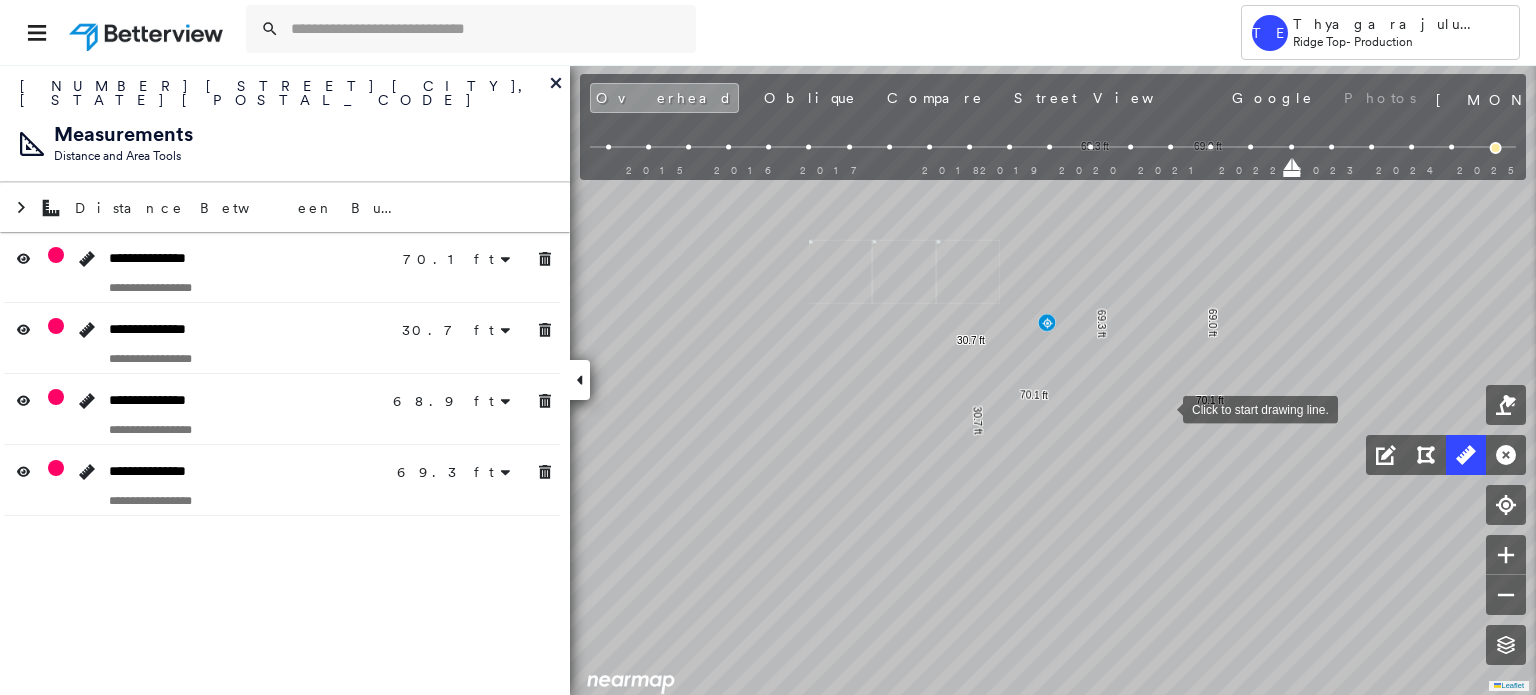 scroll, scrollTop: 0, scrollLeft: 0, axis: both 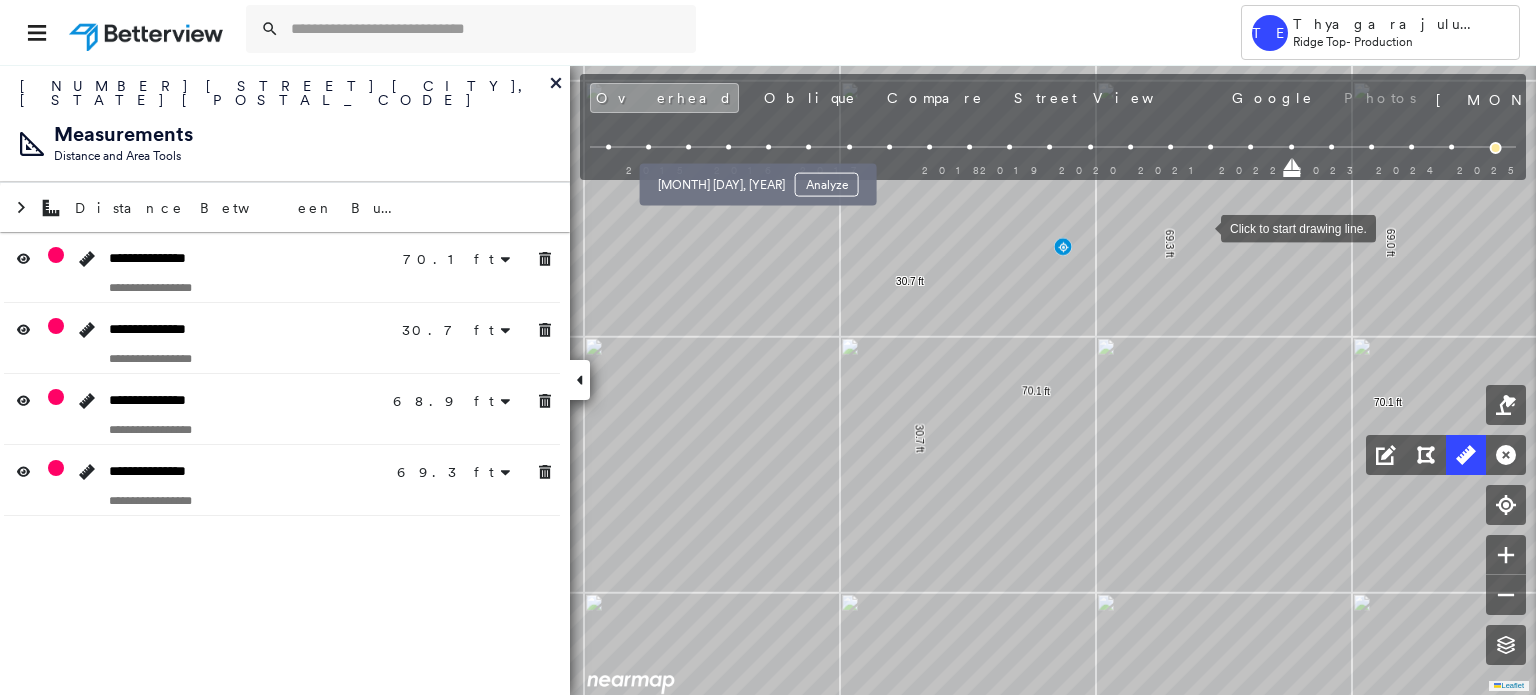 click at bounding box center [728, 147] 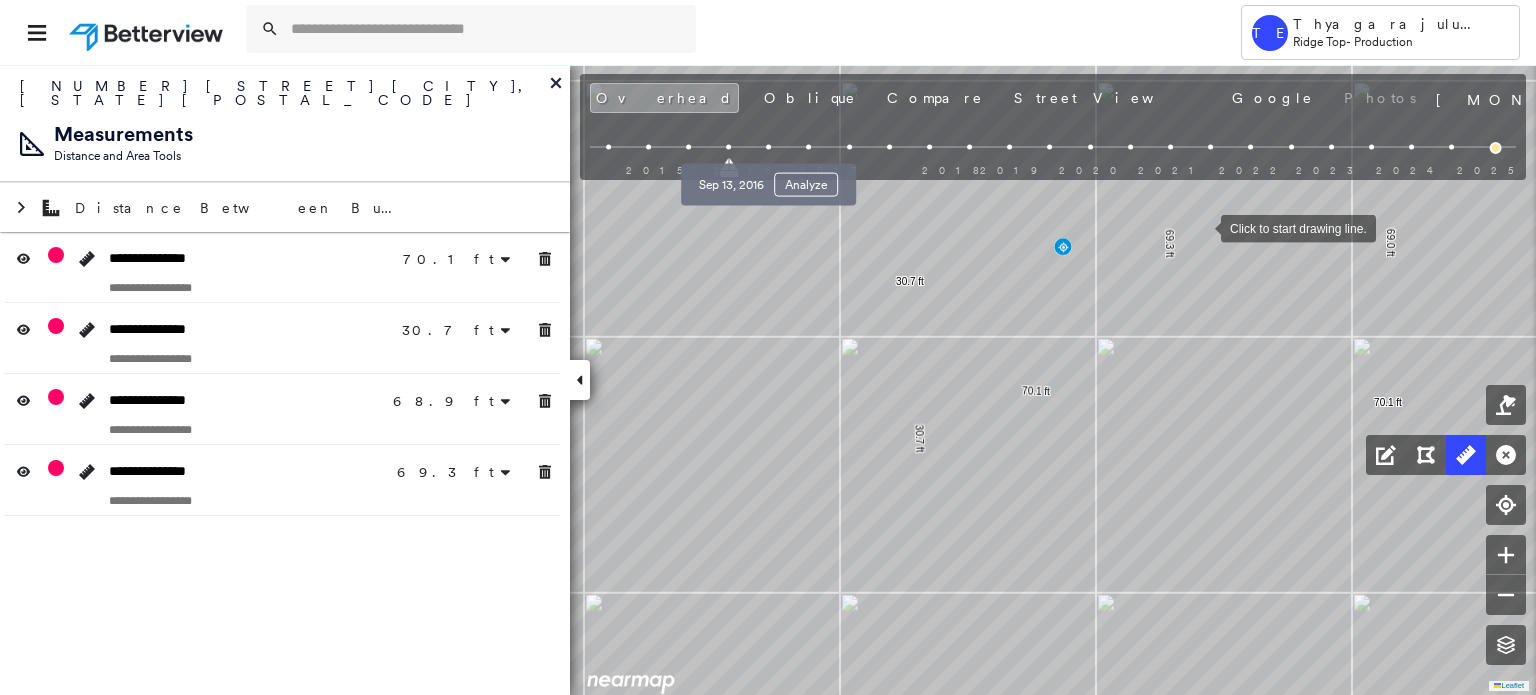 click at bounding box center (768, 147) 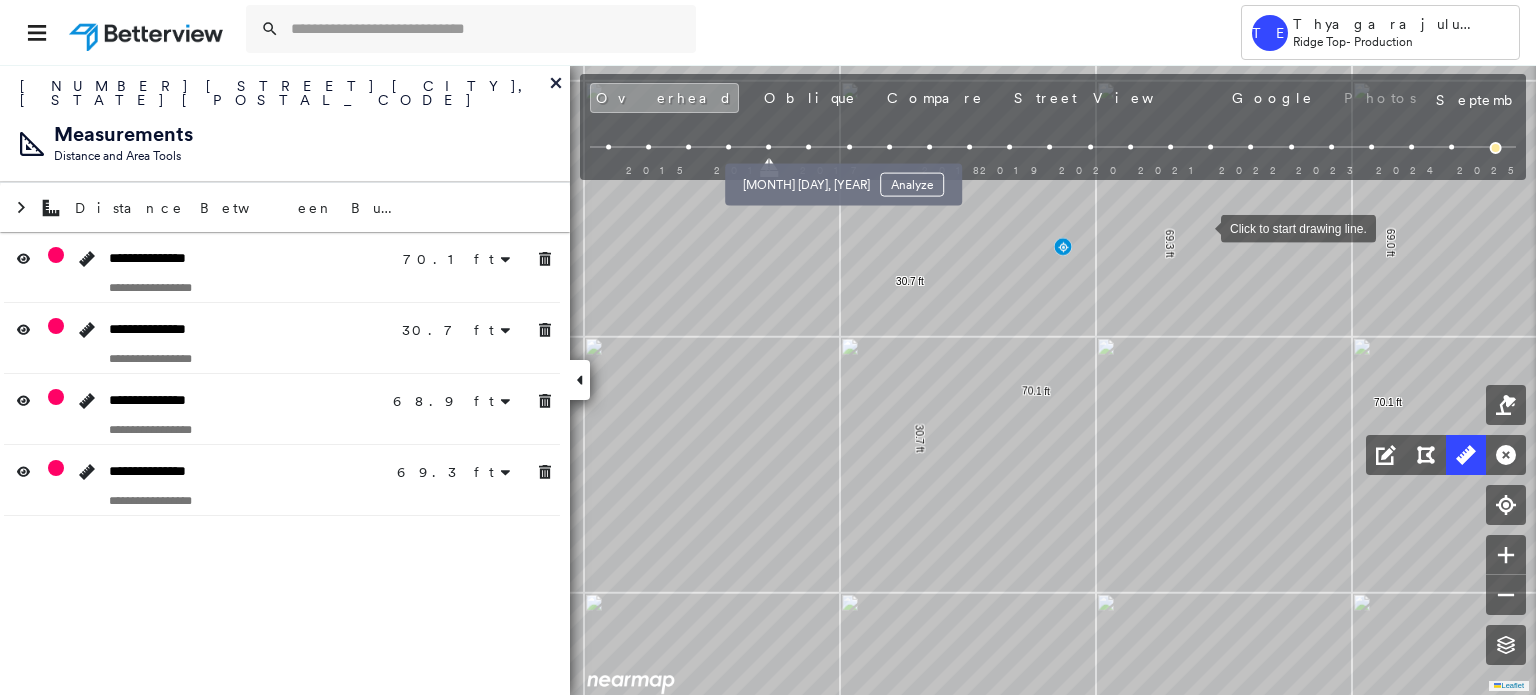 click at bounding box center (809, 147) 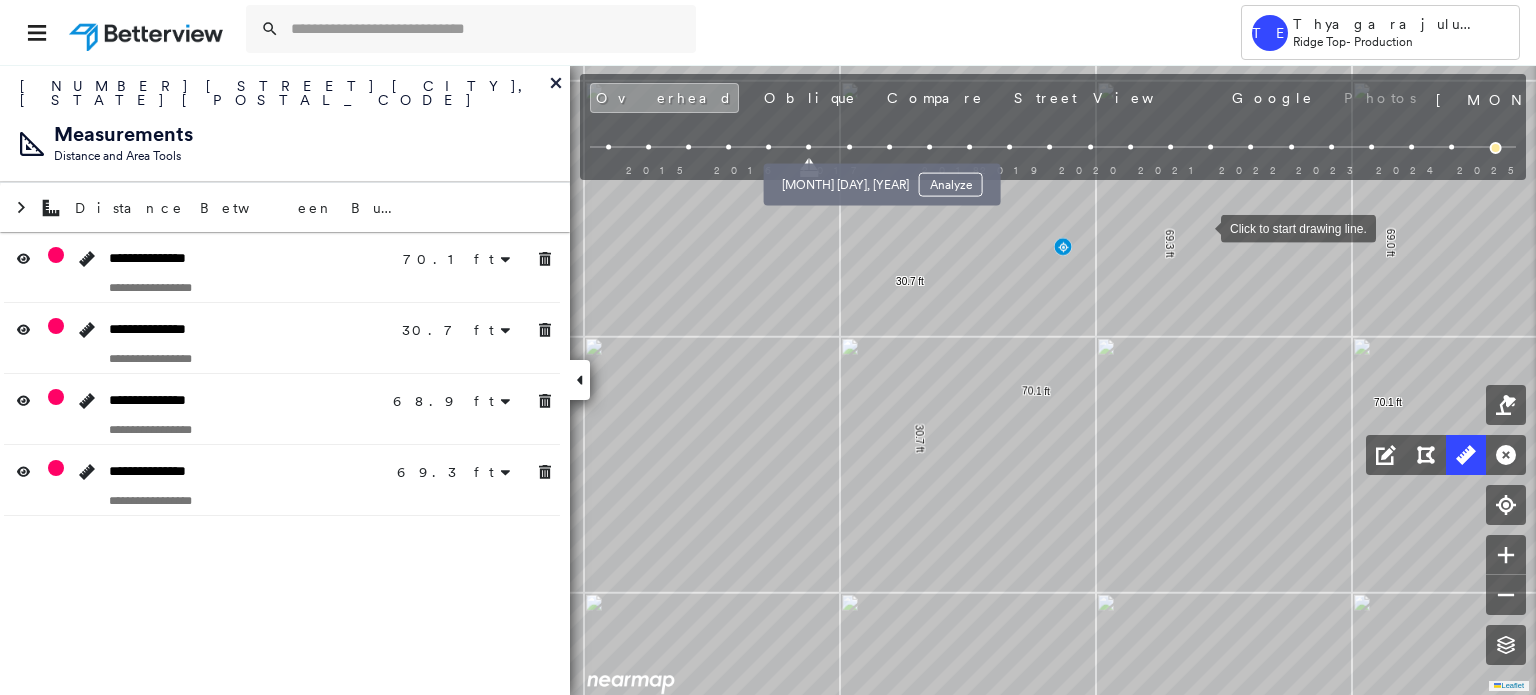 click at bounding box center (849, 147) 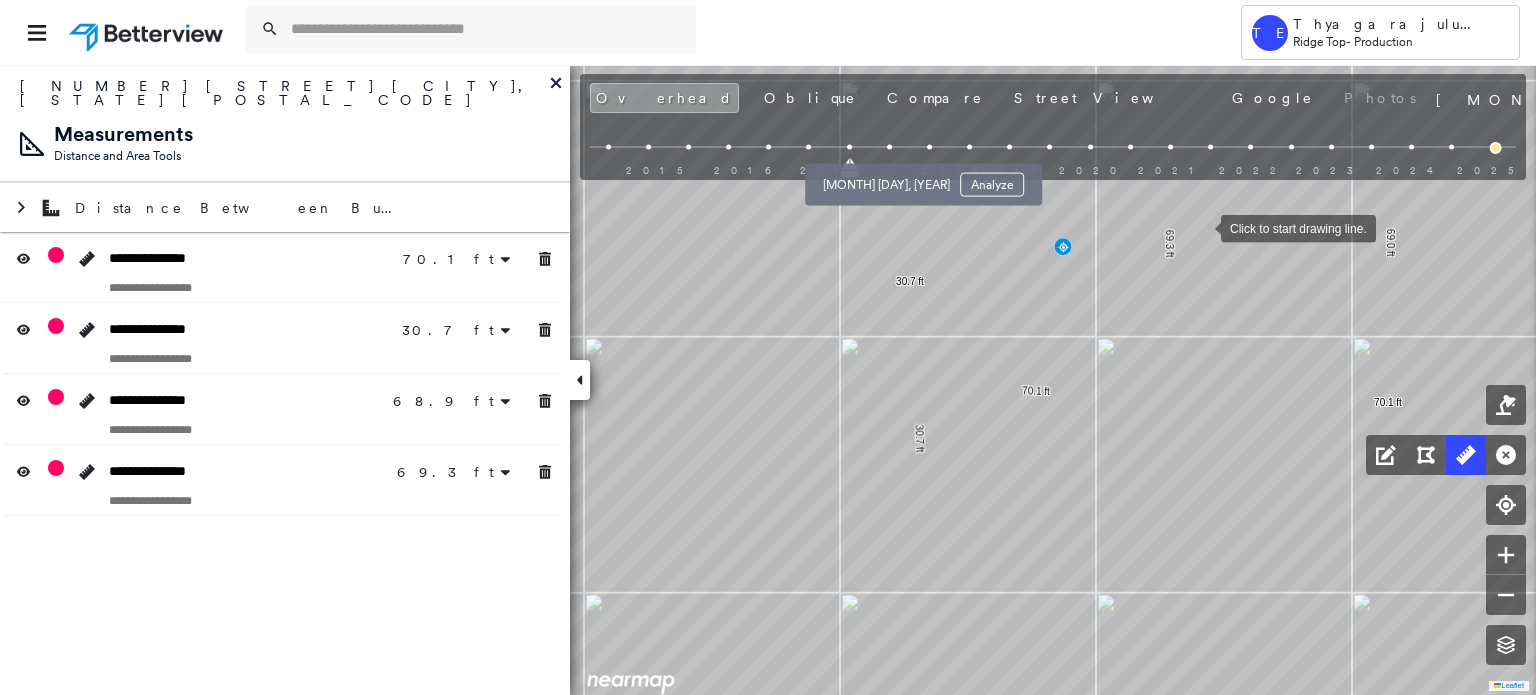 click at bounding box center (889, 147) 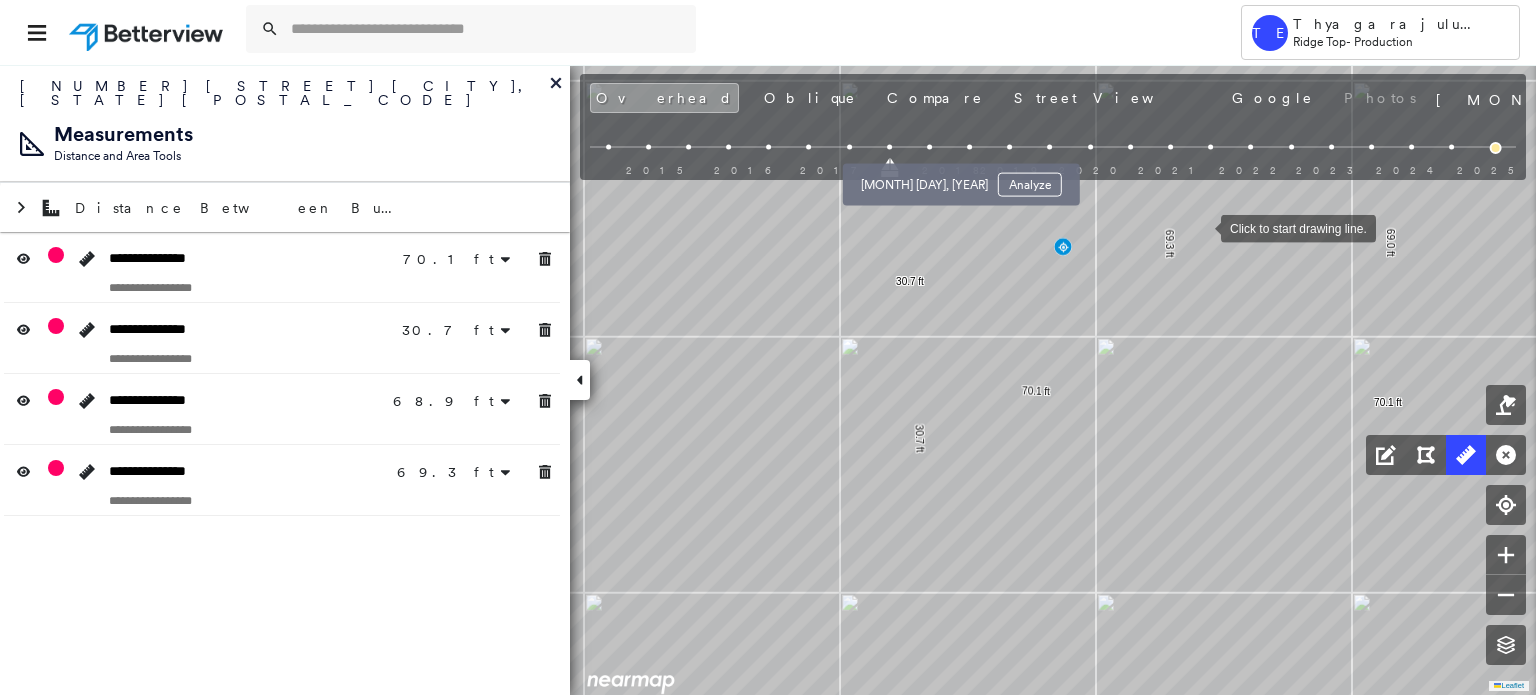 click at bounding box center [929, 147] 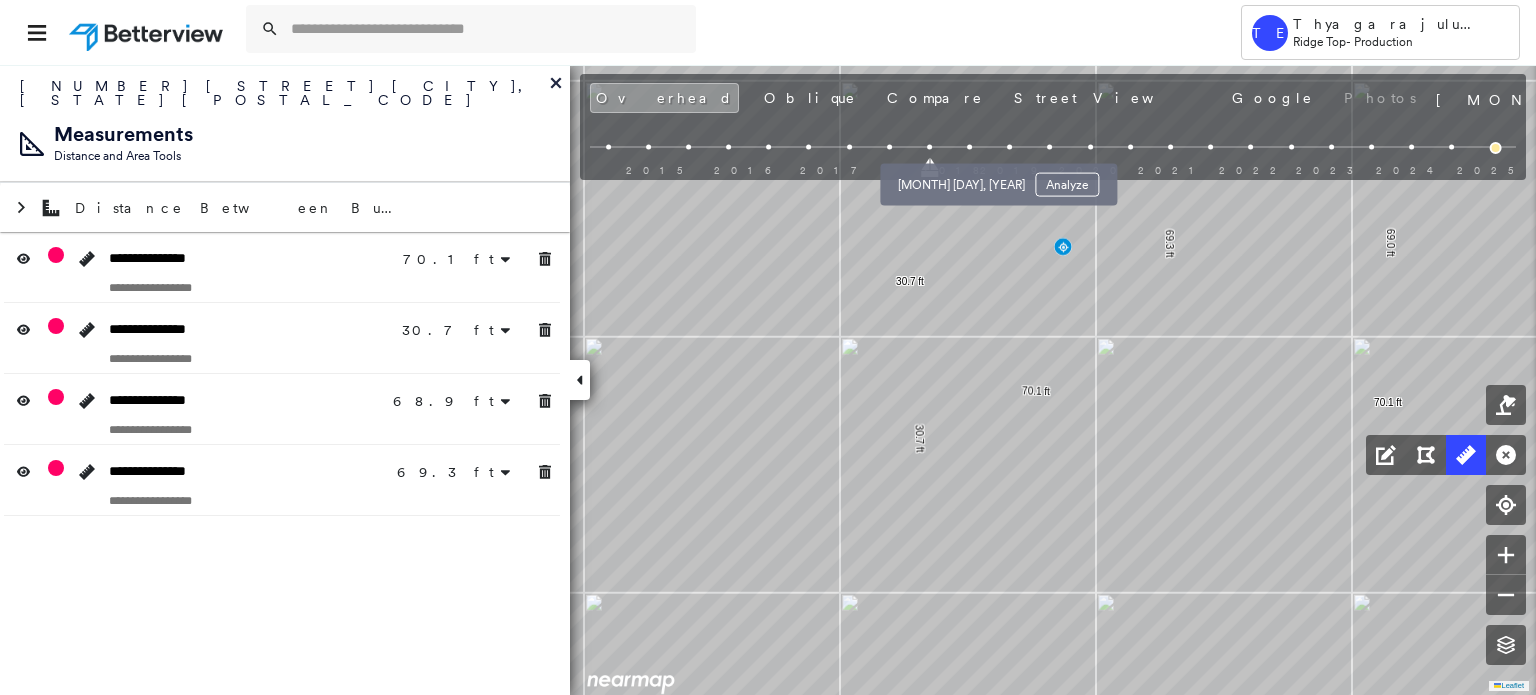 click at bounding box center [969, 147] 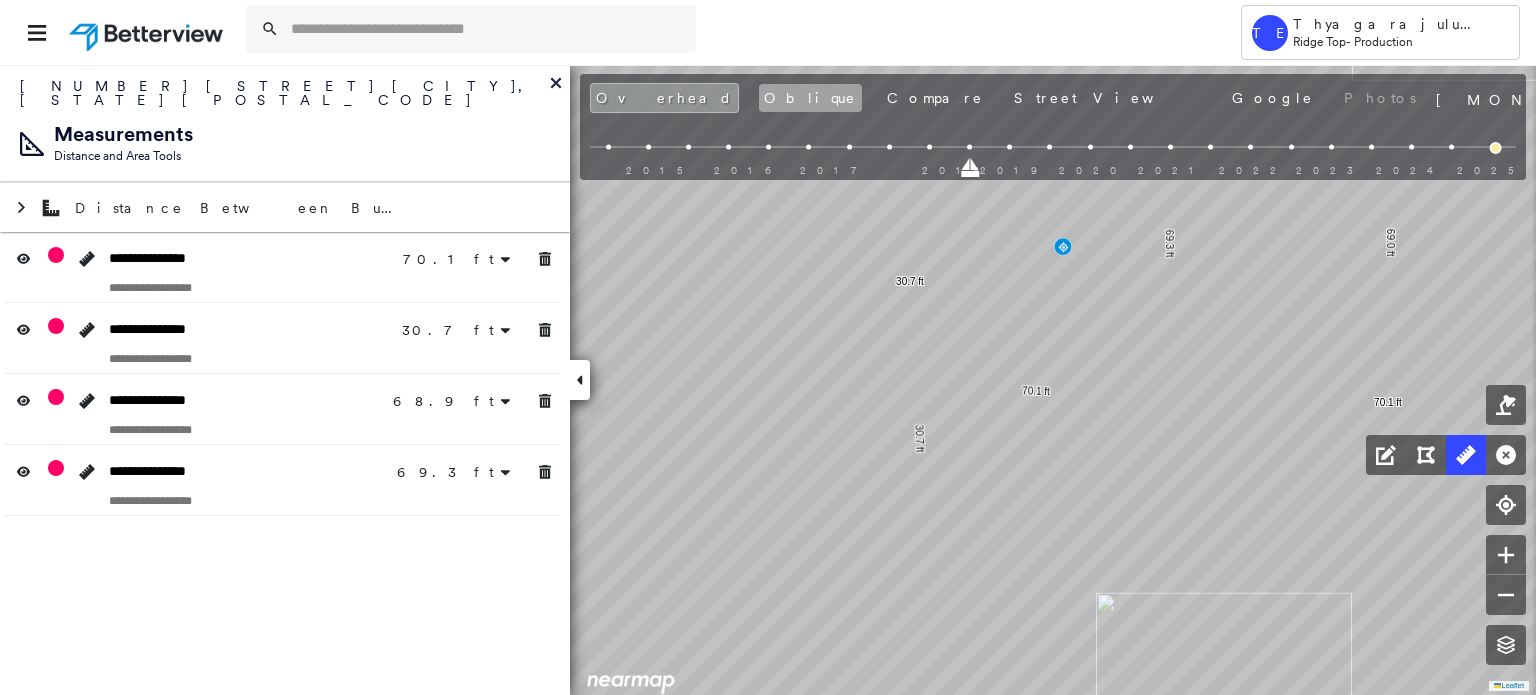 click on "Oblique" at bounding box center [810, 98] 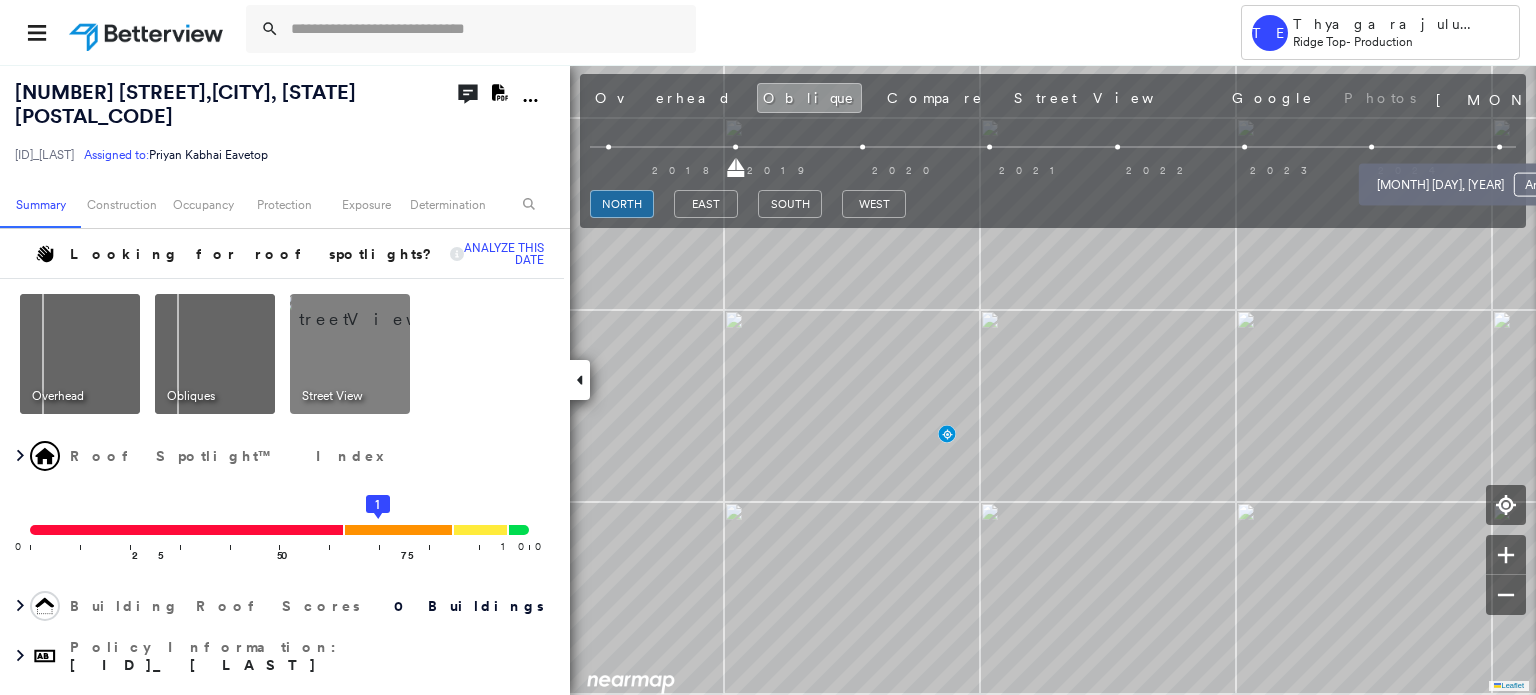 click at bounding box center [1499, 147] 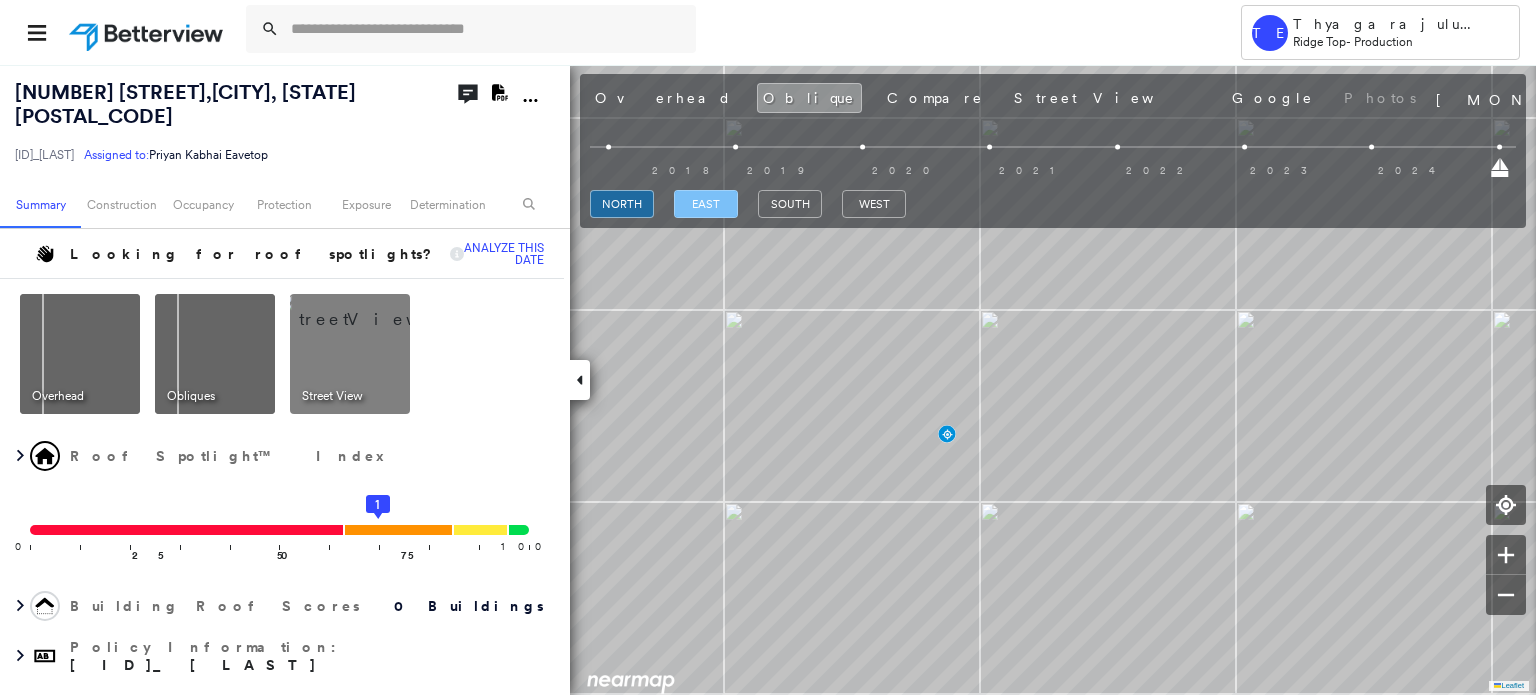 click on "east" at bounding box center [706, 204] 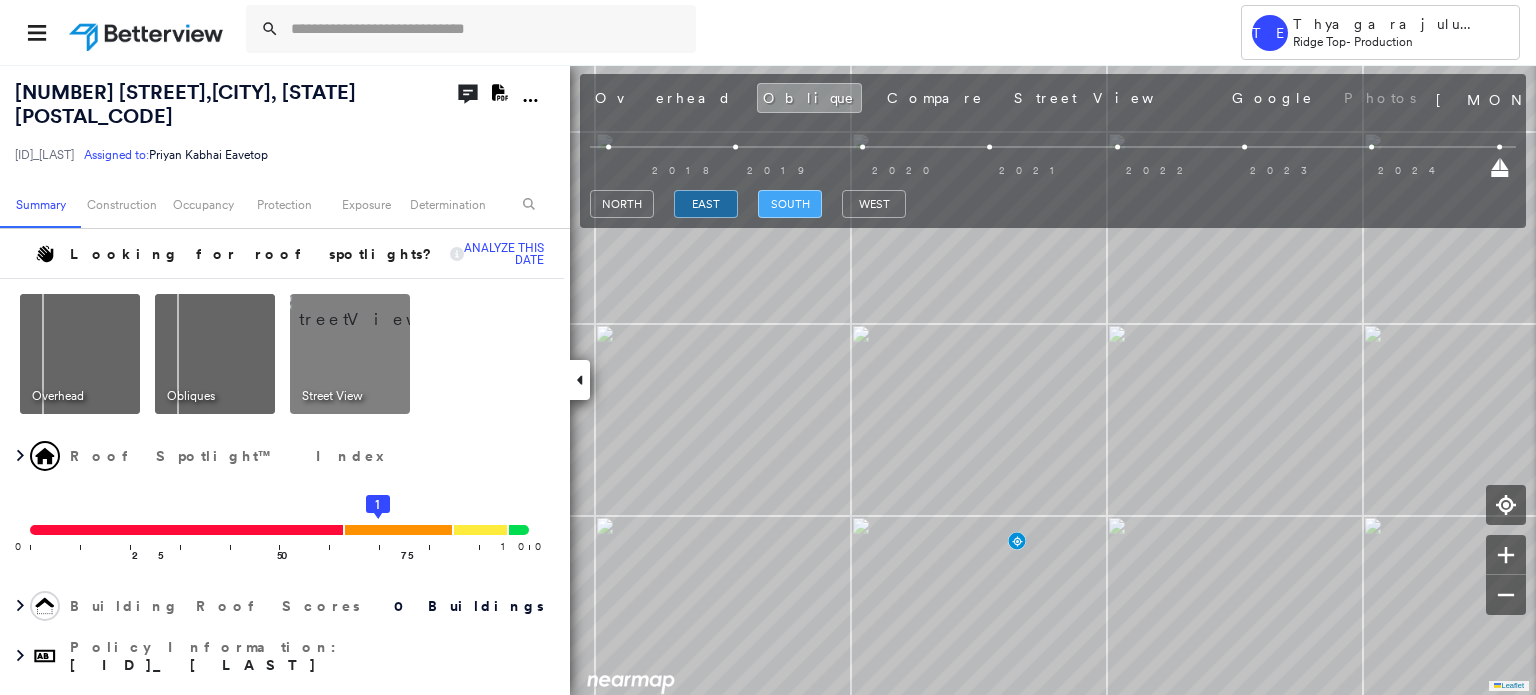 click on "south" at bounding box center (790, 204) 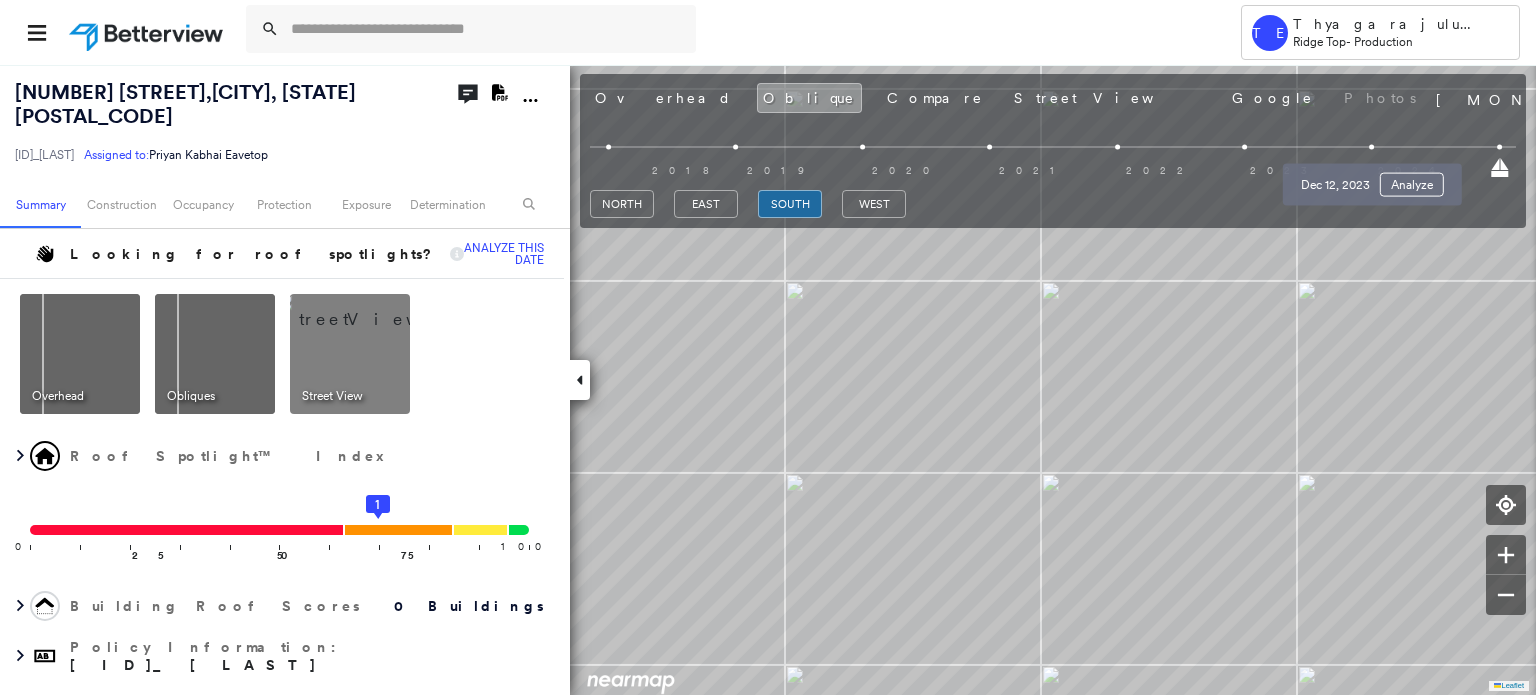 click at bounding box center [1371, 147] 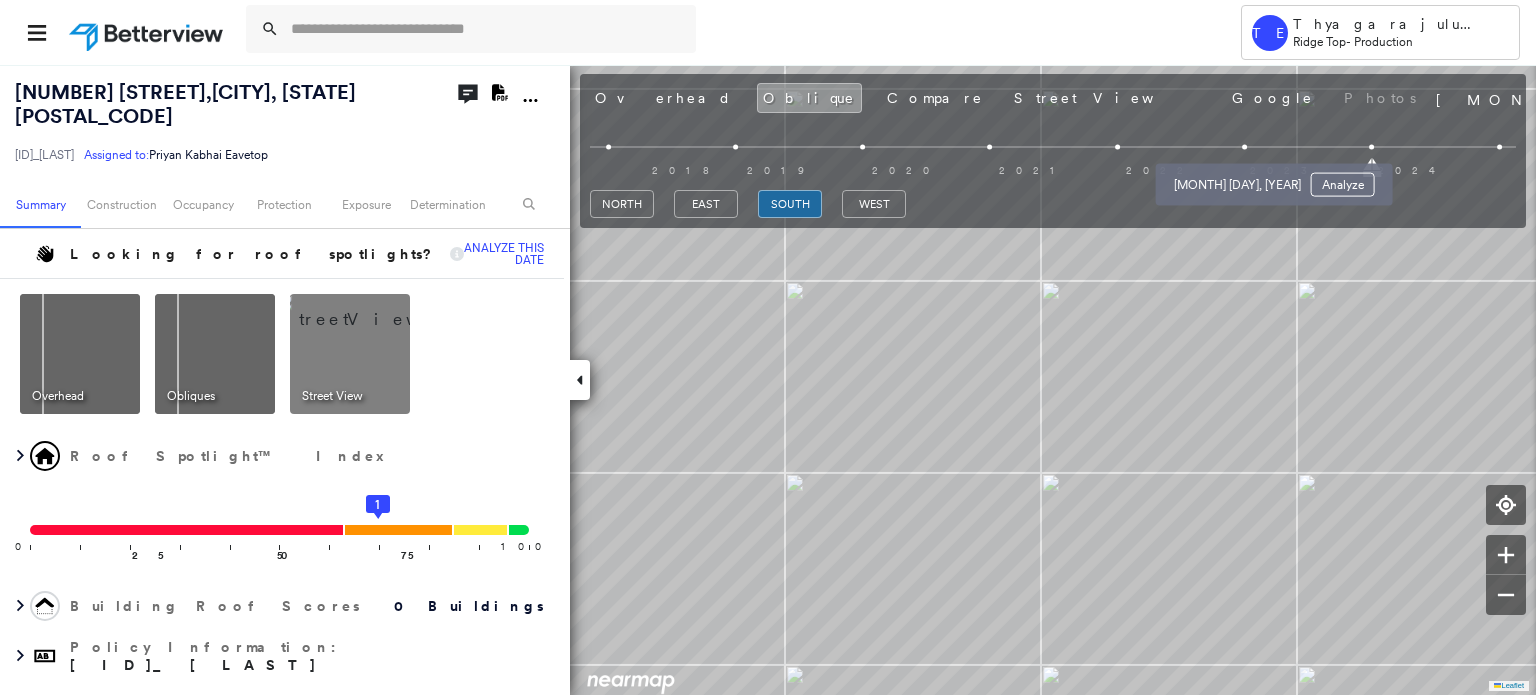 click at bounding box center (1244, 147) 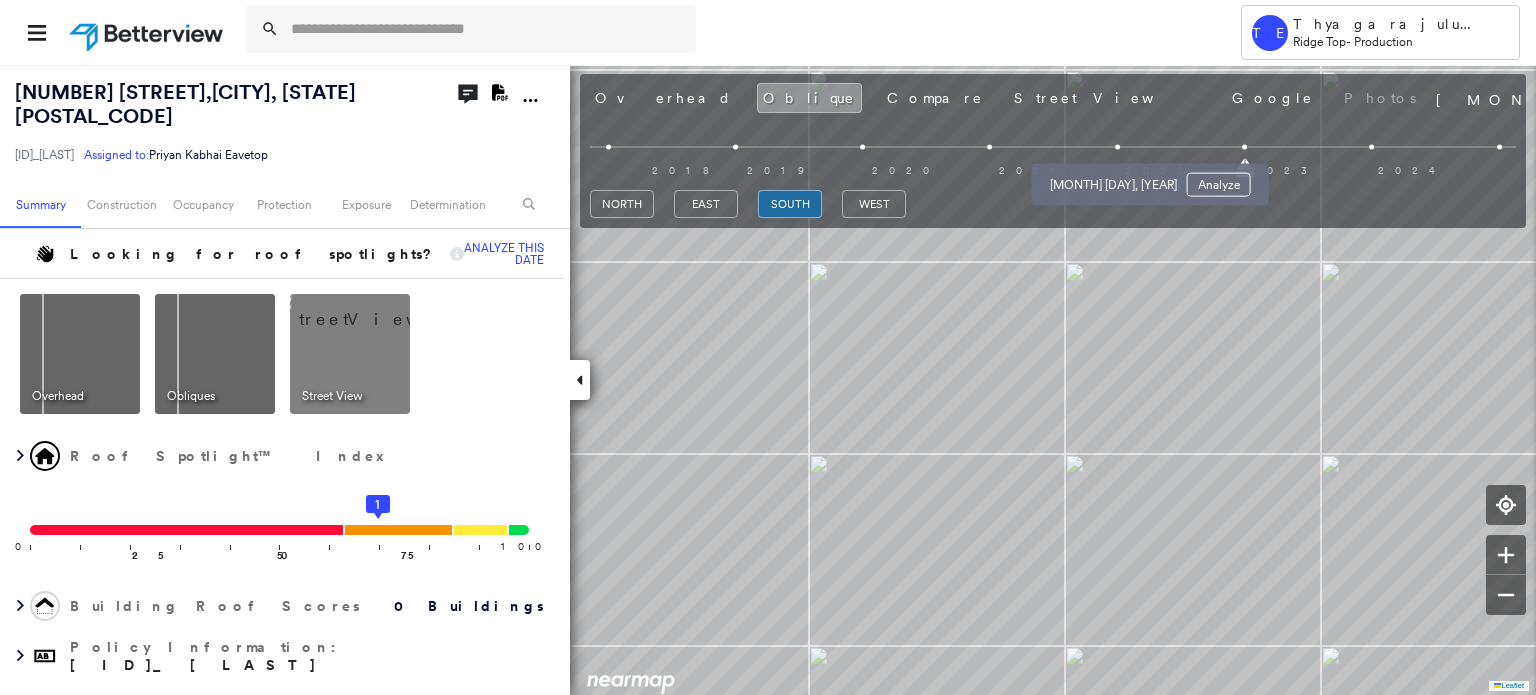 click at bounding box center (1117, 147) 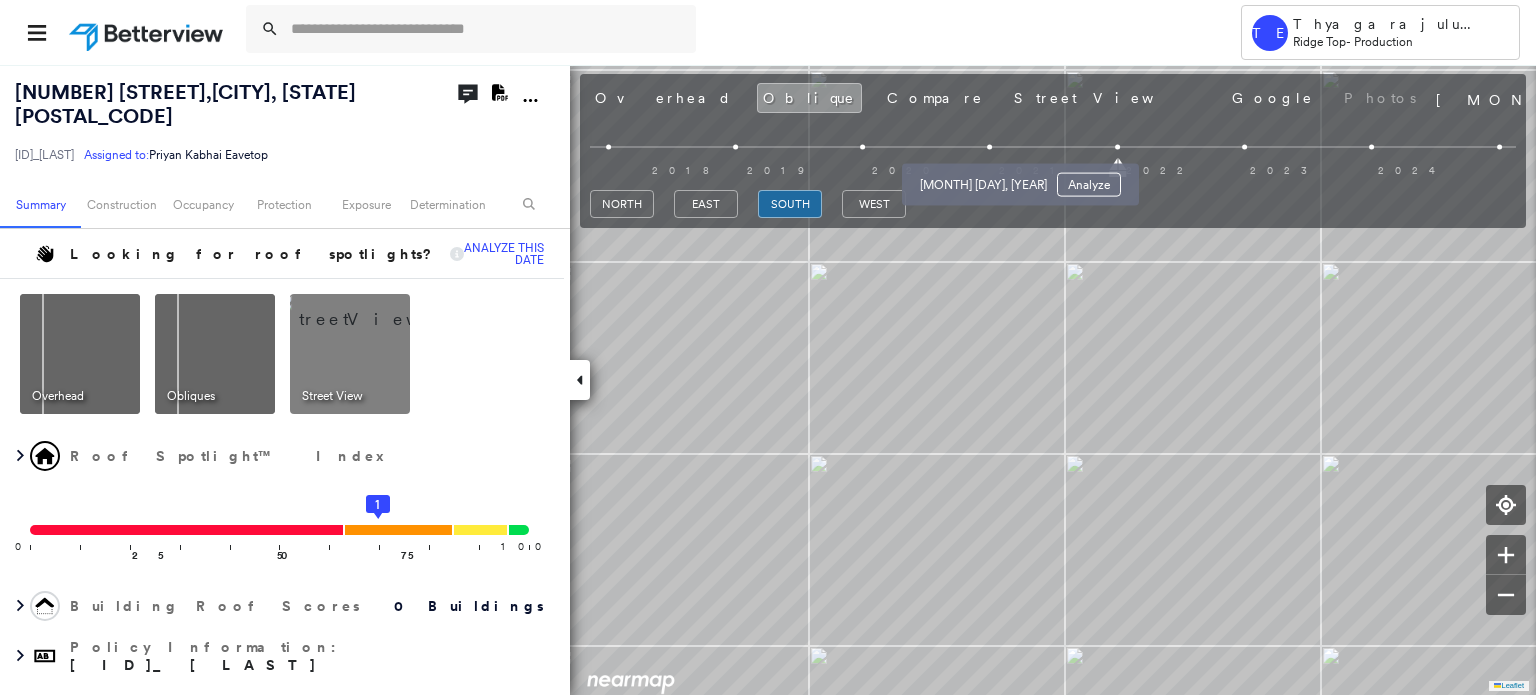 click at bounding box center (989, 147) 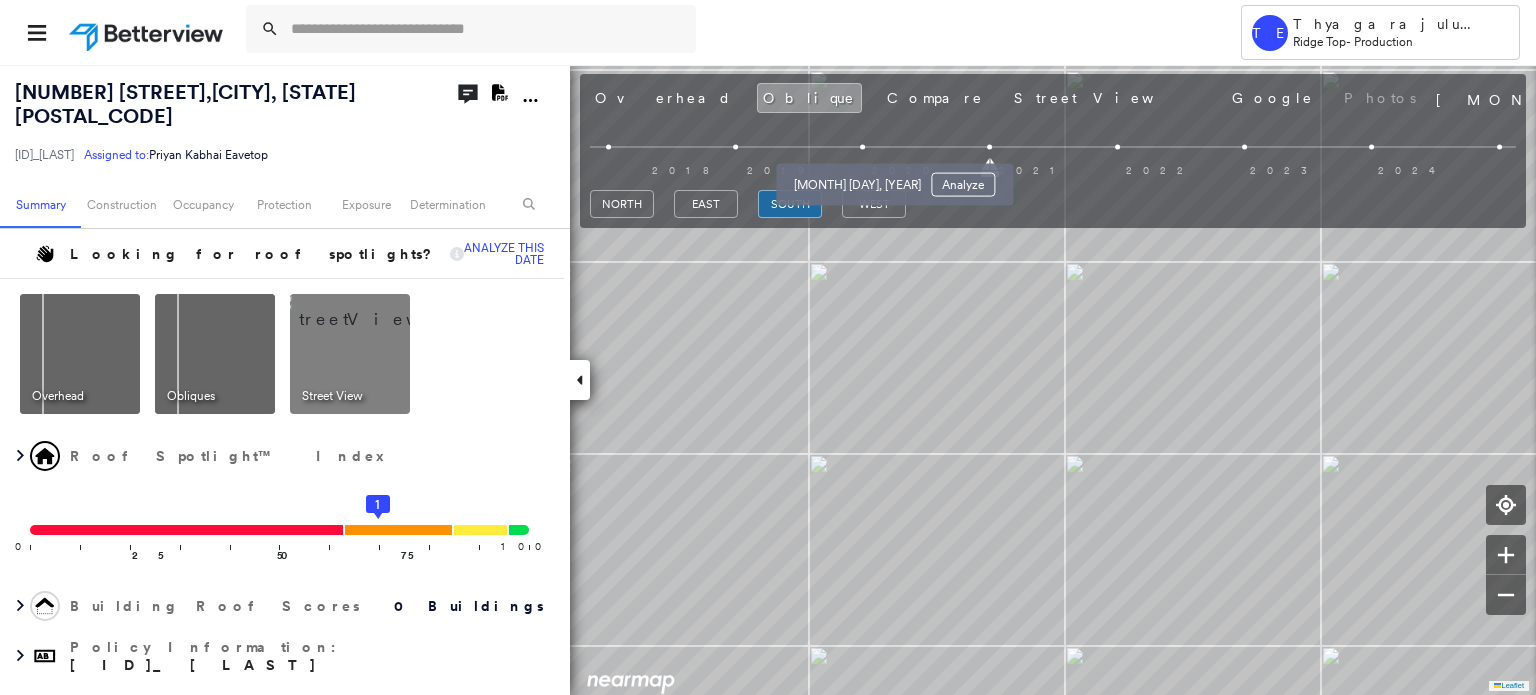 click at bounding box center [862, 147] 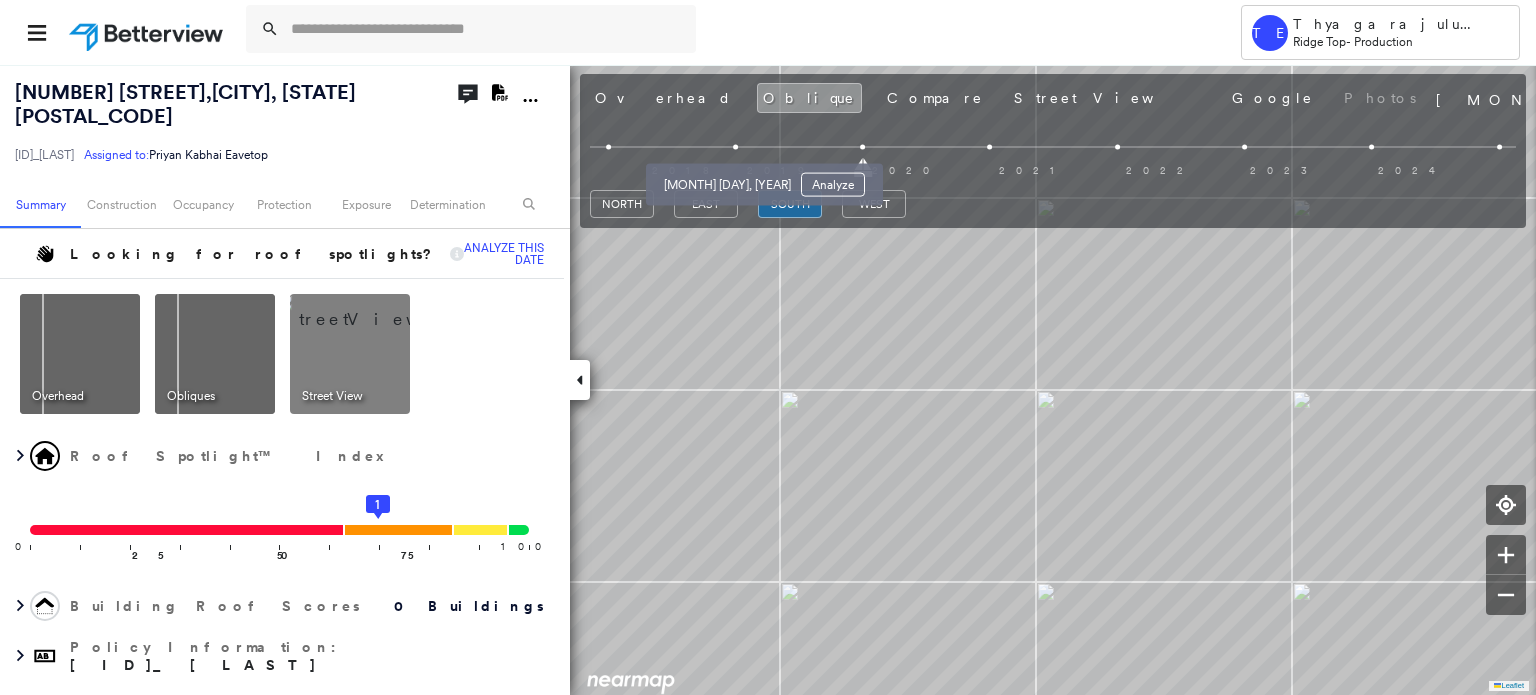 click at bounding box center (735, 147) 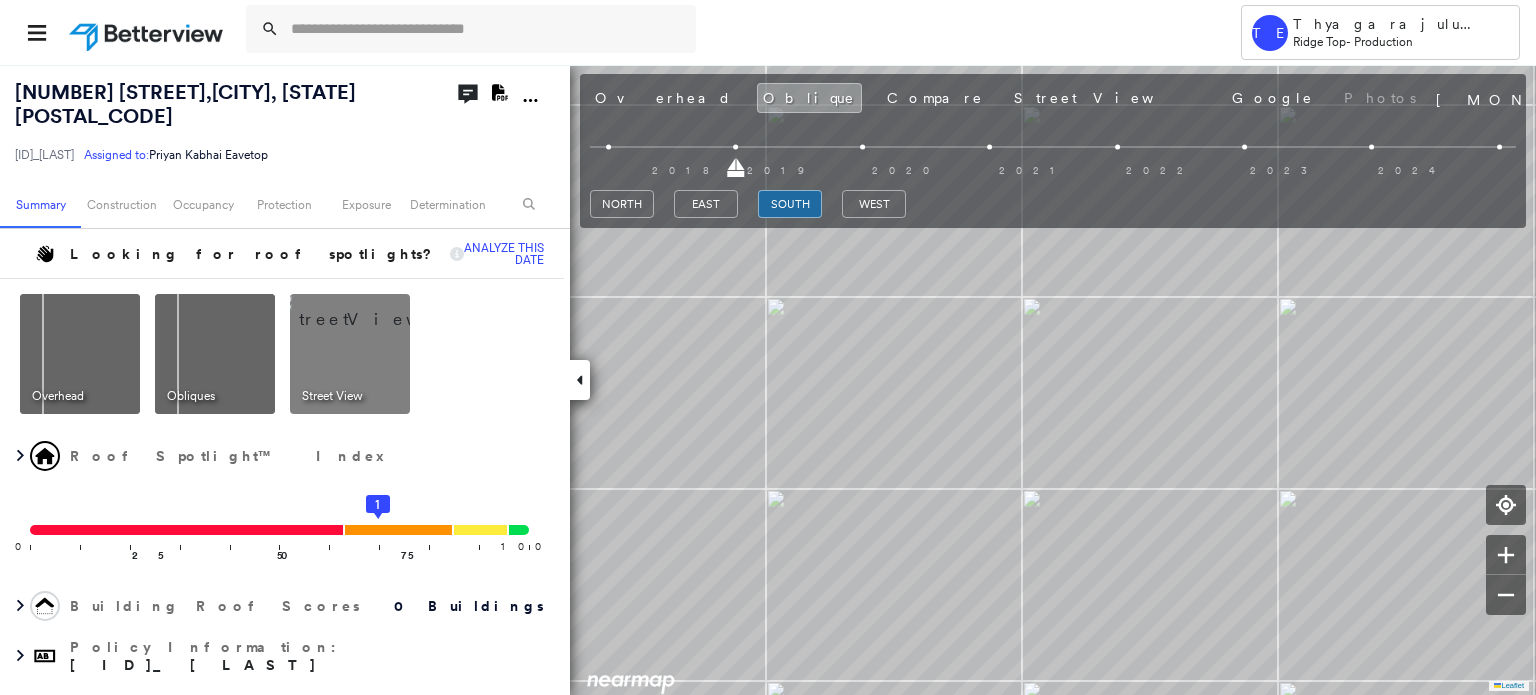 drag, startPoint x: 654, startPoint y: 104, endPoint x: 648, endPoint y: 118, distance: 15.231546 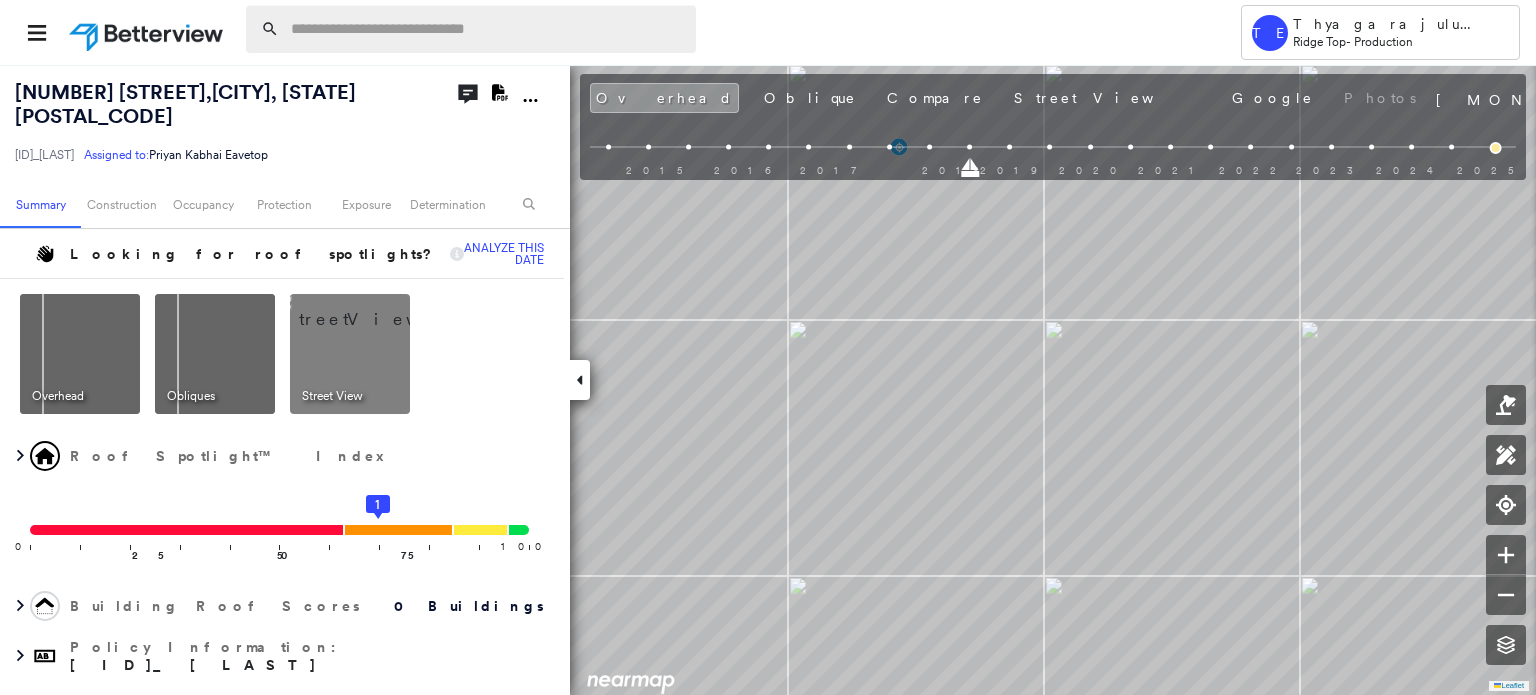 click at bounding box center [487, 29] 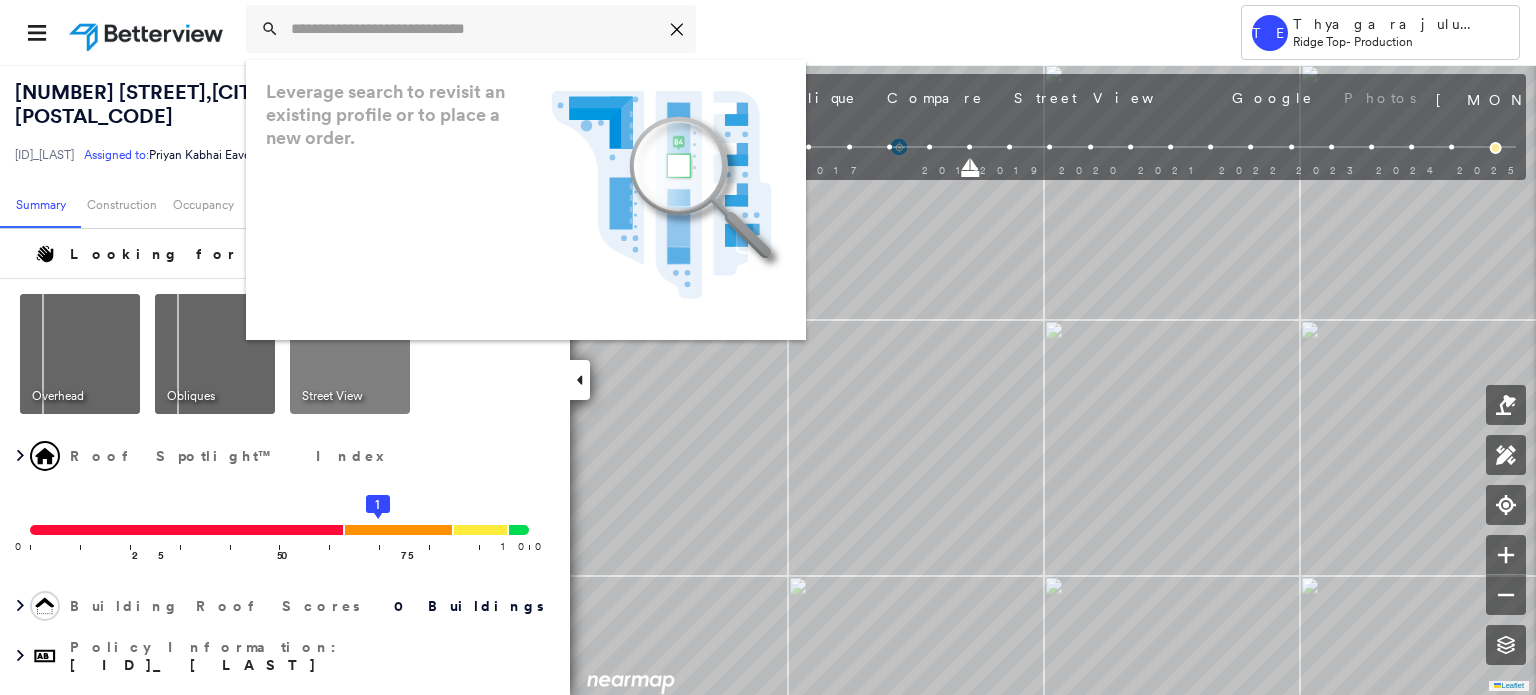 paste on "**********" 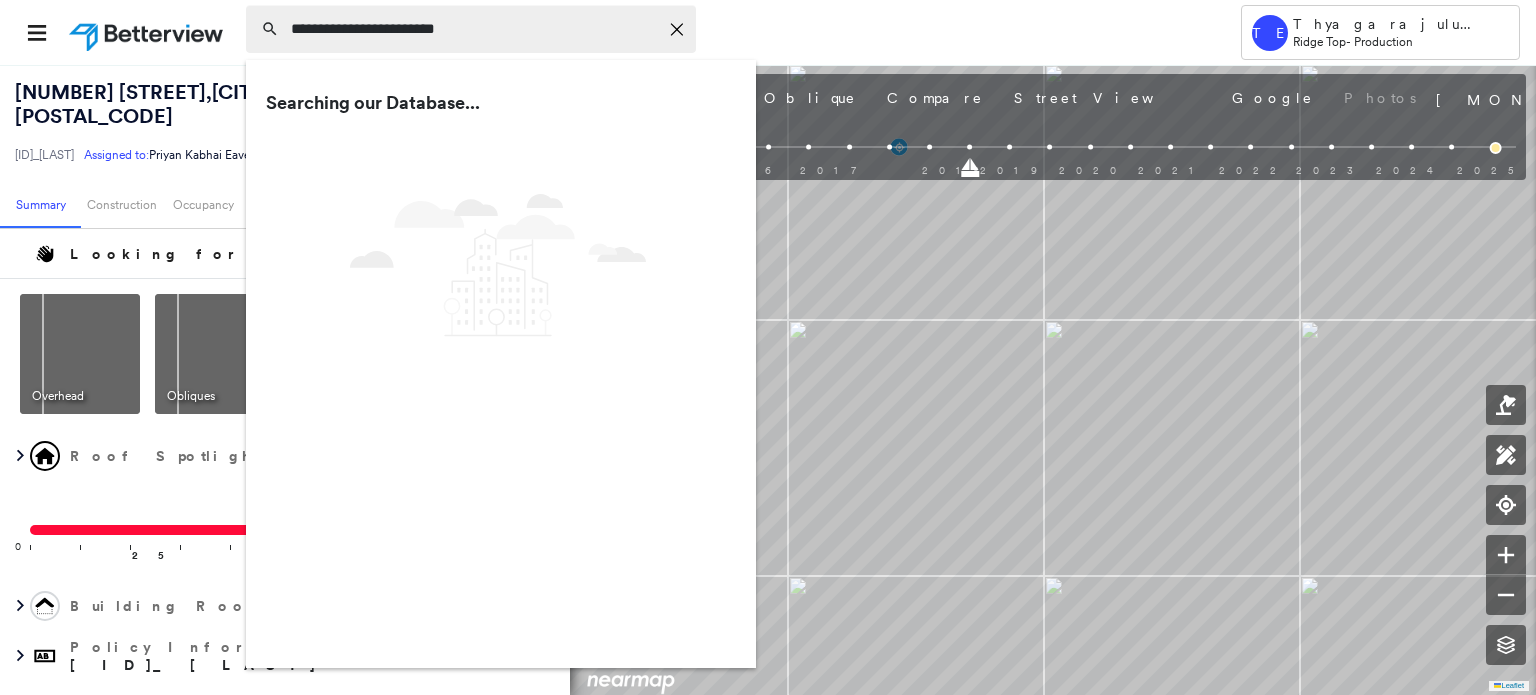 type on "**********" 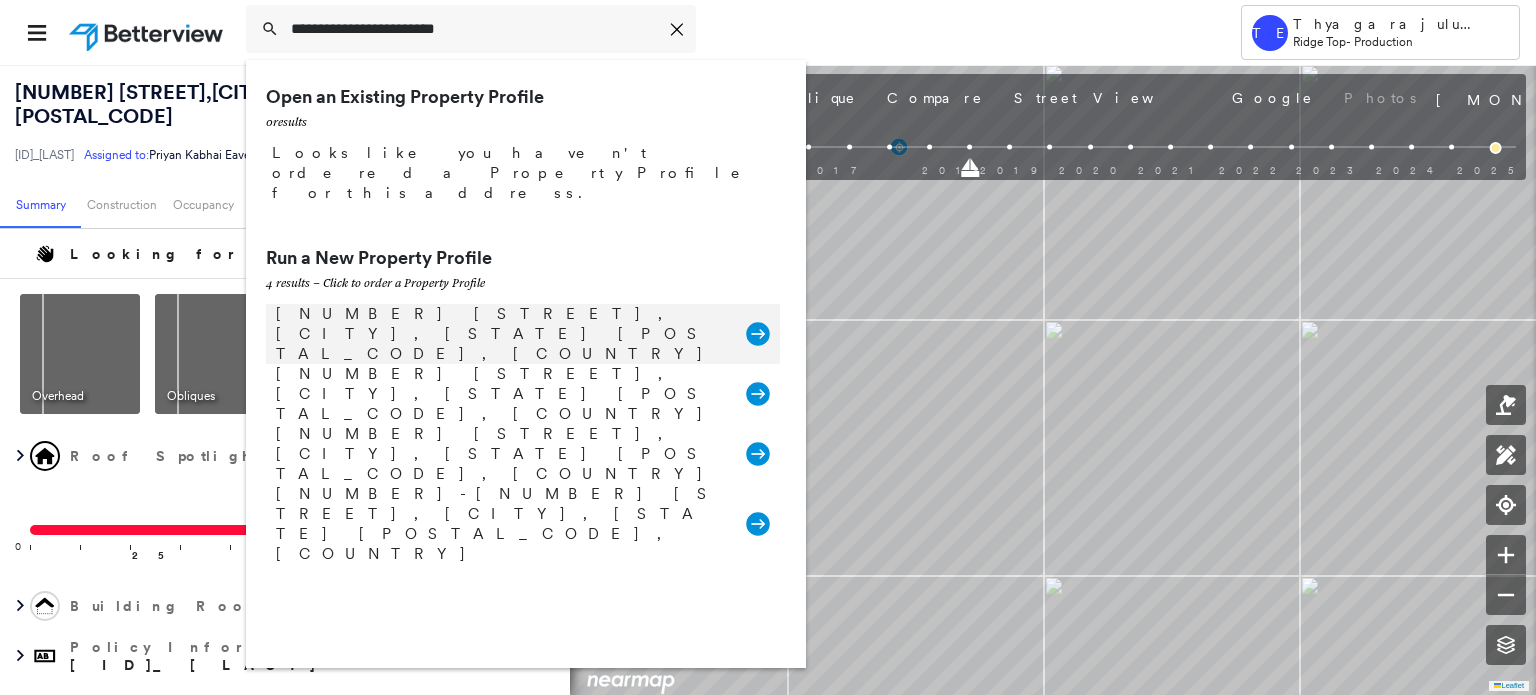 click on "[NUMBER] [STREET], [CITY], [STATE] [POSTAL_CODE], [COUNTRY]" at bounding box center [501, 334] 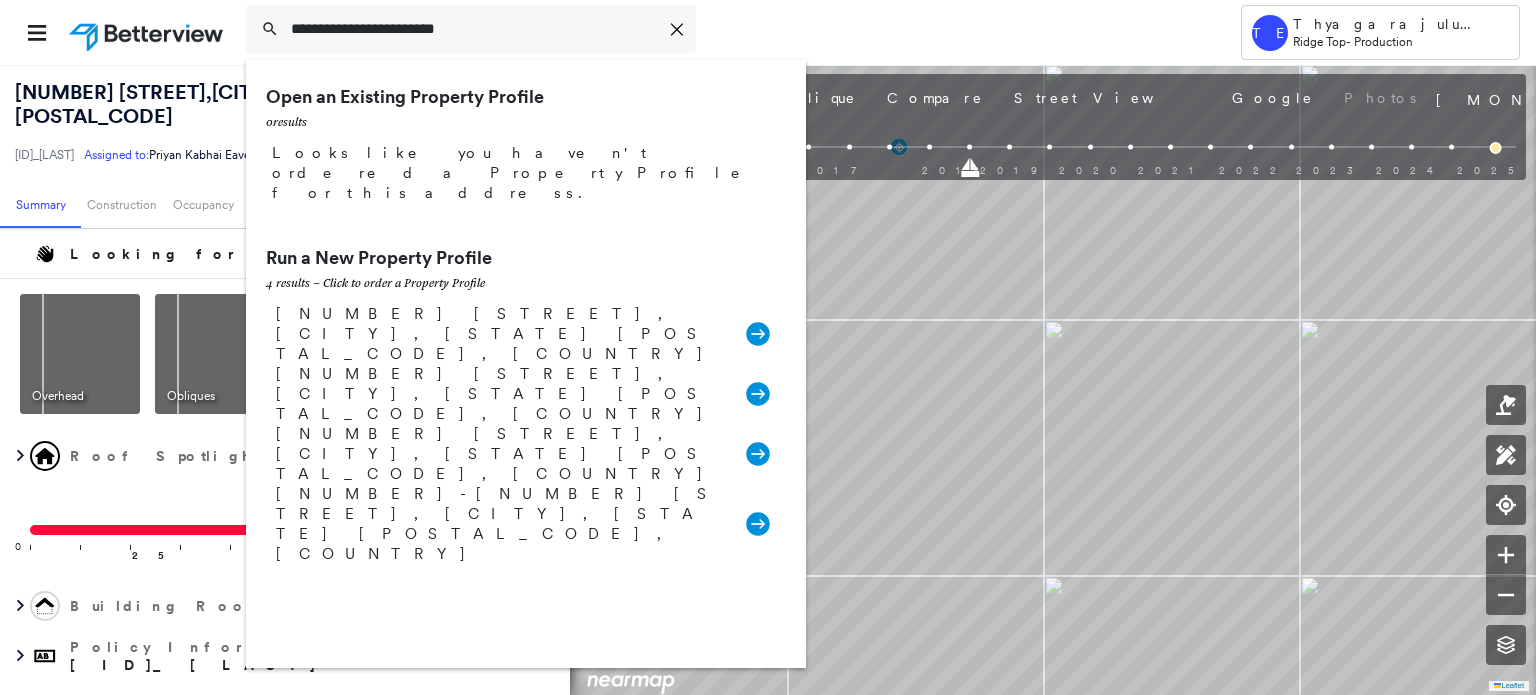 type 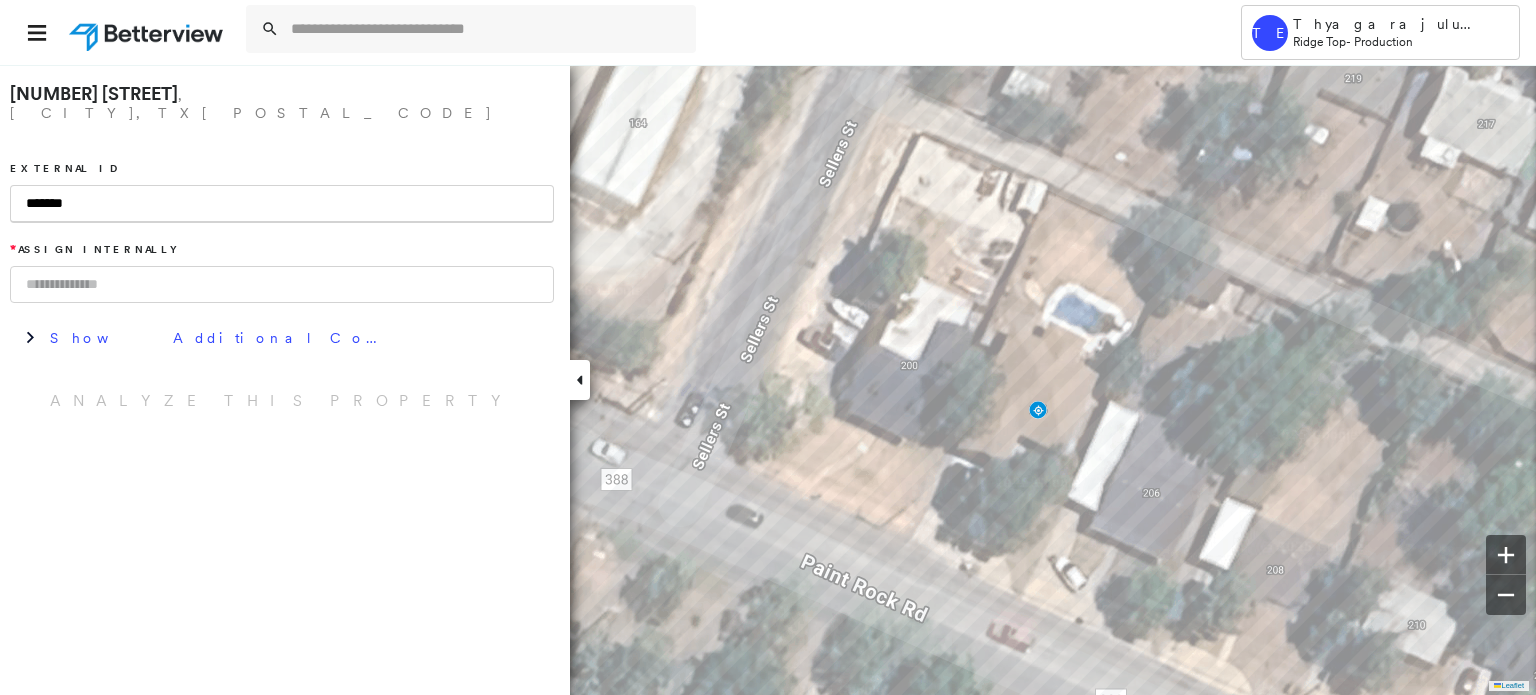 paste on "******" 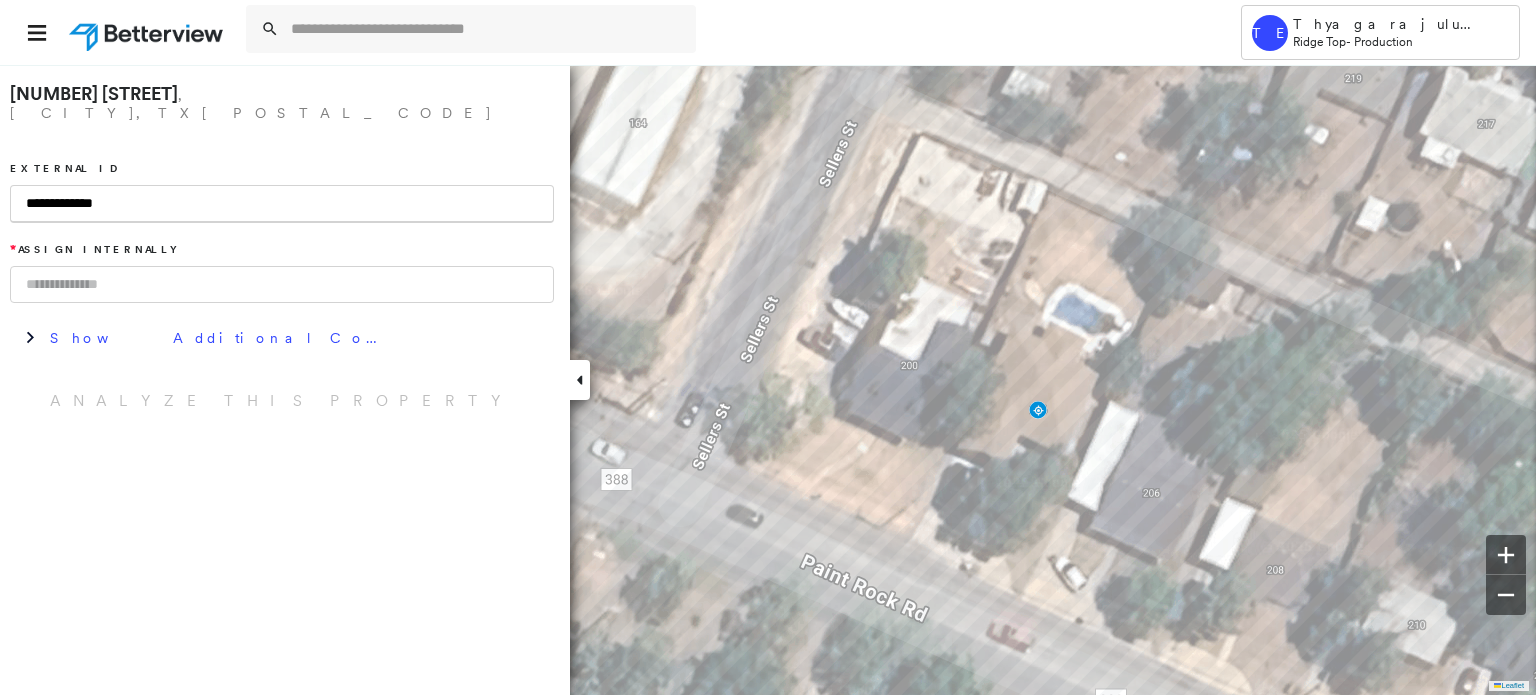 type on "**********" 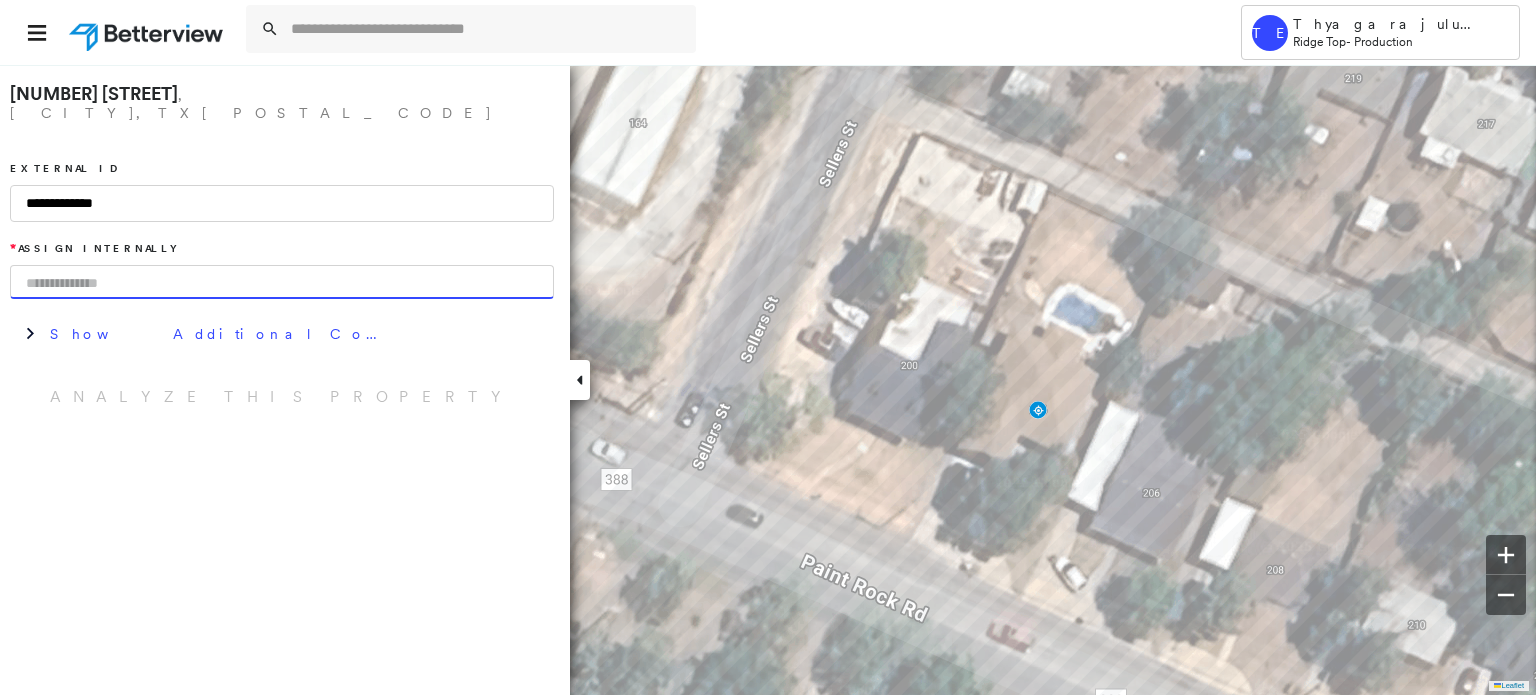 click at bounding box center (282, 282) 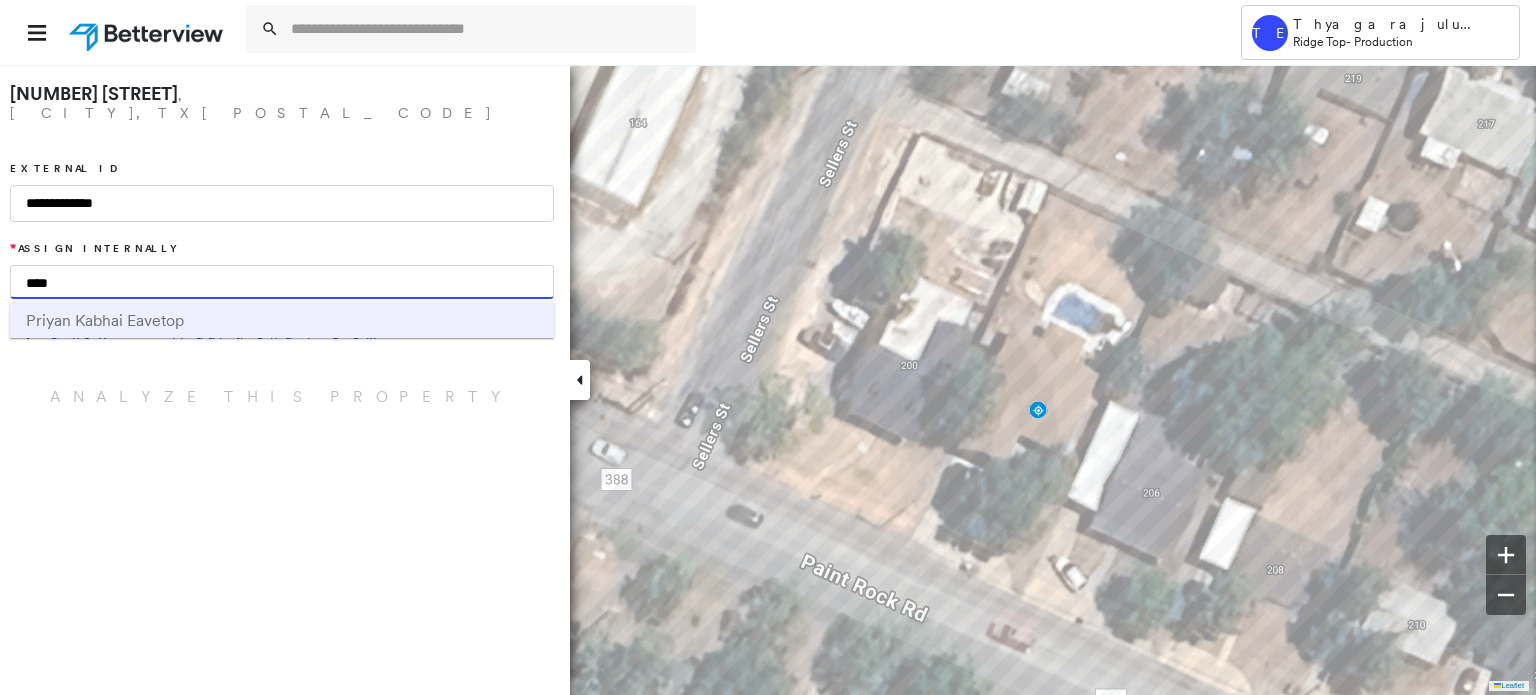 type on "****" 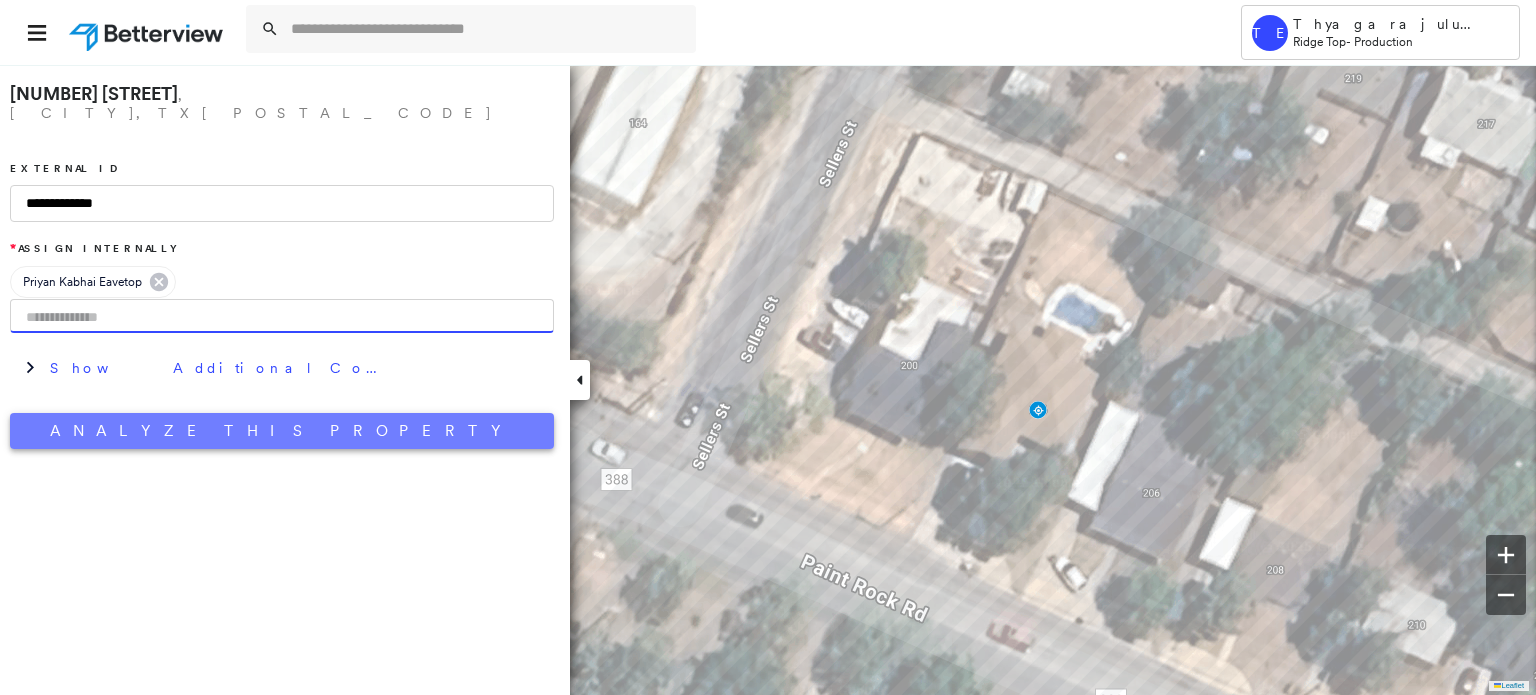 click on "Analyze This Property" at bounding box center [282, 431] 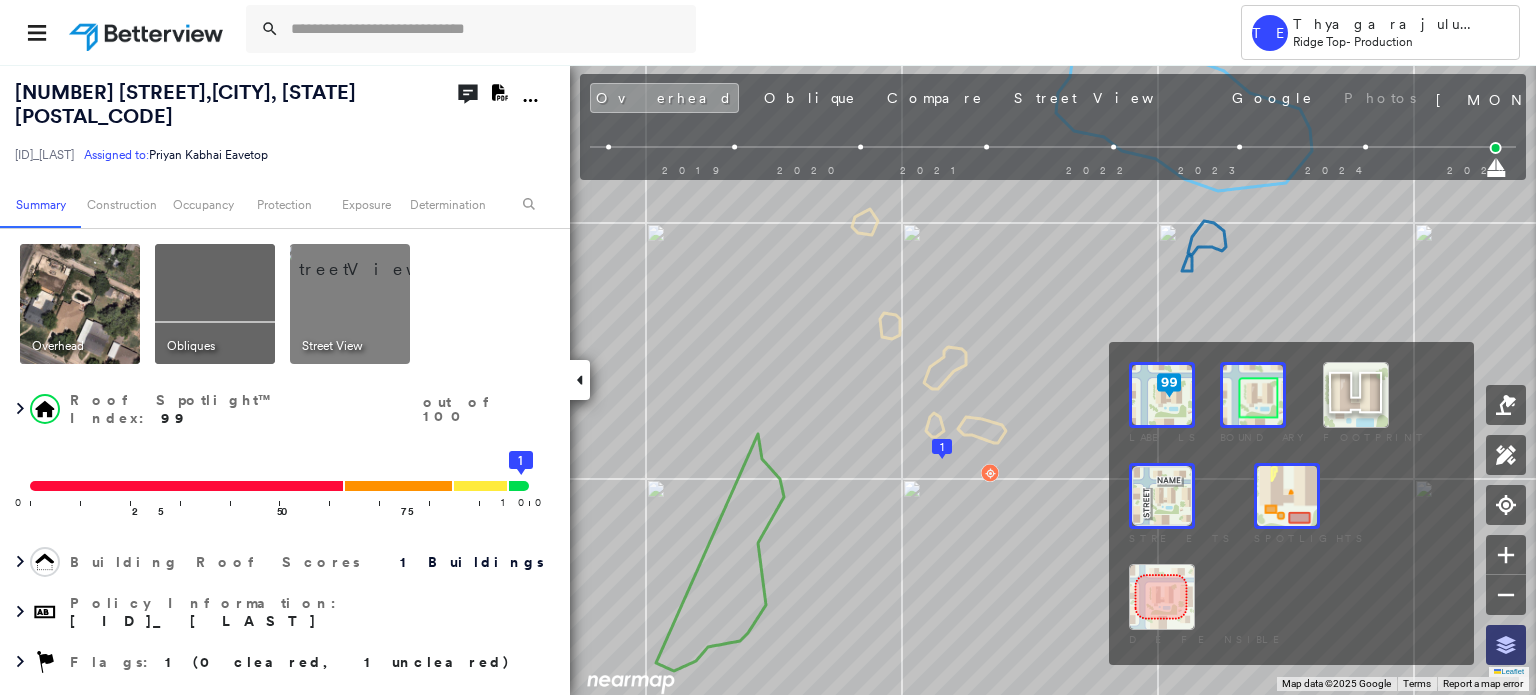 click 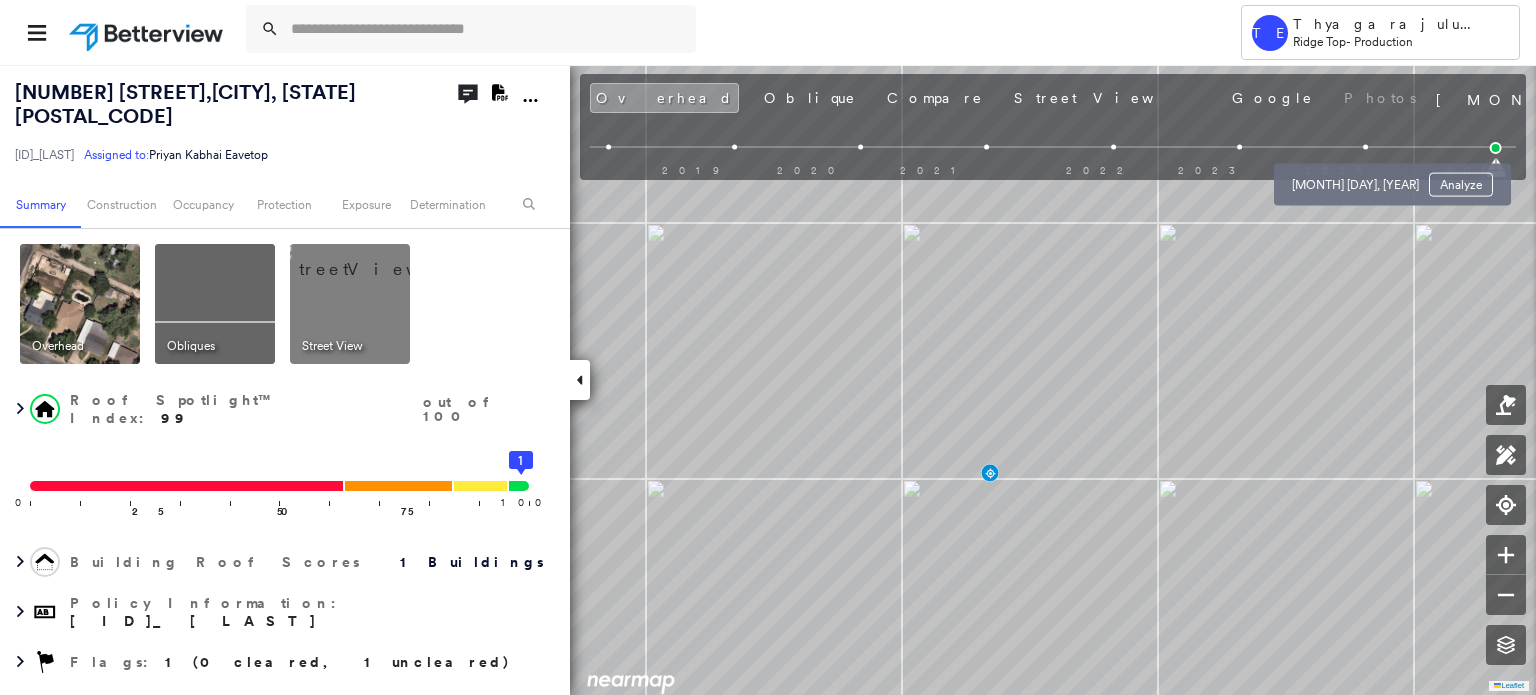click at bounding box center (1365, 147) 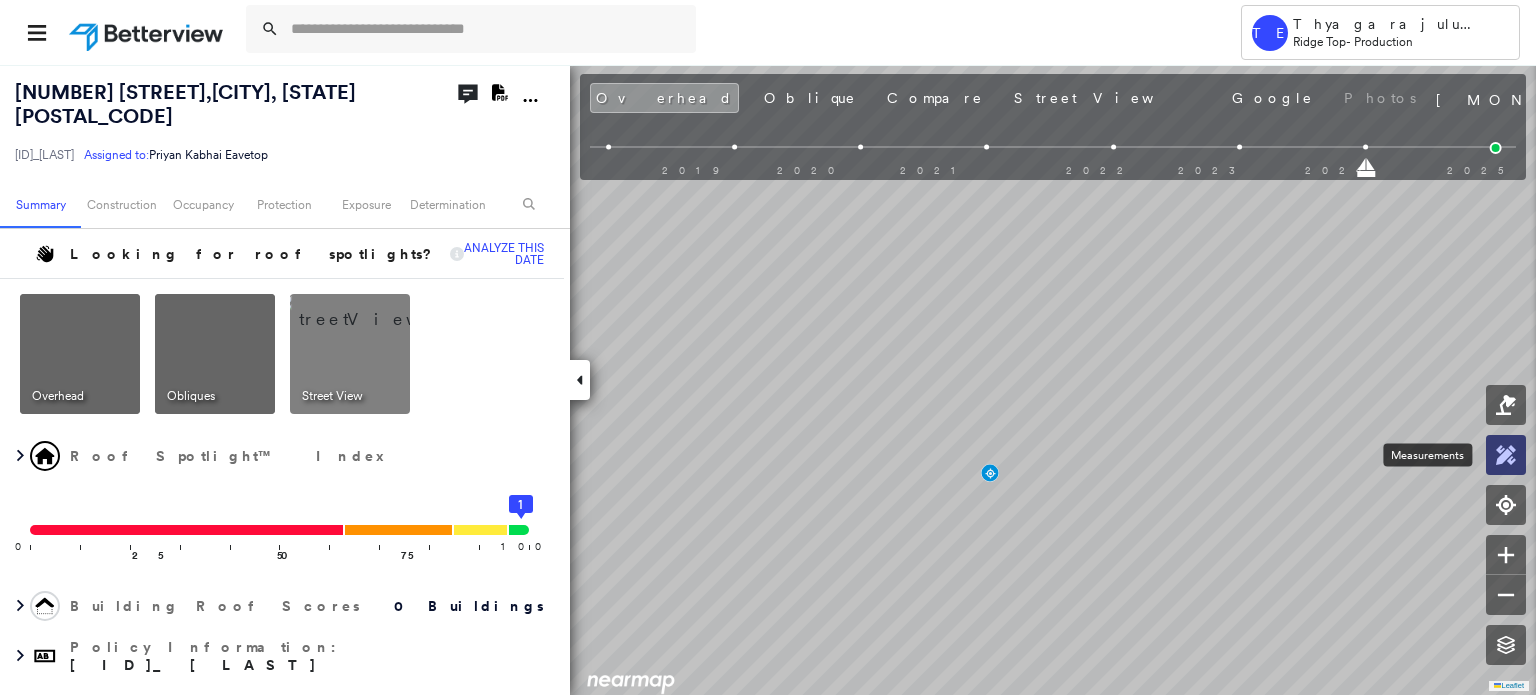 click 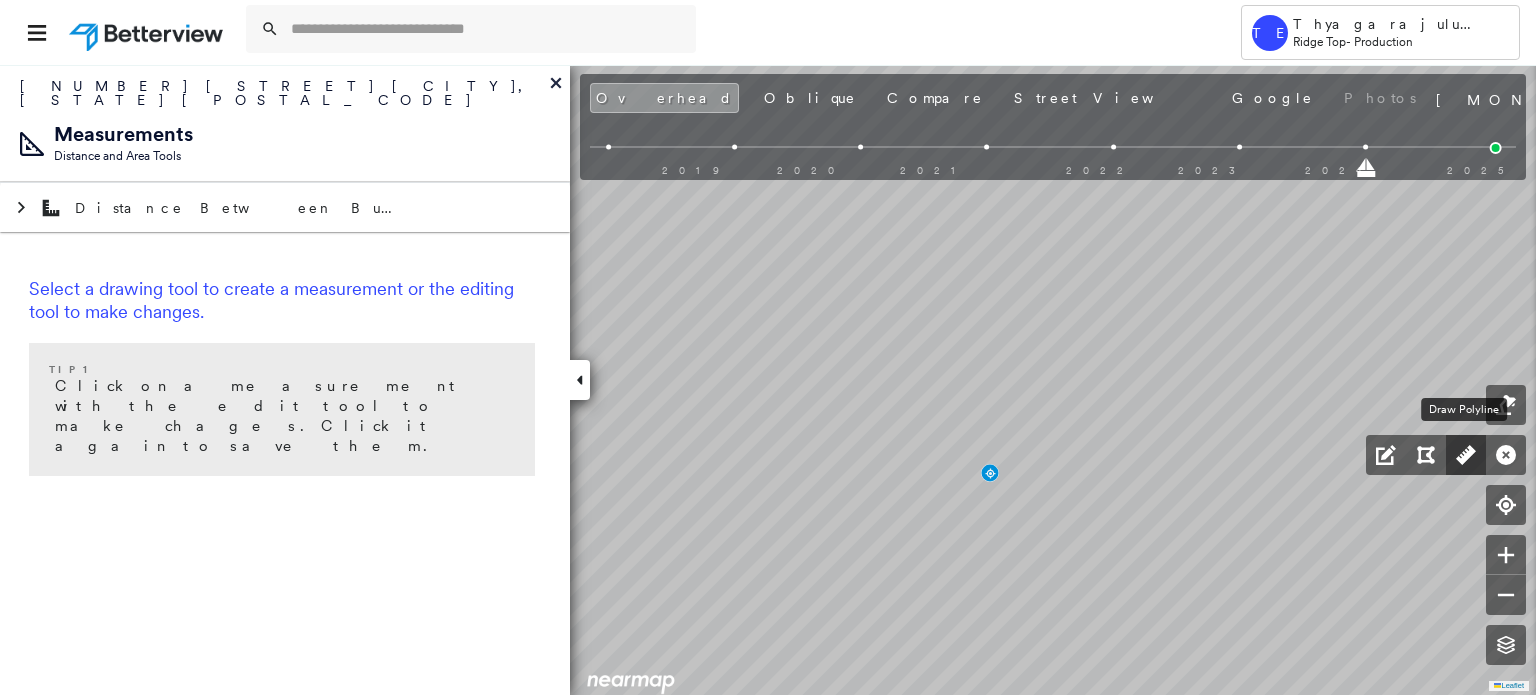 click 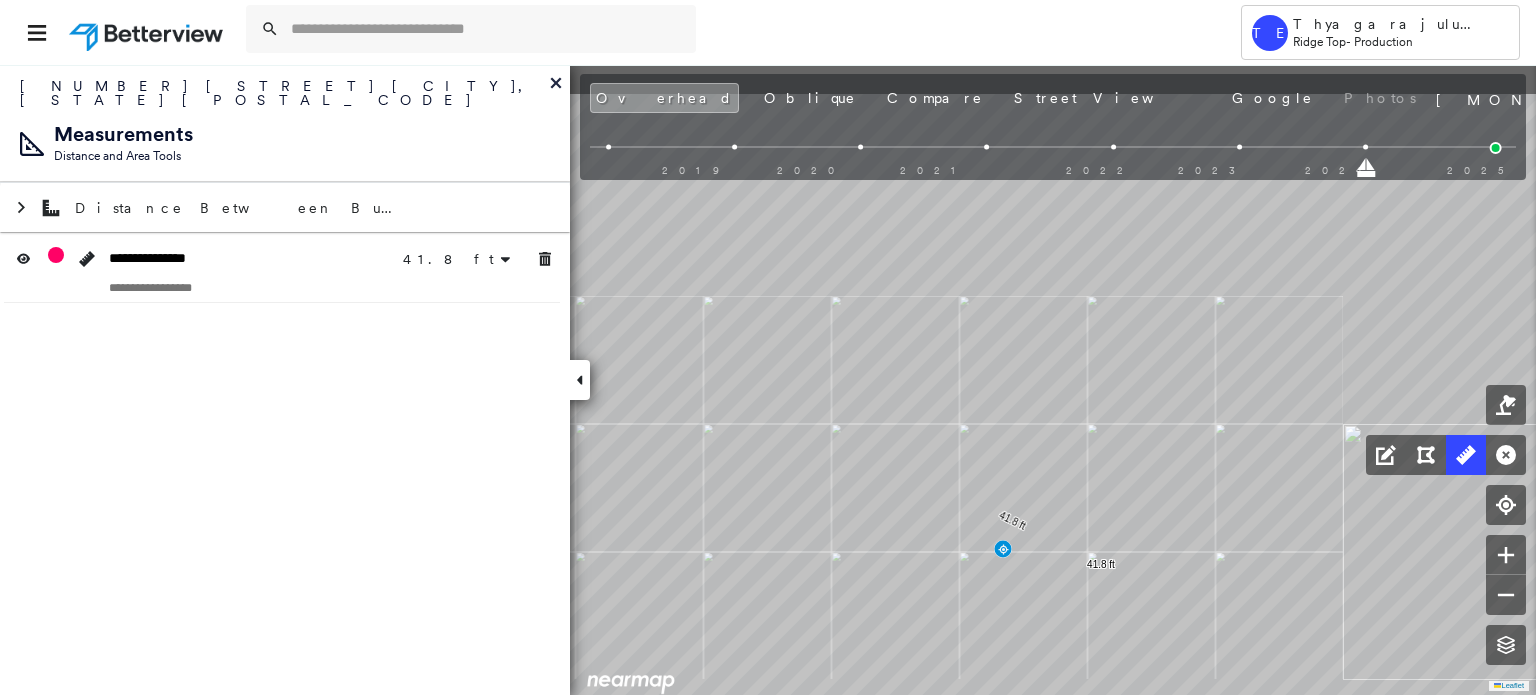 drag, startPoint x: 1167, startPoint y: 391, endPoint x: 1104, endPoint y: 539, distance: 160.85086 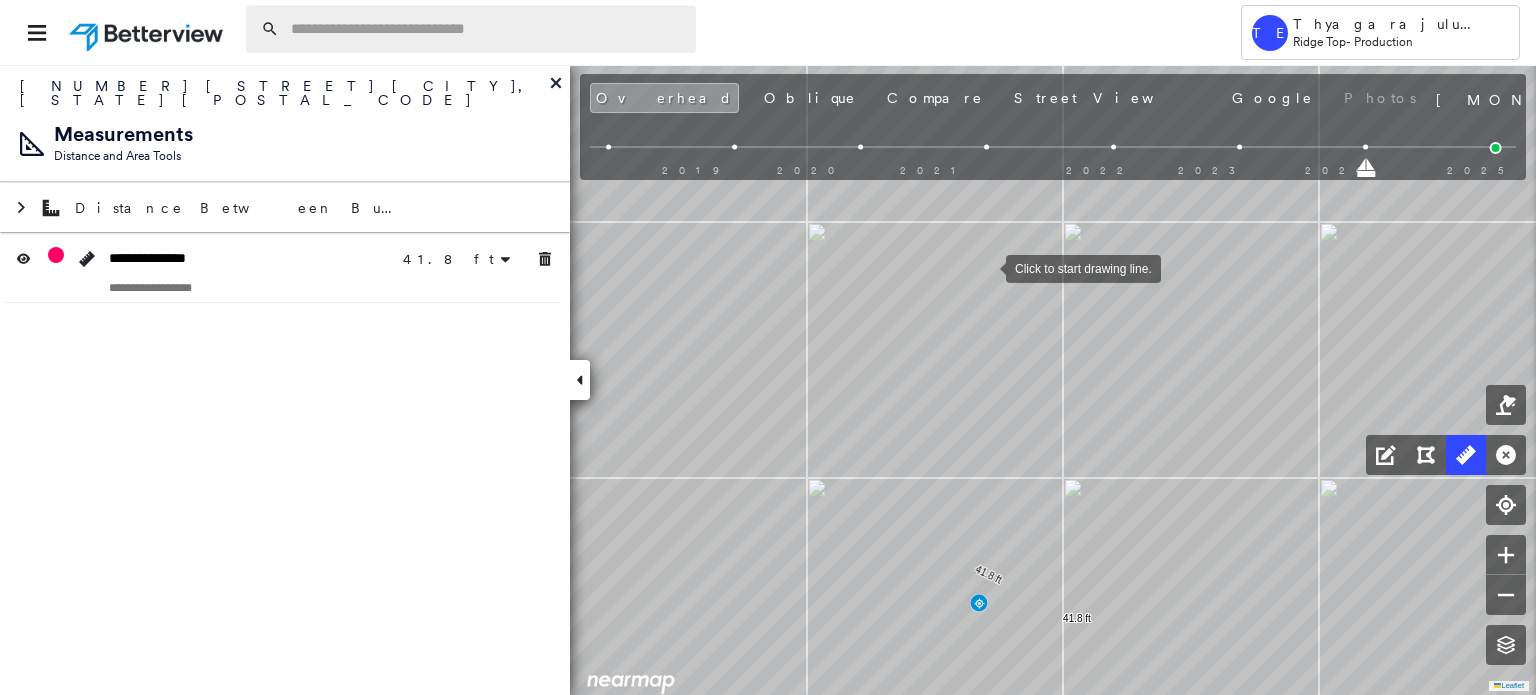 click at bounding box center [487, 29] 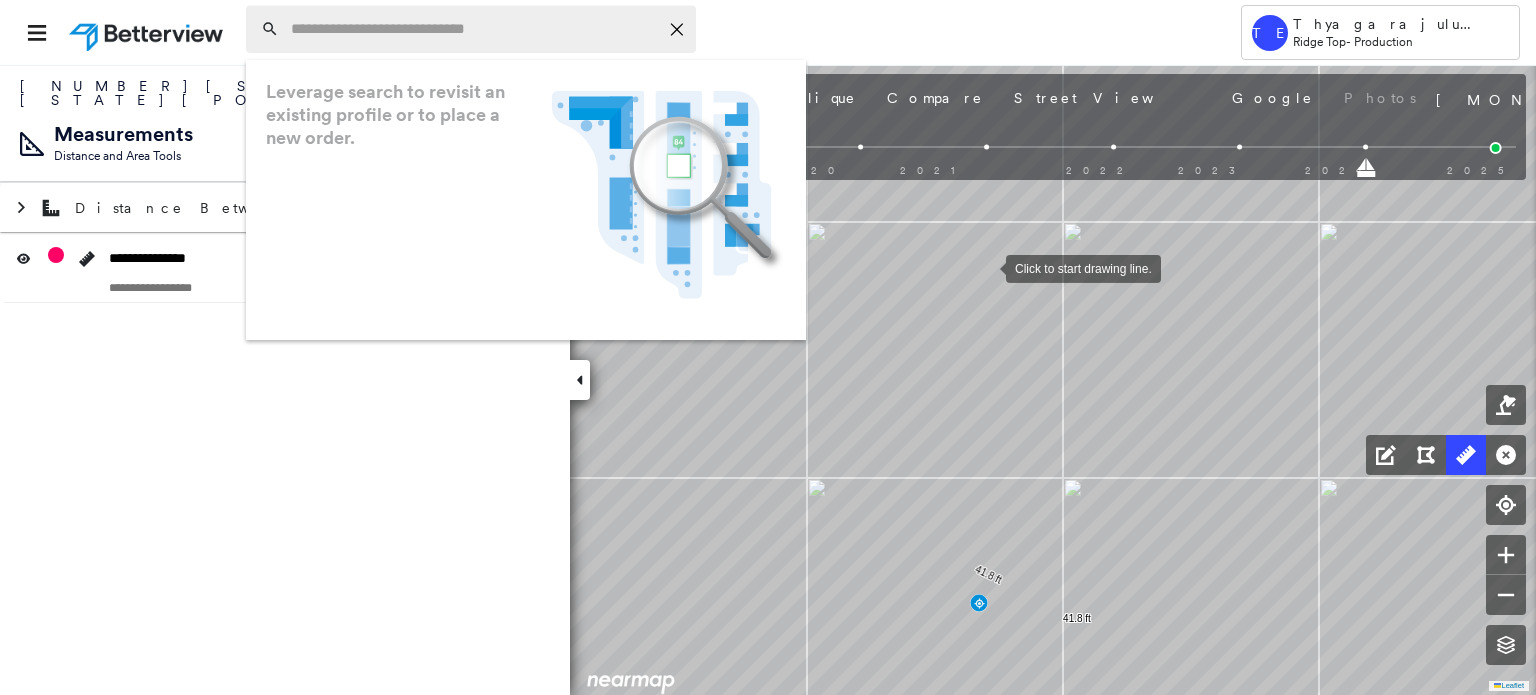 paste on "**********" 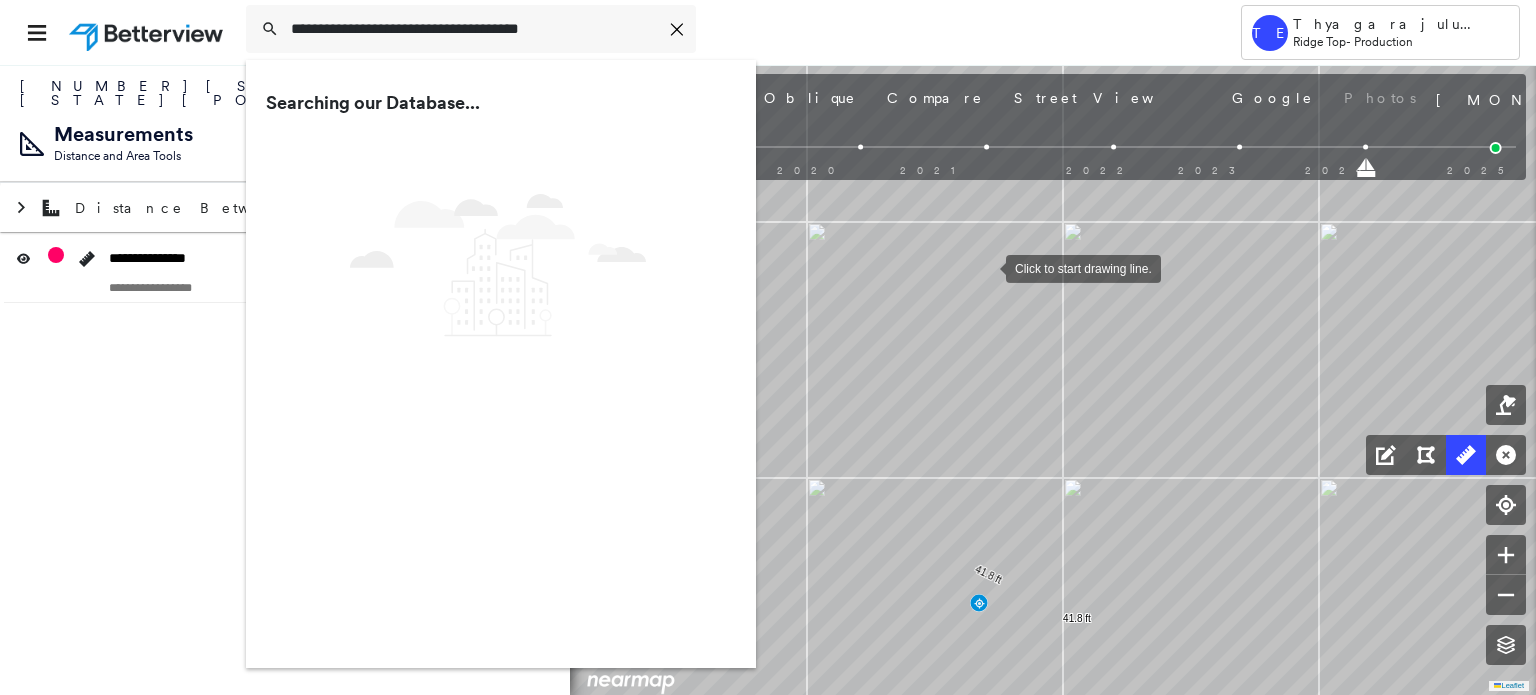 type on "**********" 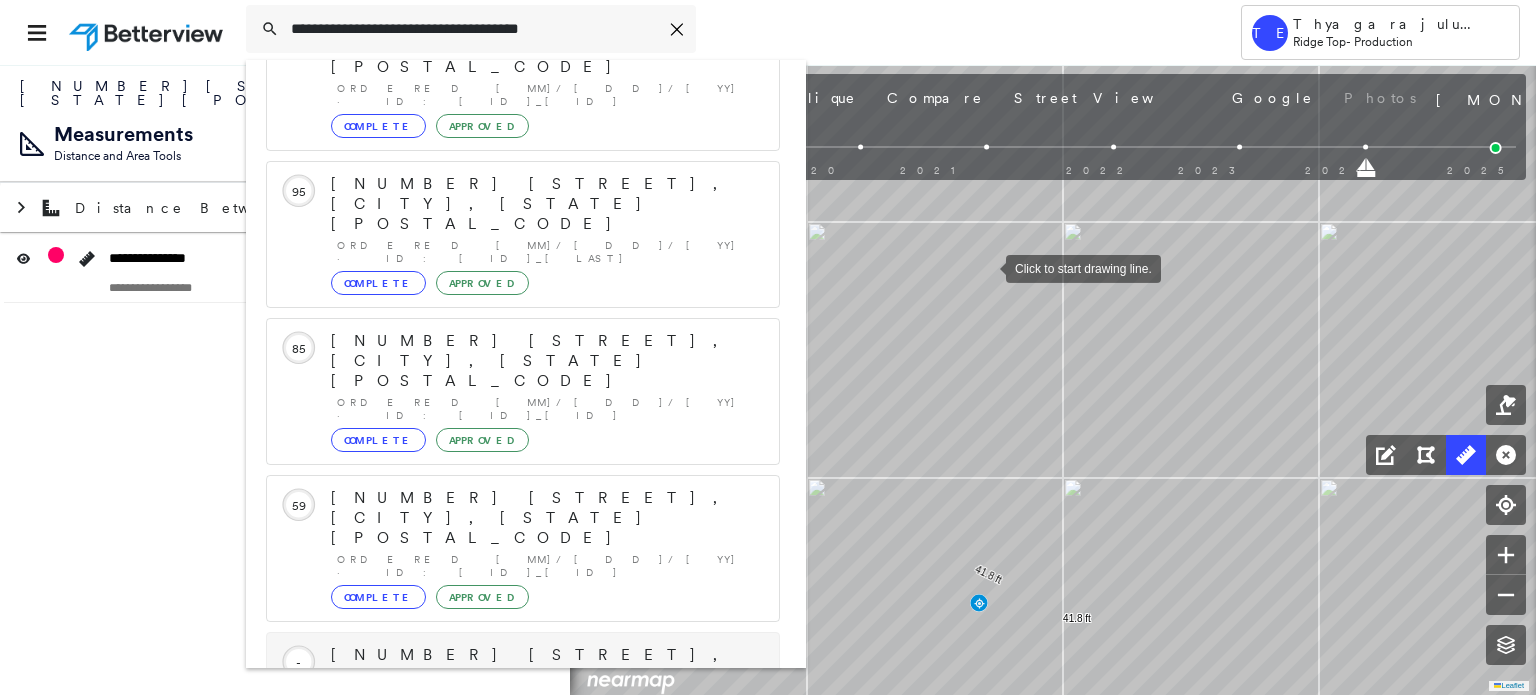 scroll, scrollTop: 208, scrollLeft: 0, axis: vertical 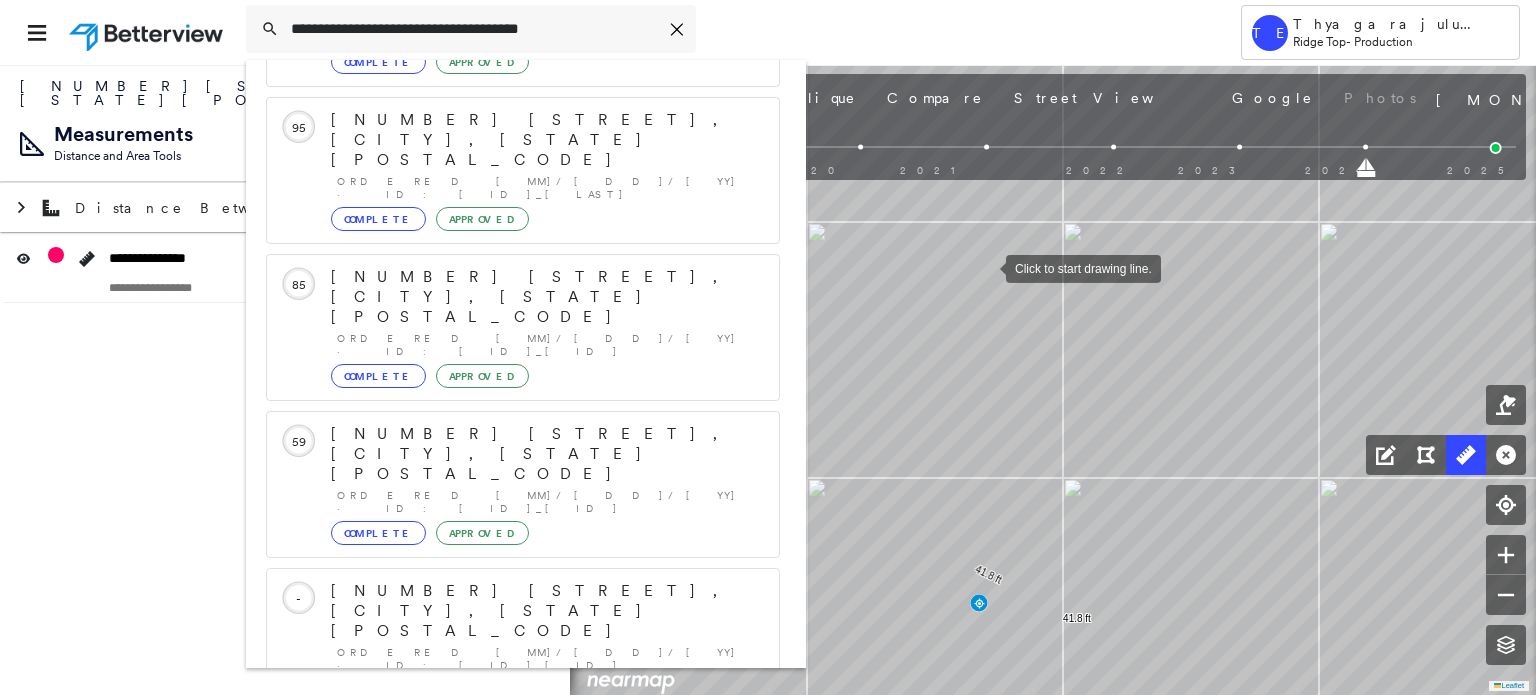 click on "[NUMBER] [STREET], [CITY], [STATE] [POSTAL_CODE]" at bounding box center (501, 903) 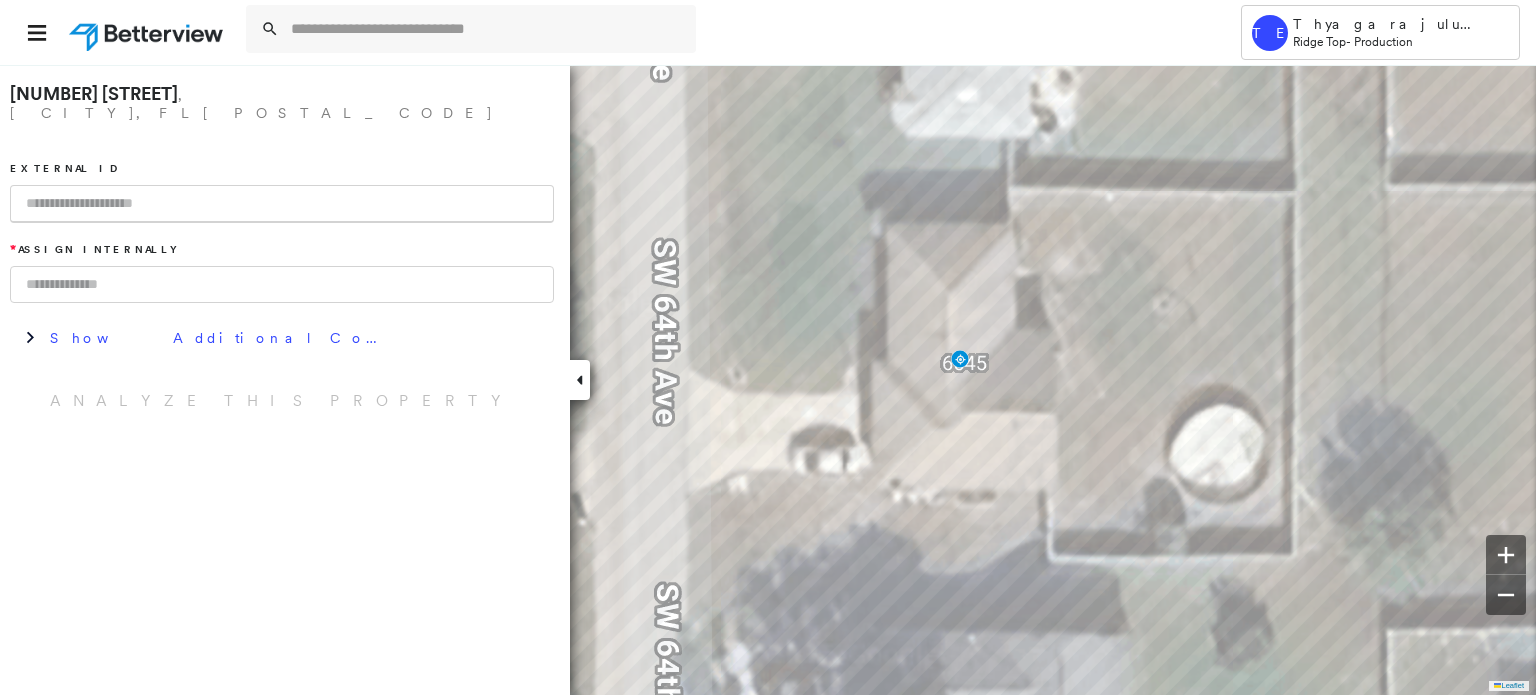 click at bounding box center (282, 204) 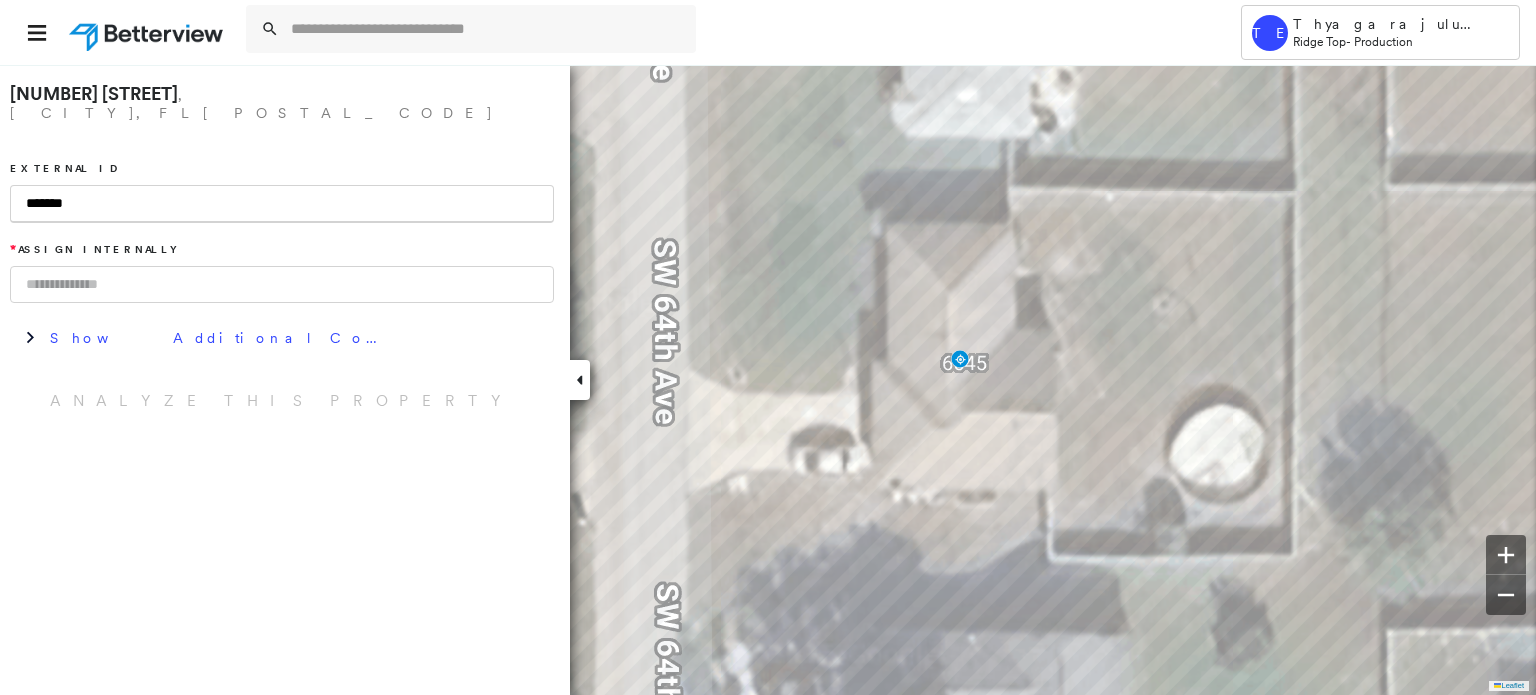 paste on "******" 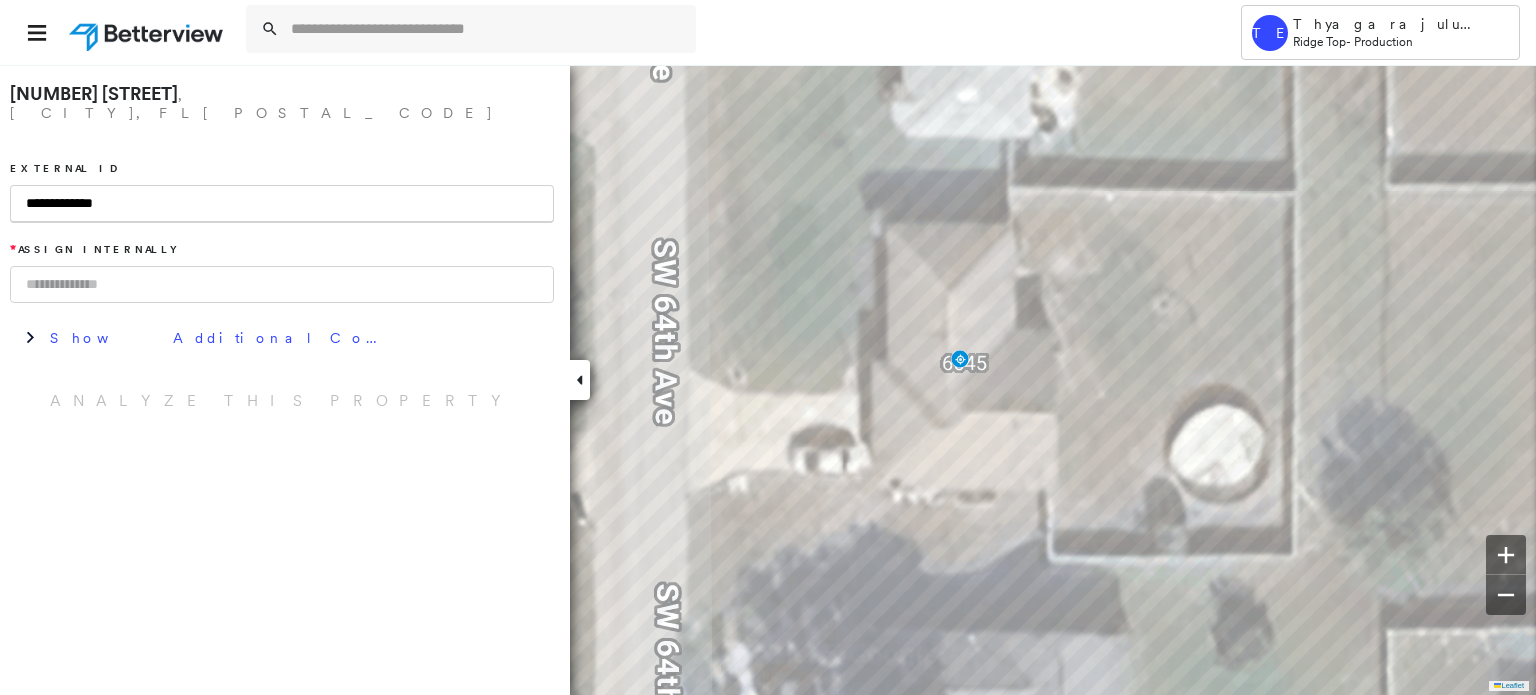 type on "**********" 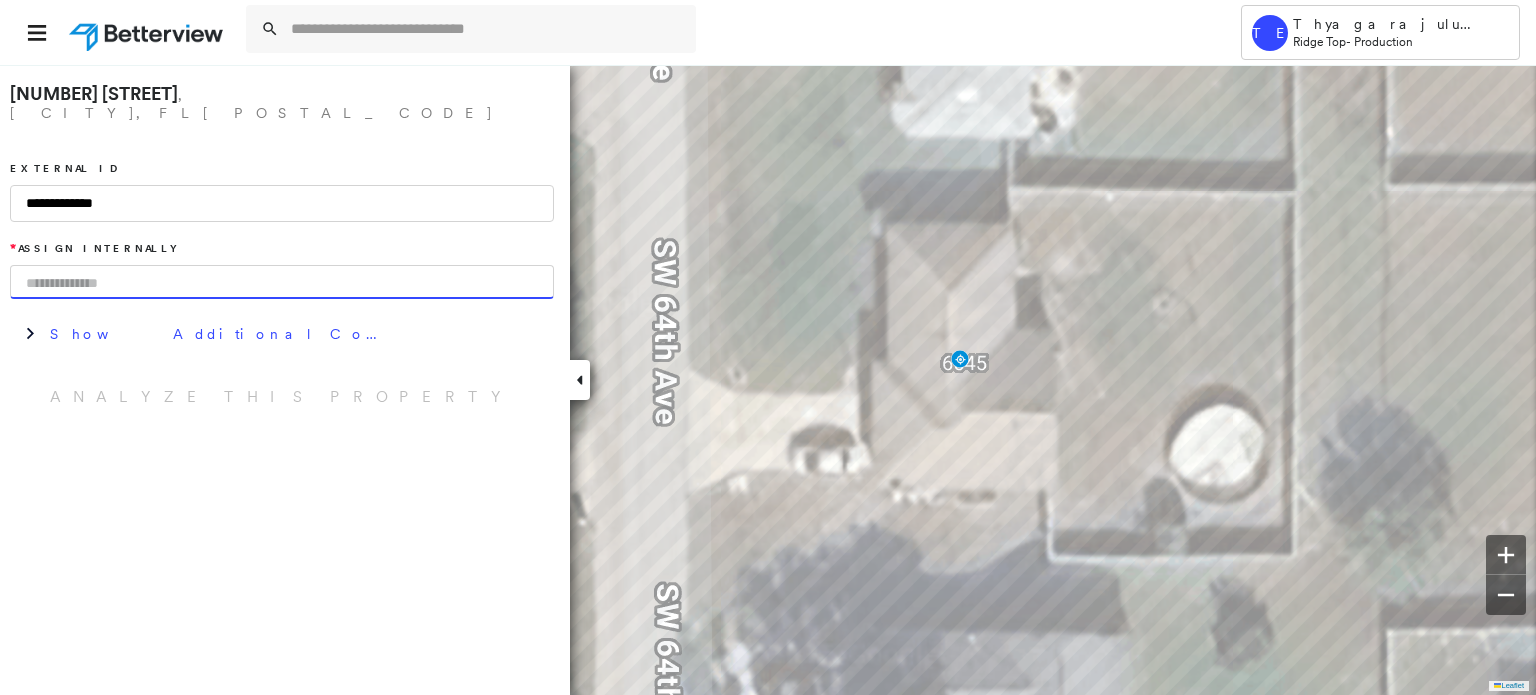 click at bounding box center (282, 282) 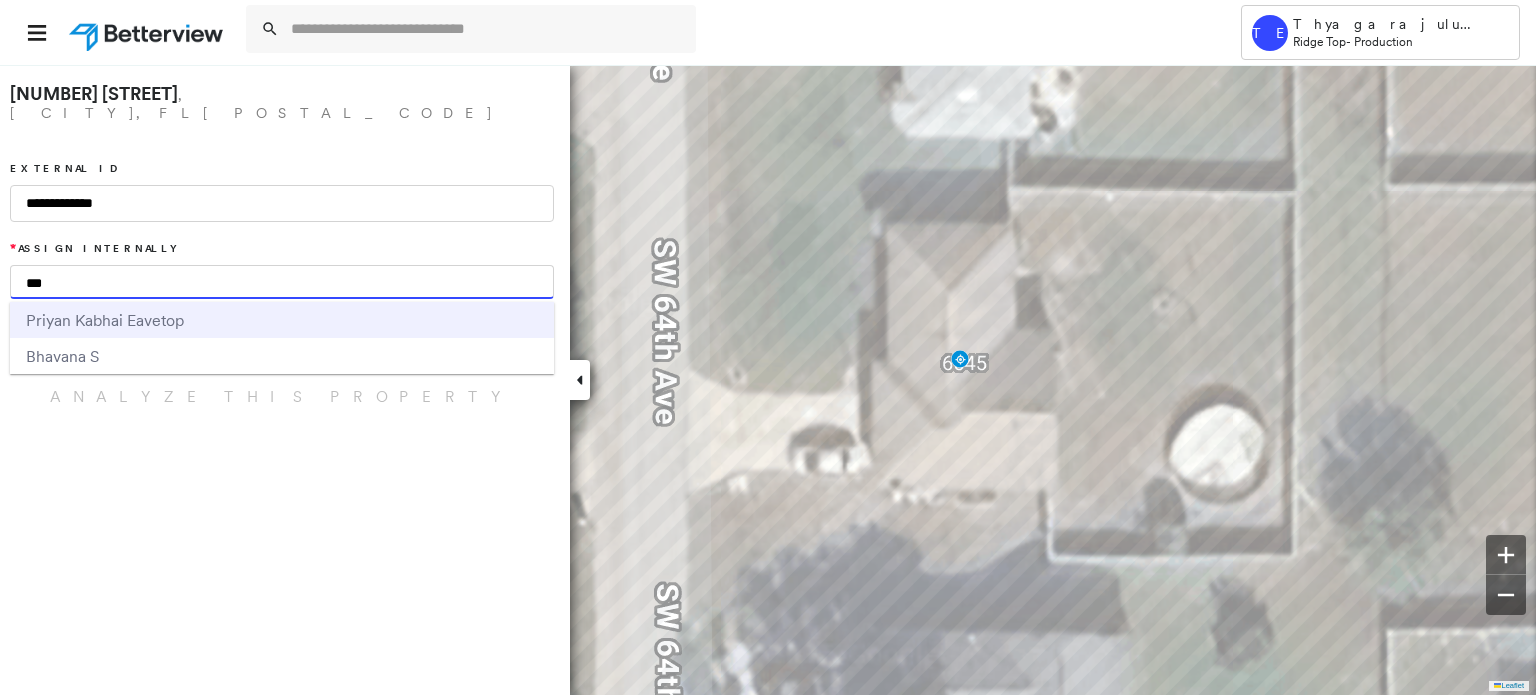type on "***" 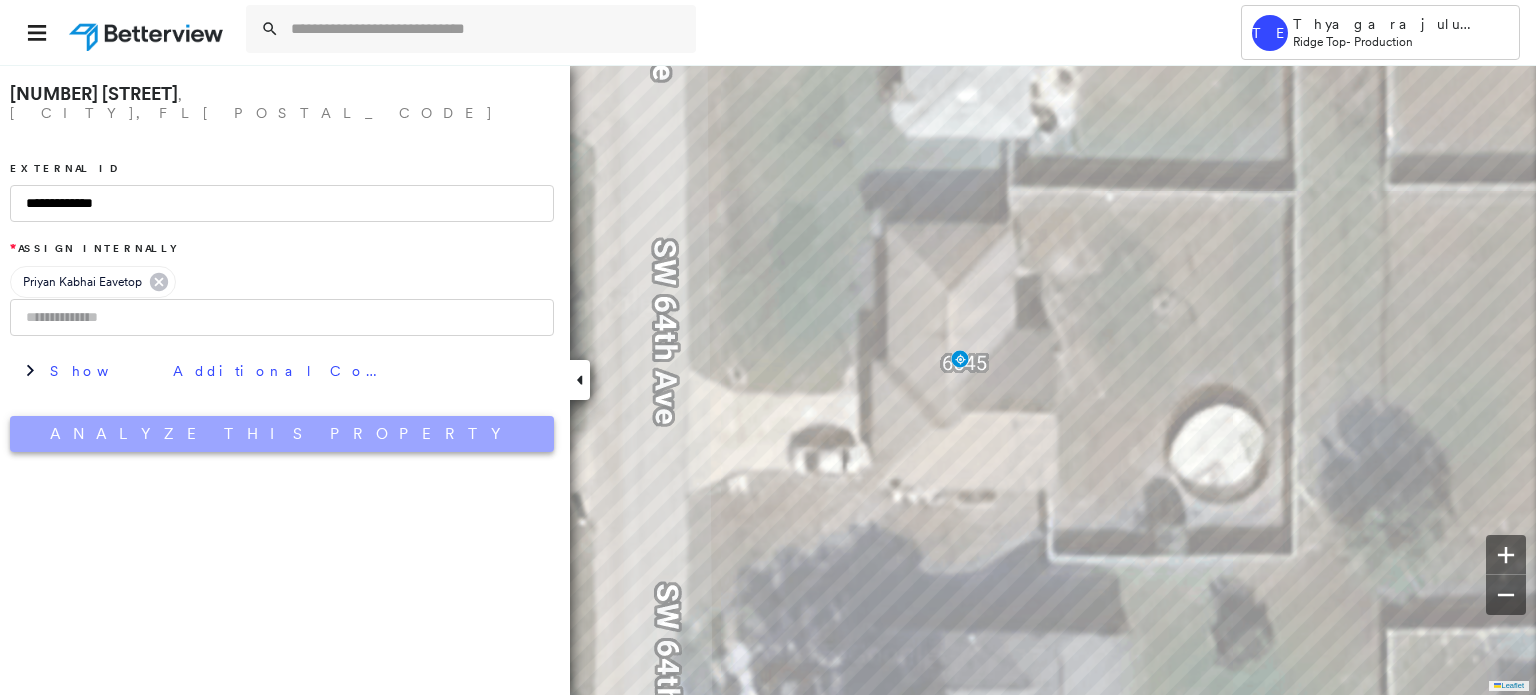click on "Analyze This Property" at bounding box center (282, 434) 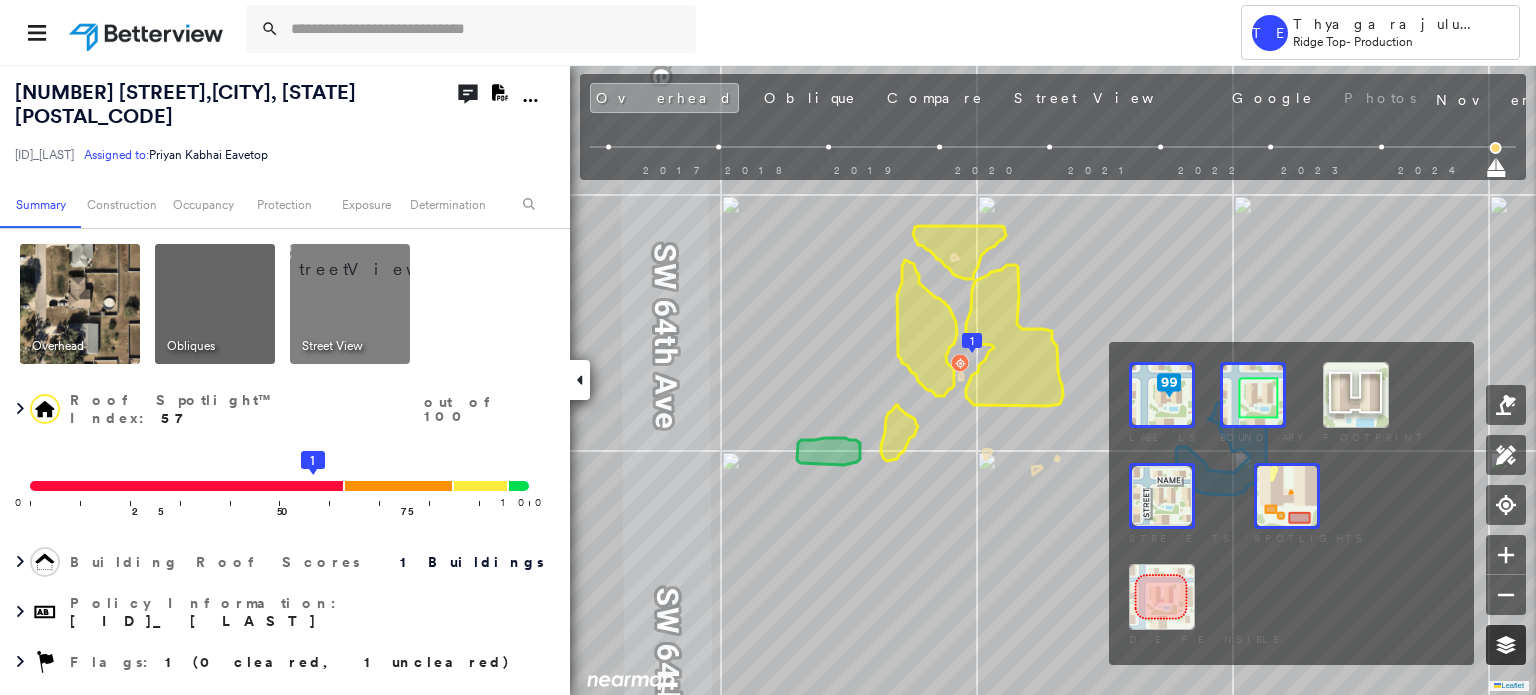 click 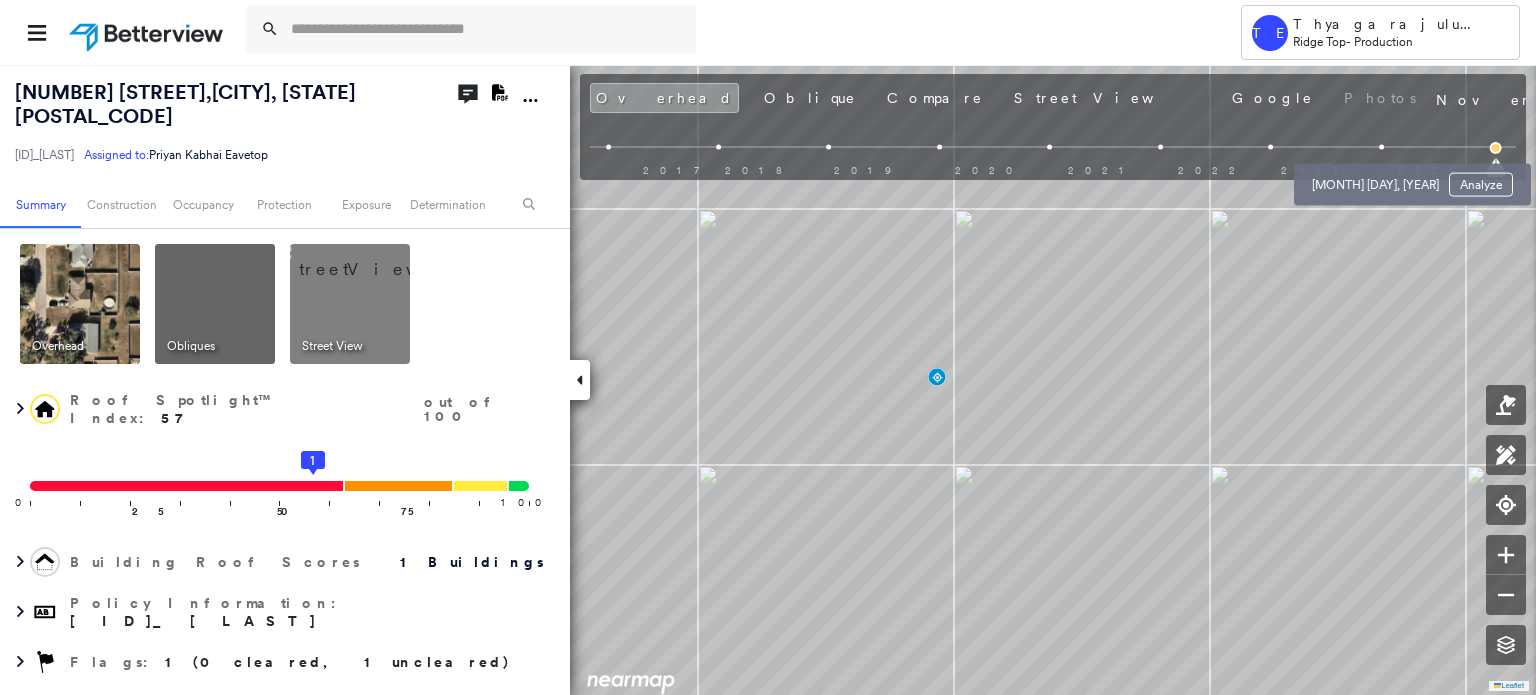click at bounding box center [1381, 147] 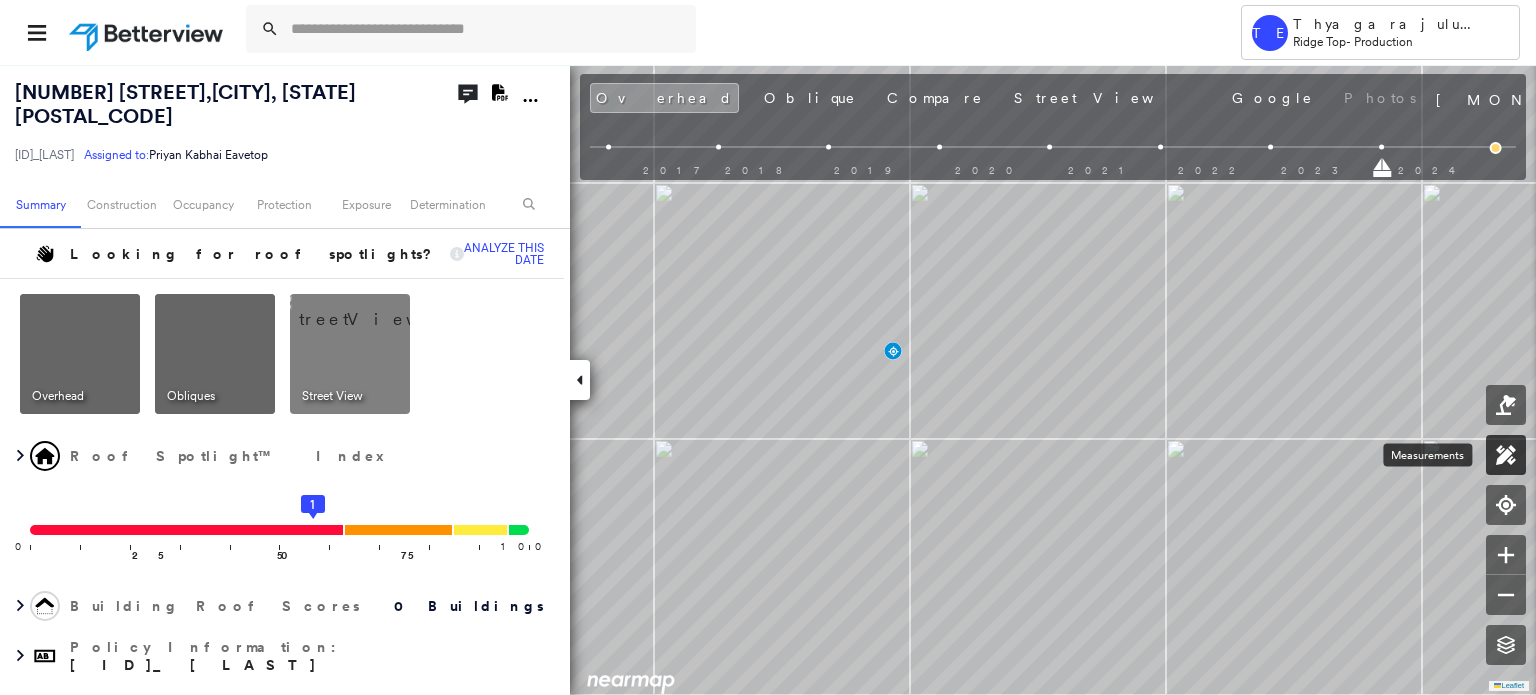 click at bounding box center [1506, 455] 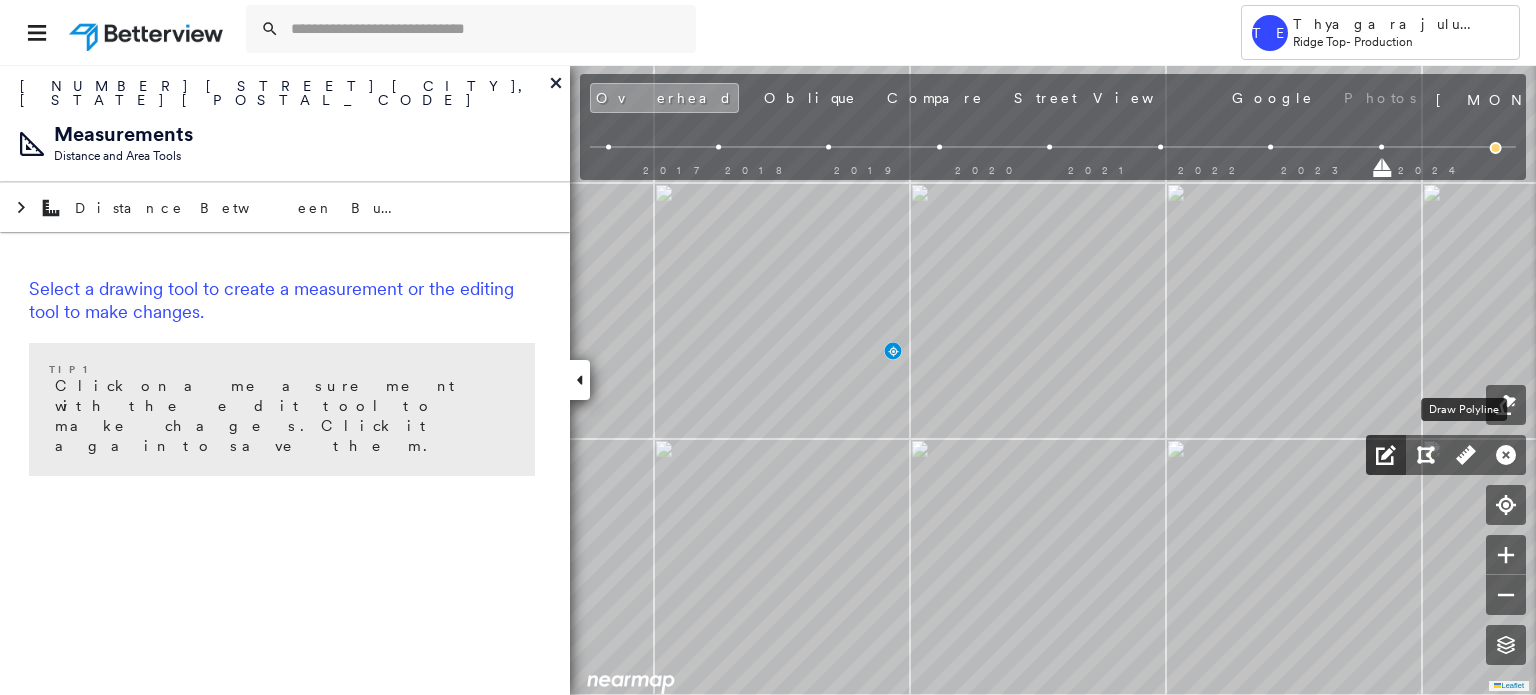 drag, startPoint x: 1475, startPoint y: 459, endPoint x: 1400, endPoint y: 459, distance: 75 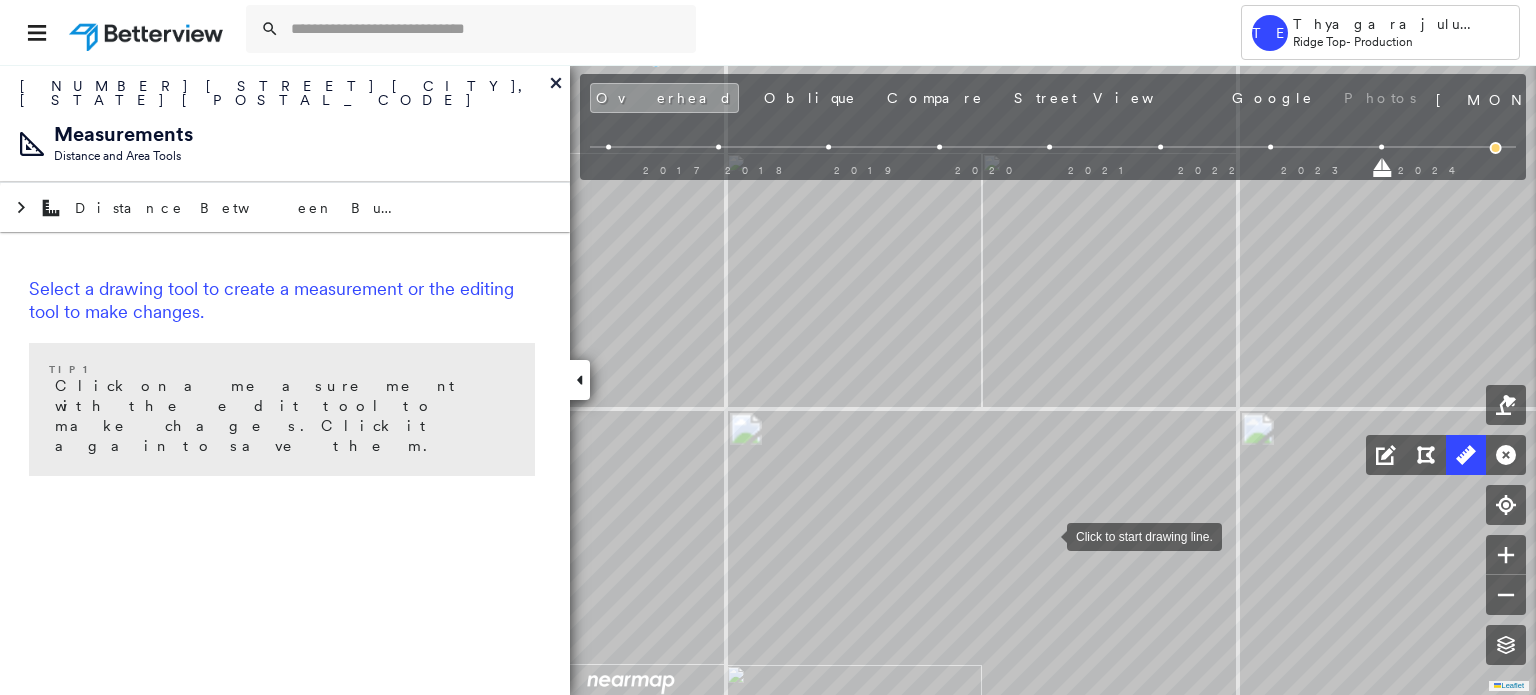 click at bounding box center (1047, 535) 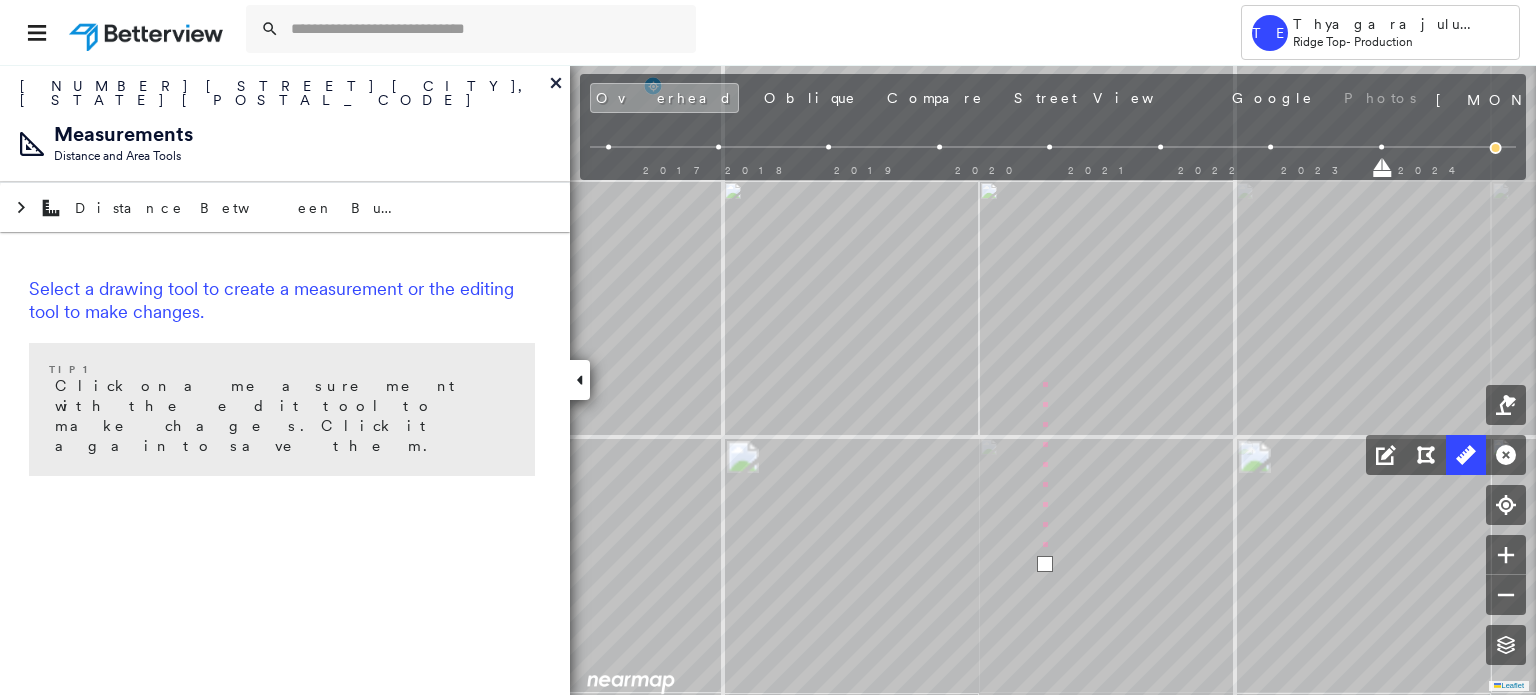 drag, startPoint x: 1048, startPoint y: 347, endPoint x: 1042, endPoint y: 582, distance: 235.07658 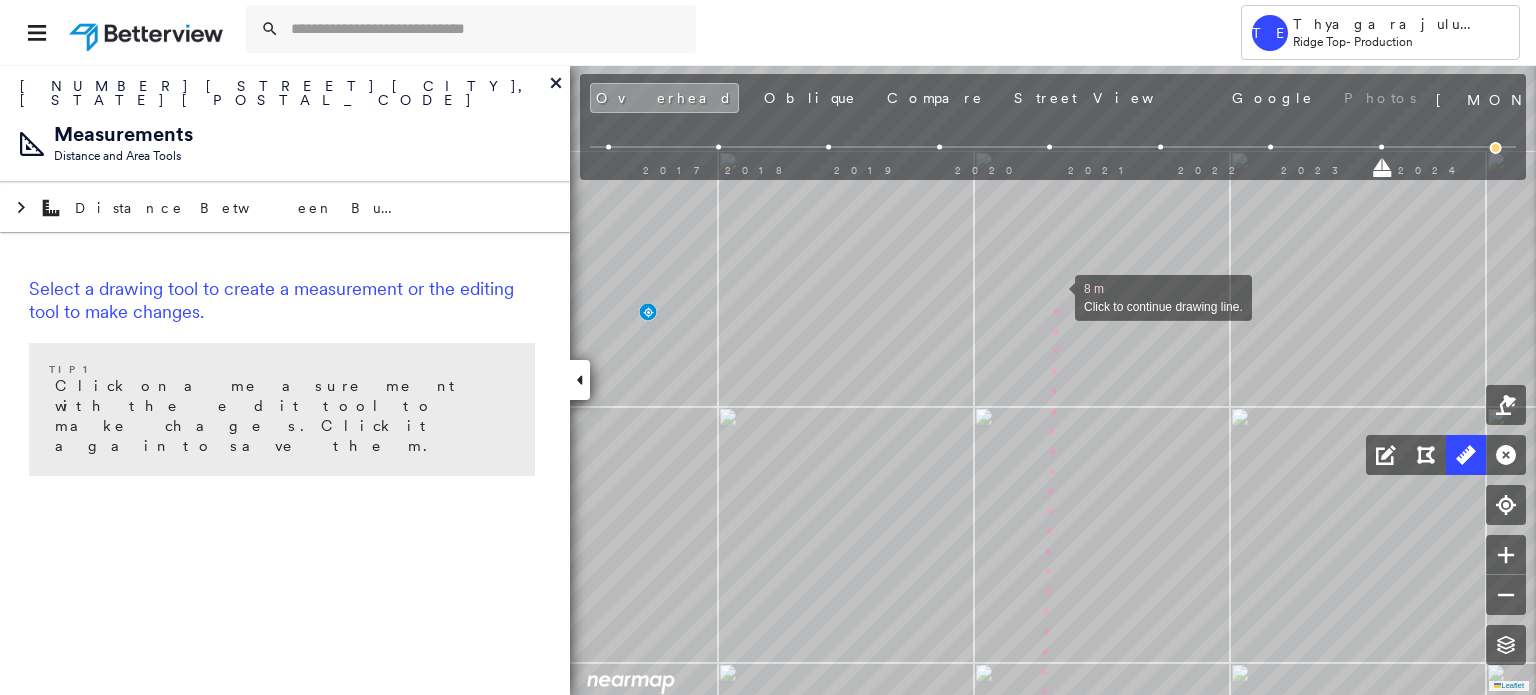 drag, startPoint x: 1055, startPoint y: 296, endPoint x: 1060, endPoint y: 419, distance: 123.101585 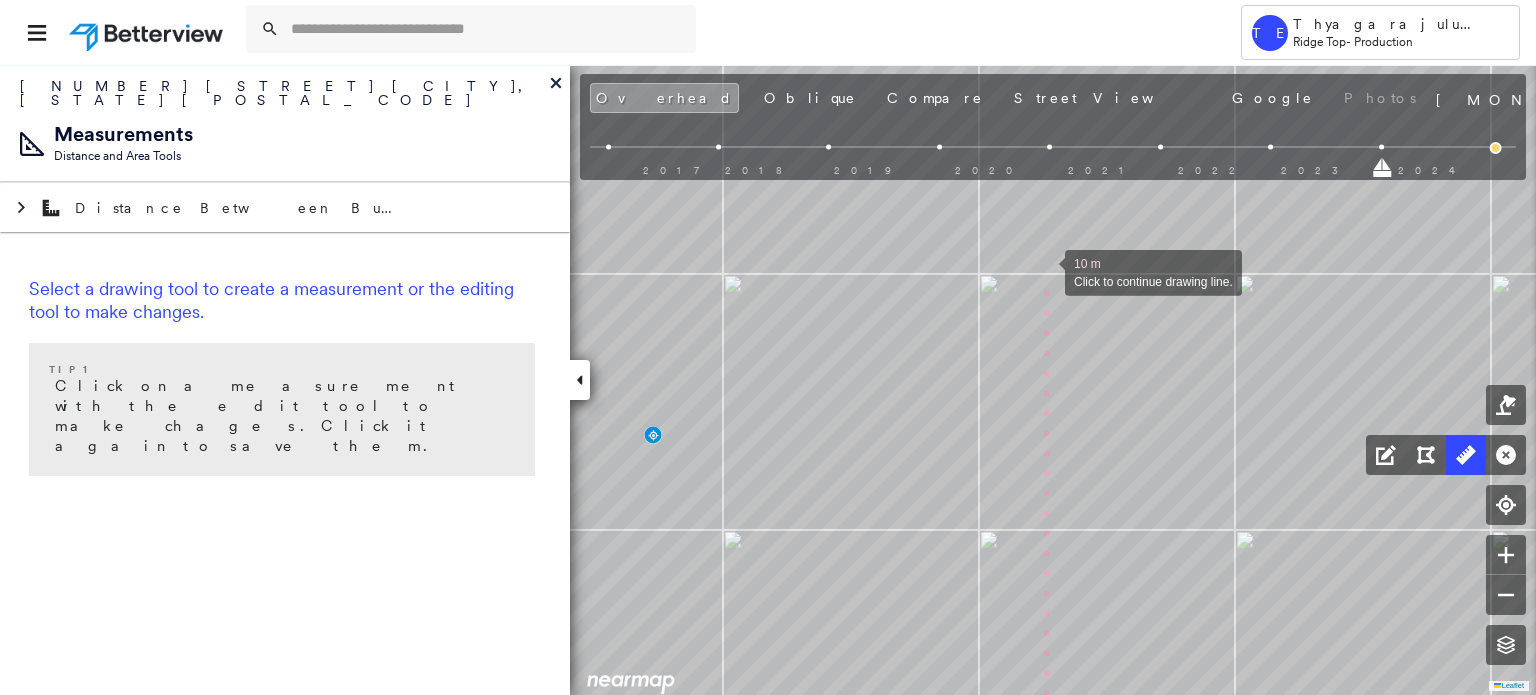 click at bounding box center [1045, 271] 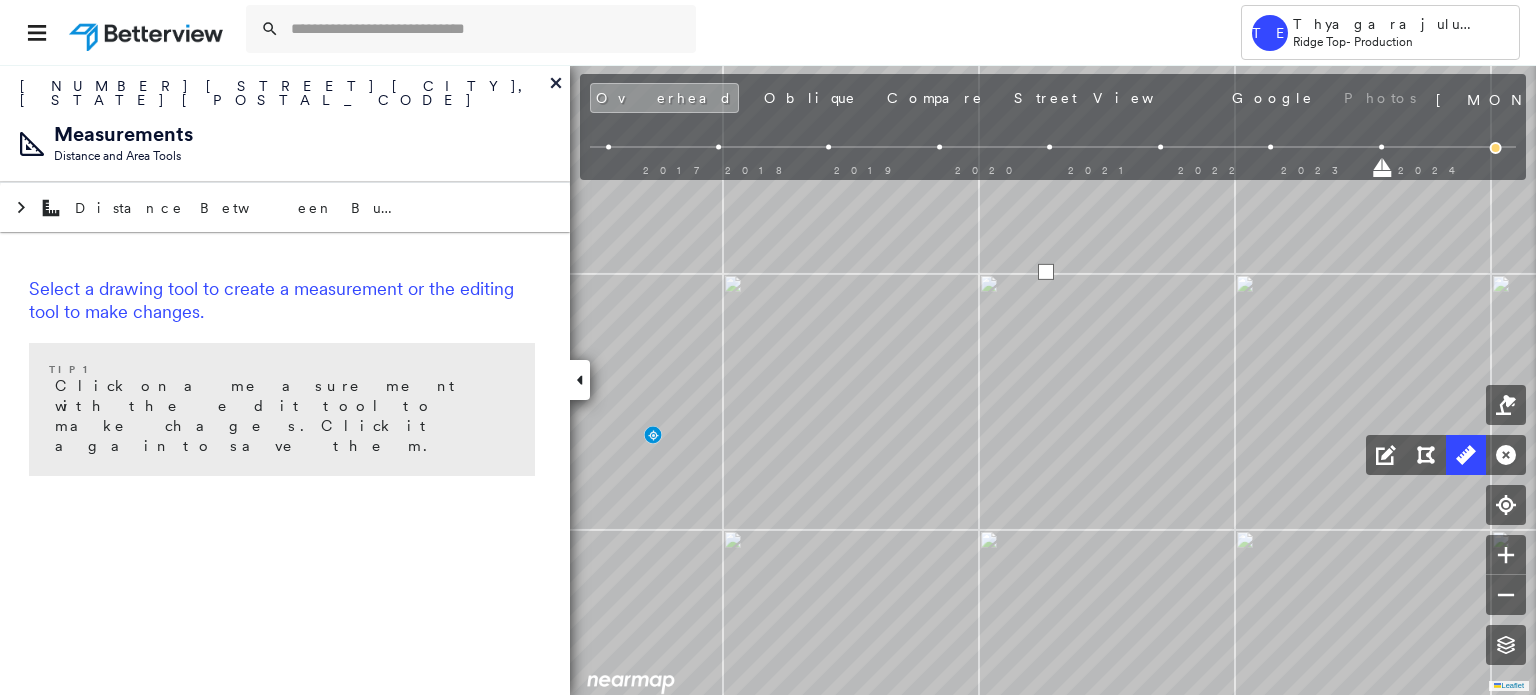 click at bounding box center [1046, 272] 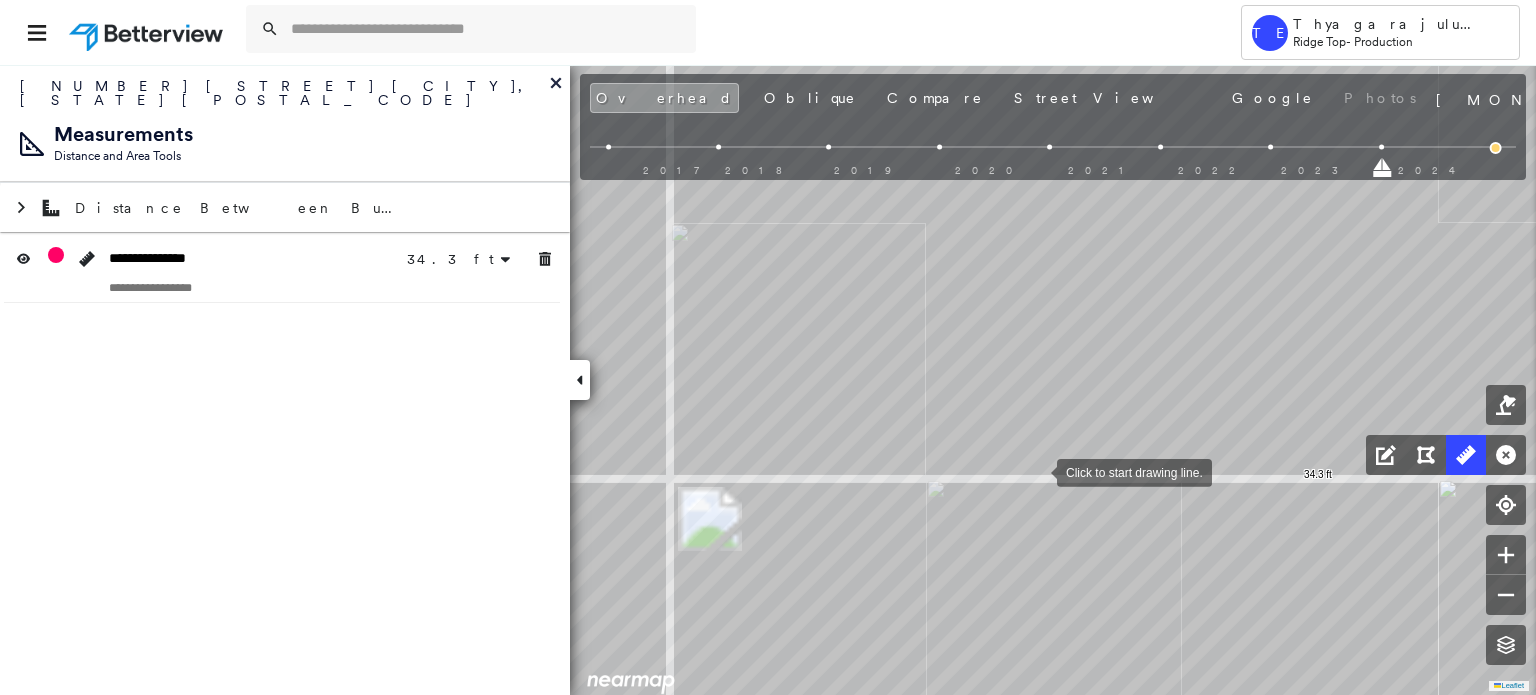 click at bounding box center (1037, 471) 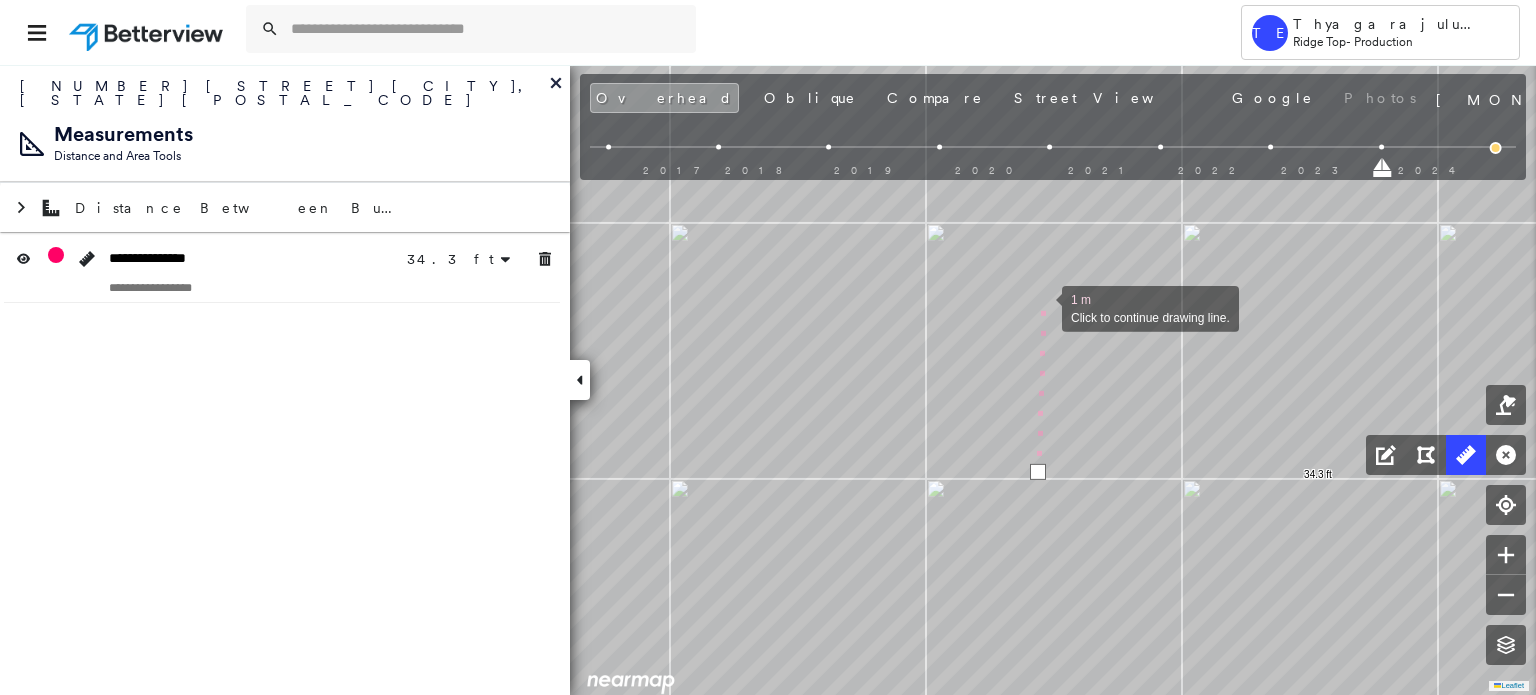 drag, startPoint x: 1042, startPoint y: 307, endPoint x: 1038, endPoint y: 590, distance: 283.02826 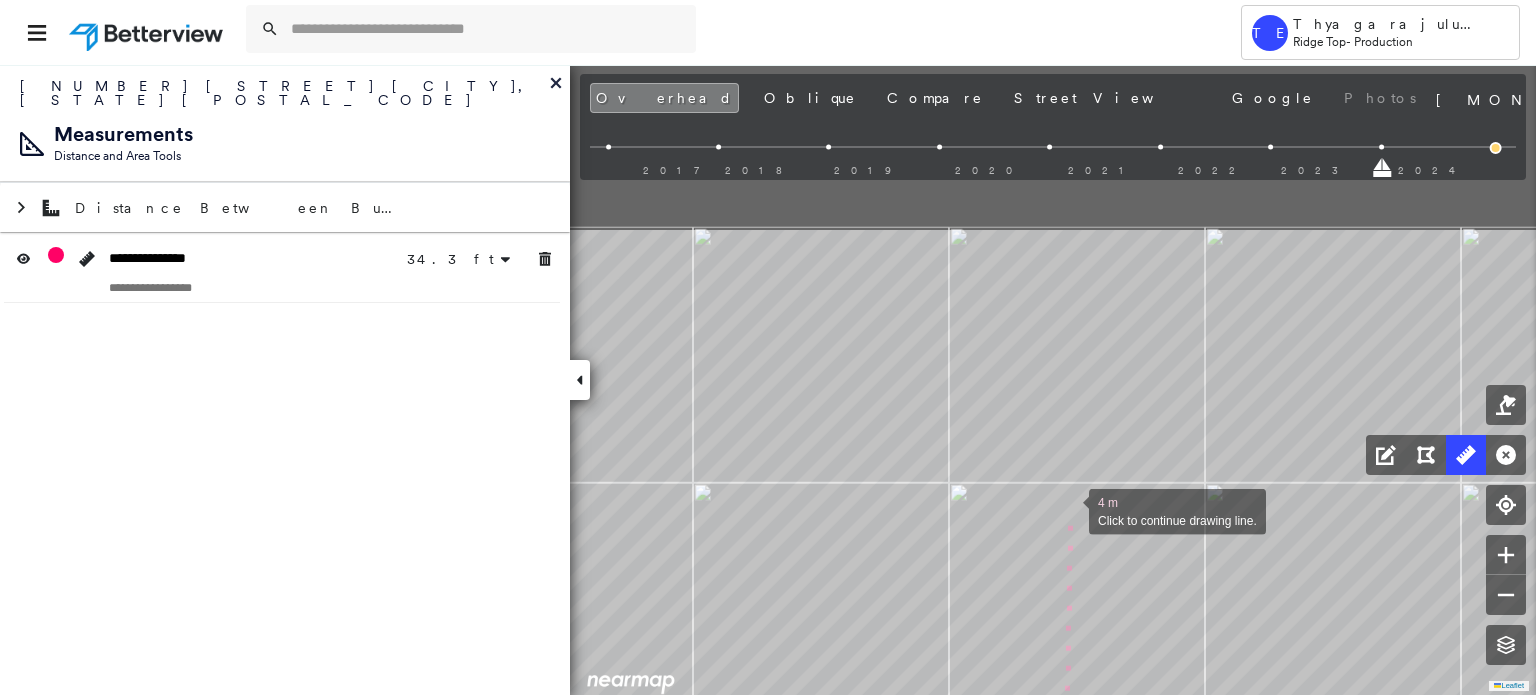 drag, startPoint x: 1040, startPoint y: 280, endPoint x: 1069, endPoint y: 509, distance: 230.82893 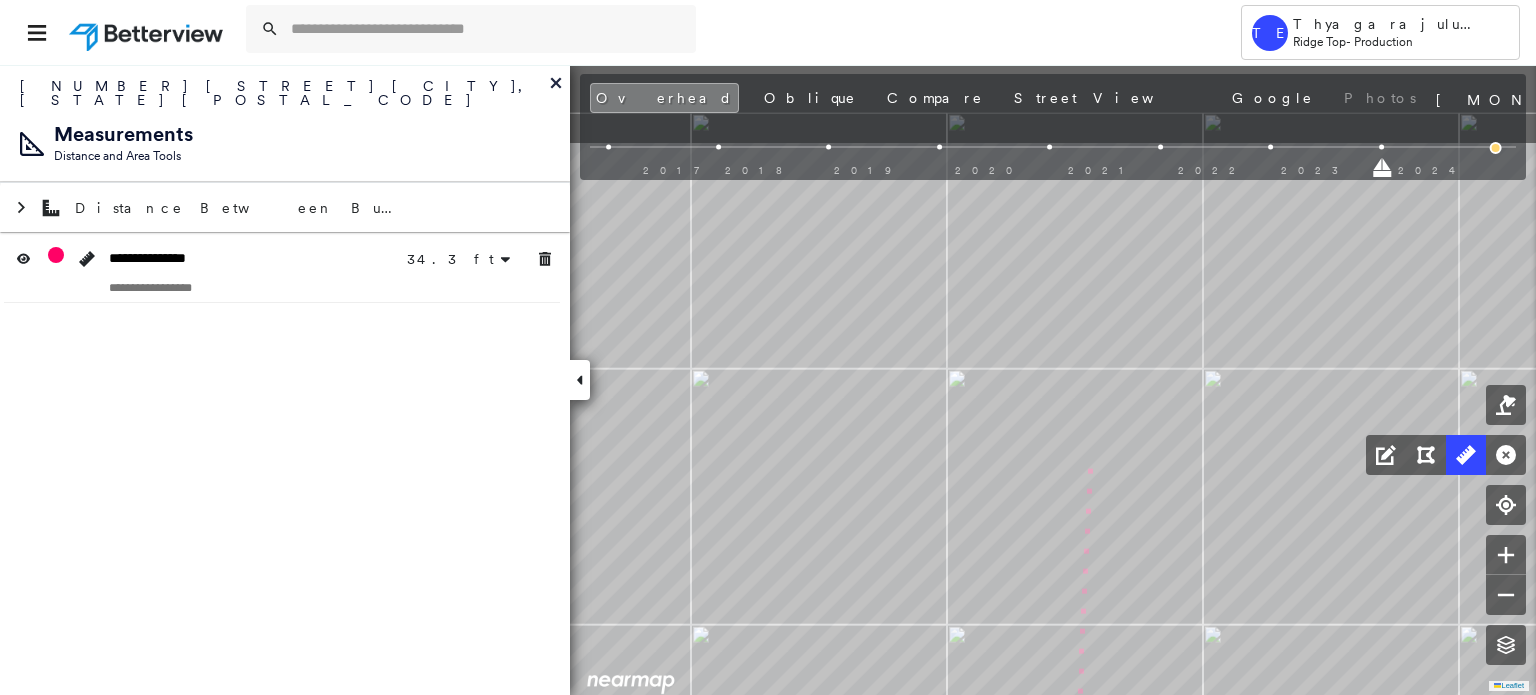drag, startPoint x: 1083, startPoint y: 394, endPoint x: 1106, endPoint y: 487, distance: 95.80188 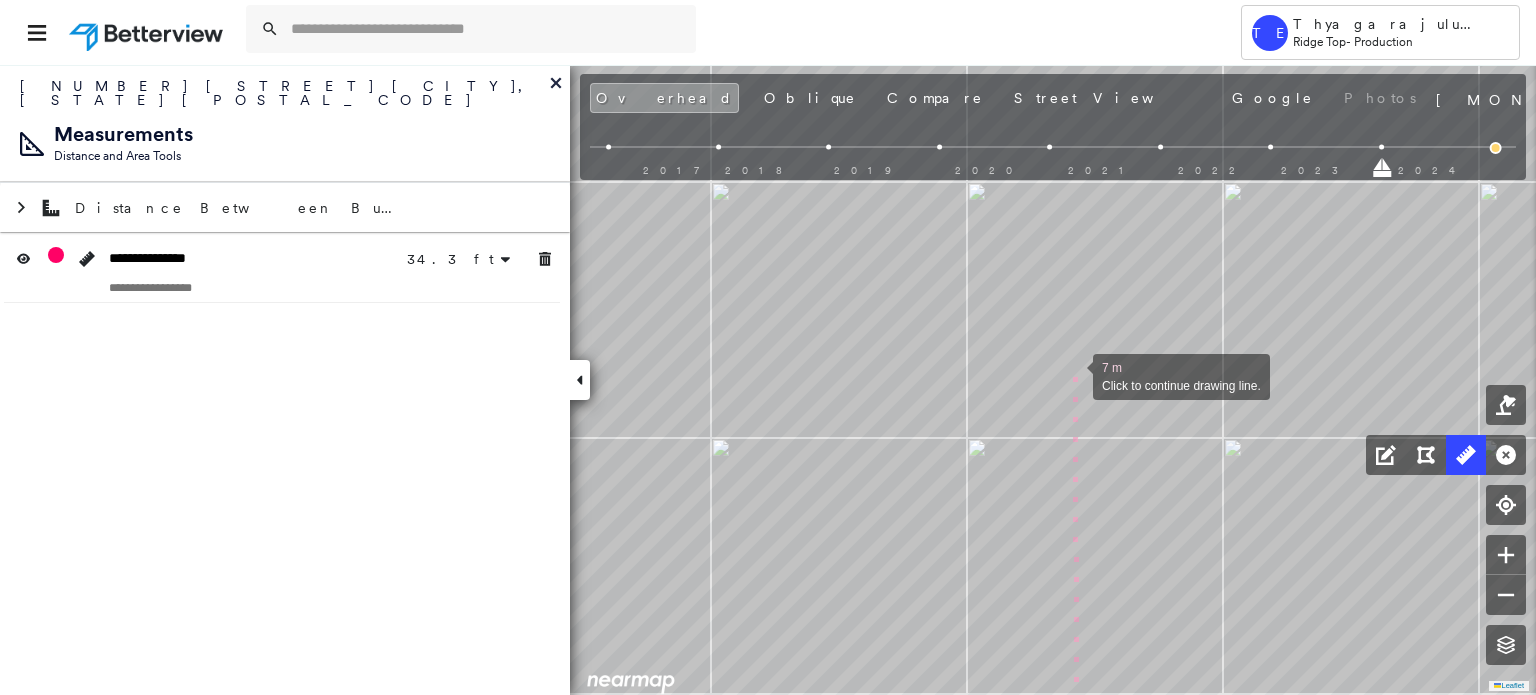 click at bounding box center (1073, 375) 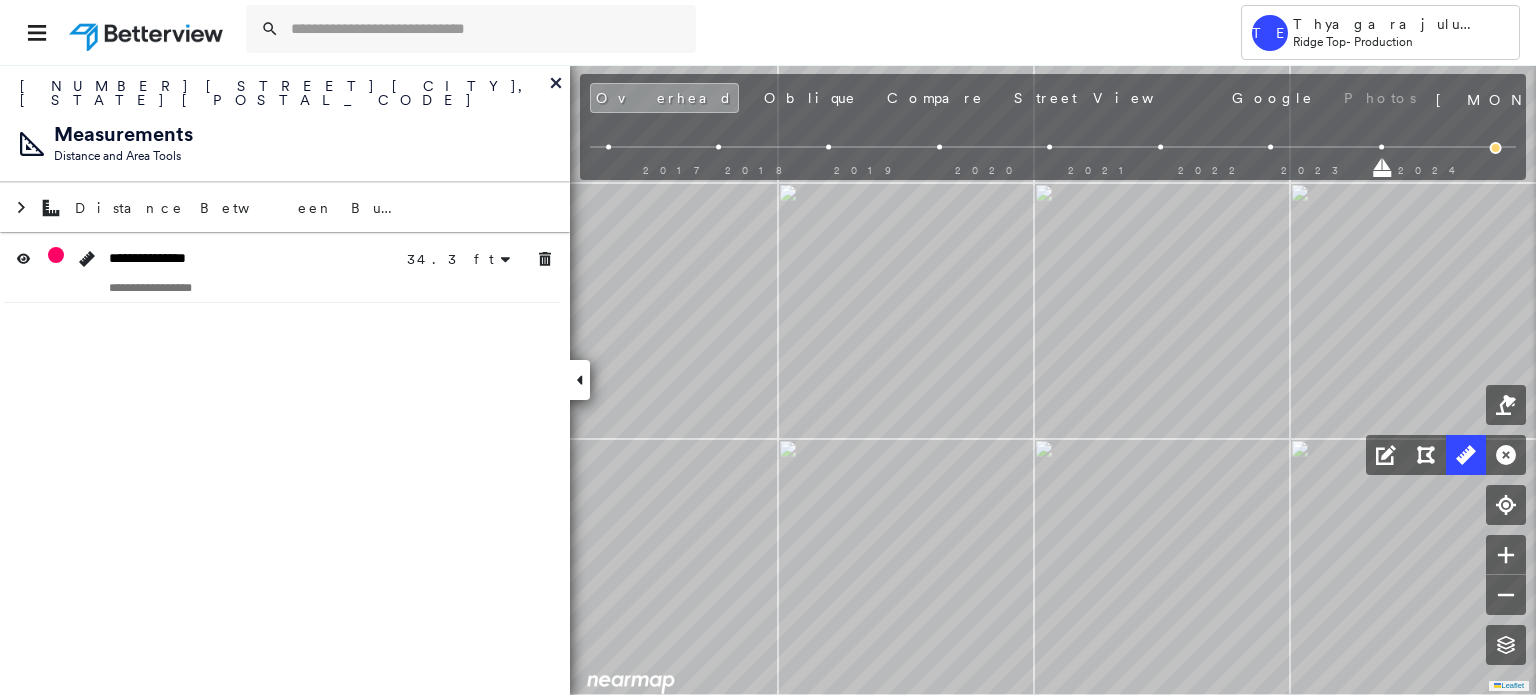 click on "34.3 ft 34.3 ft 7 m Click last point to finish line." at bounding box center (622, 1337) 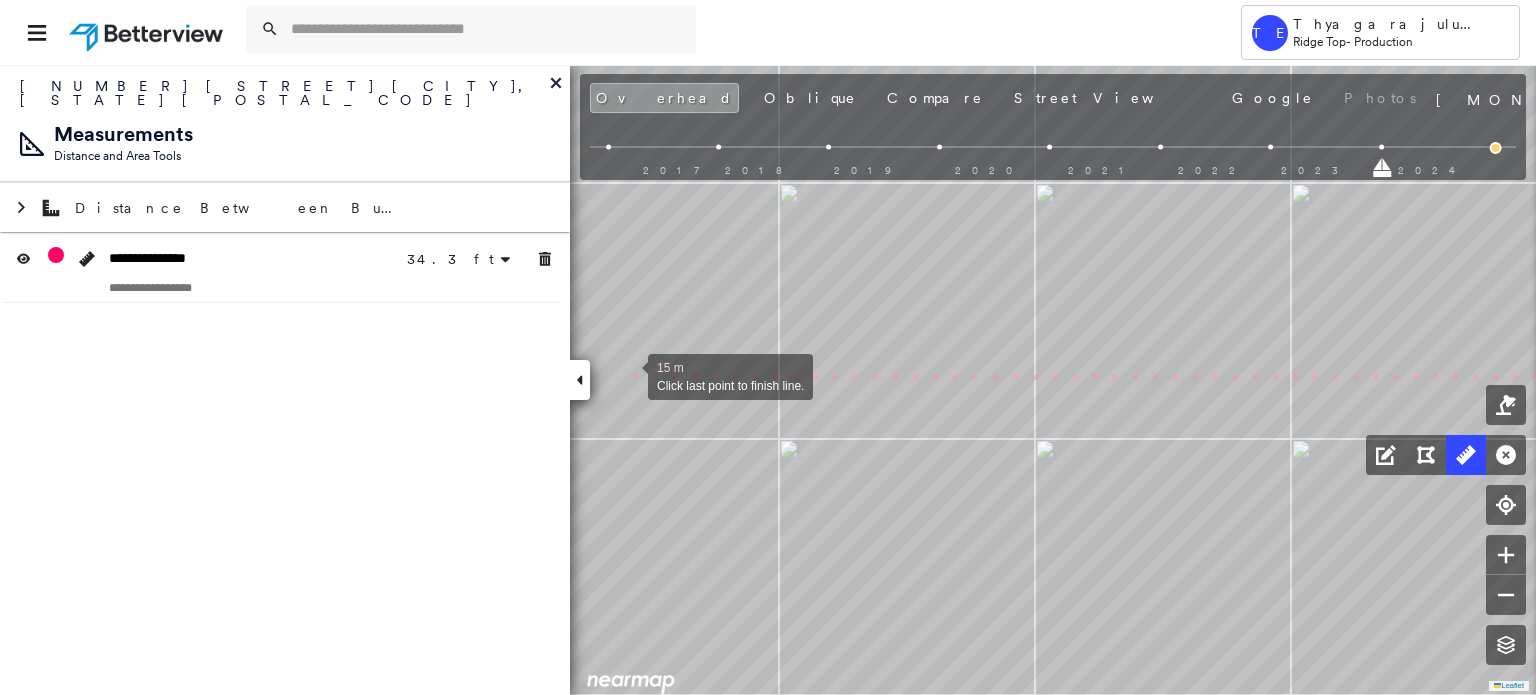 click at bounding box center (628, 375) 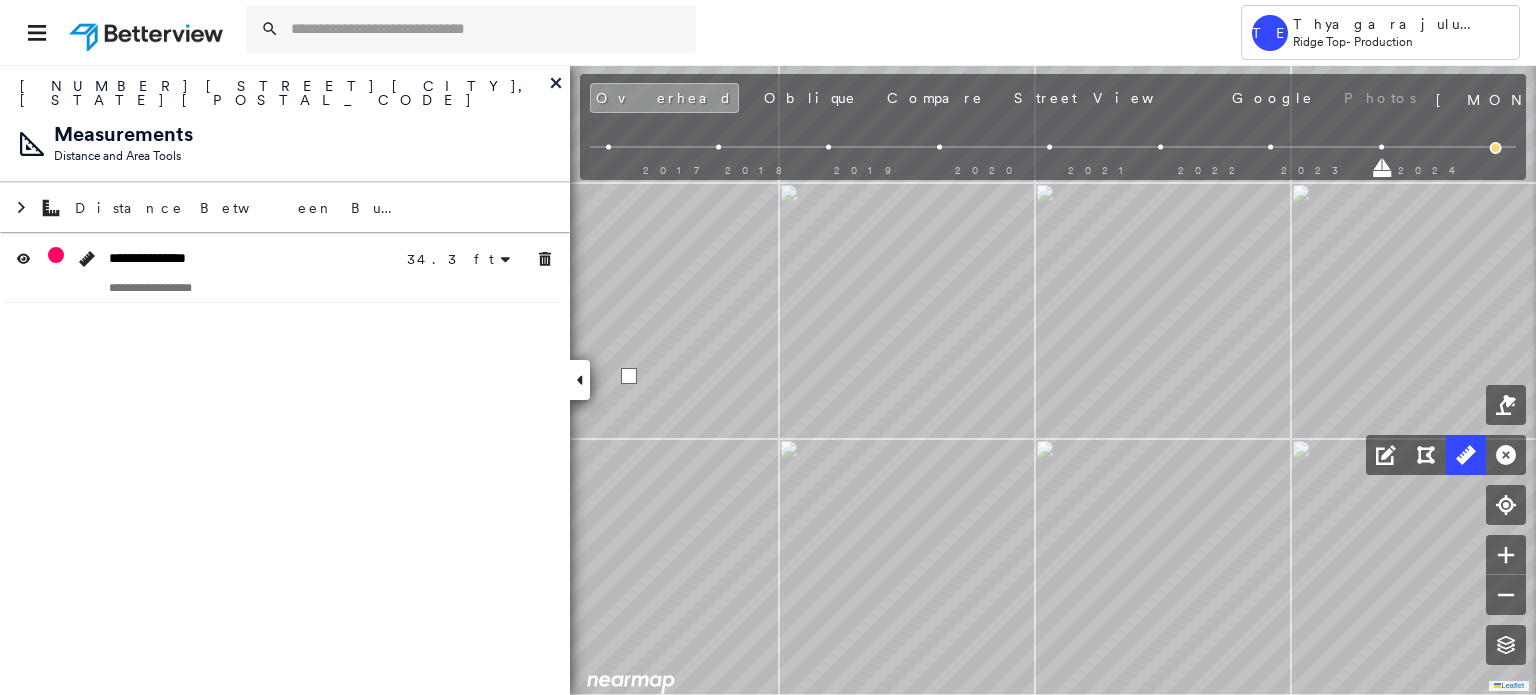 click at bounding box center [629, 376] 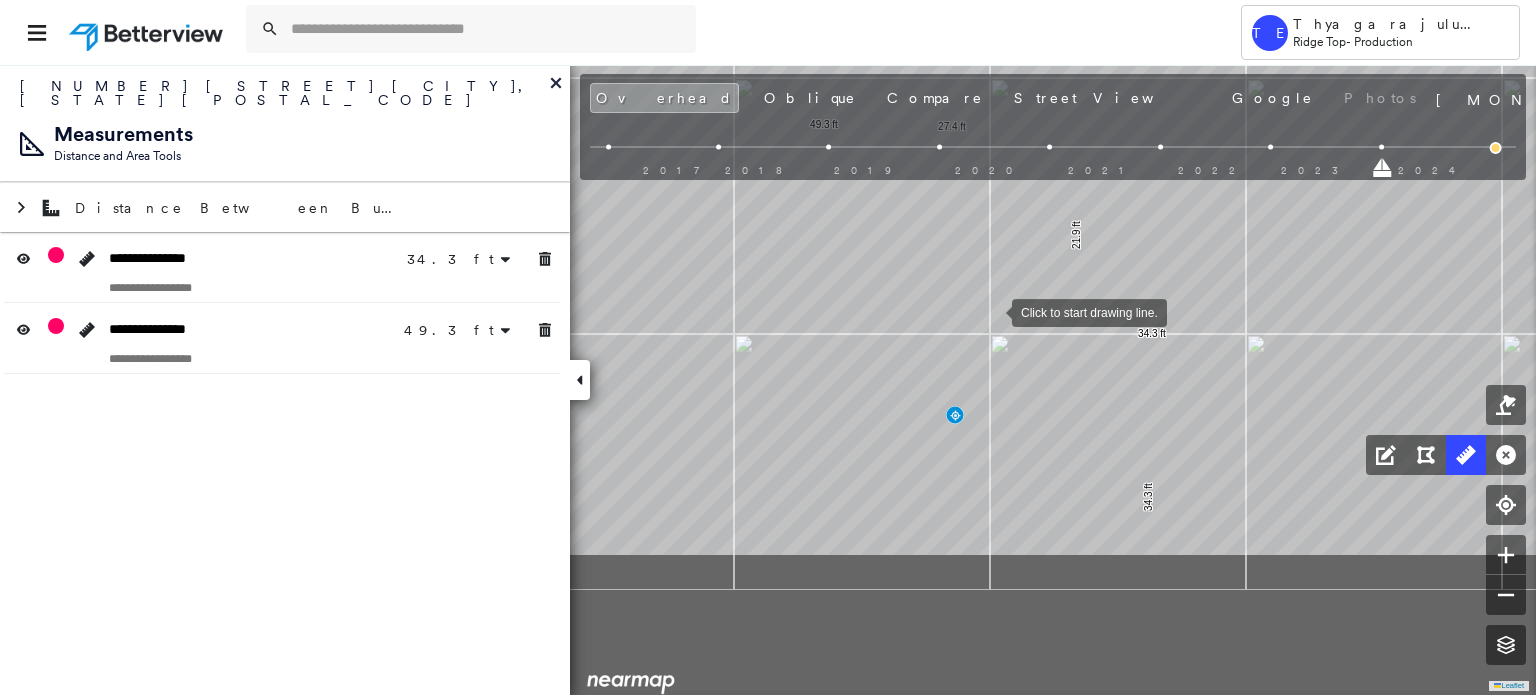 drag, startPoint x: 999, startPoint y: 527, endPoint x: 999, endPoint y: 292, distance: 235 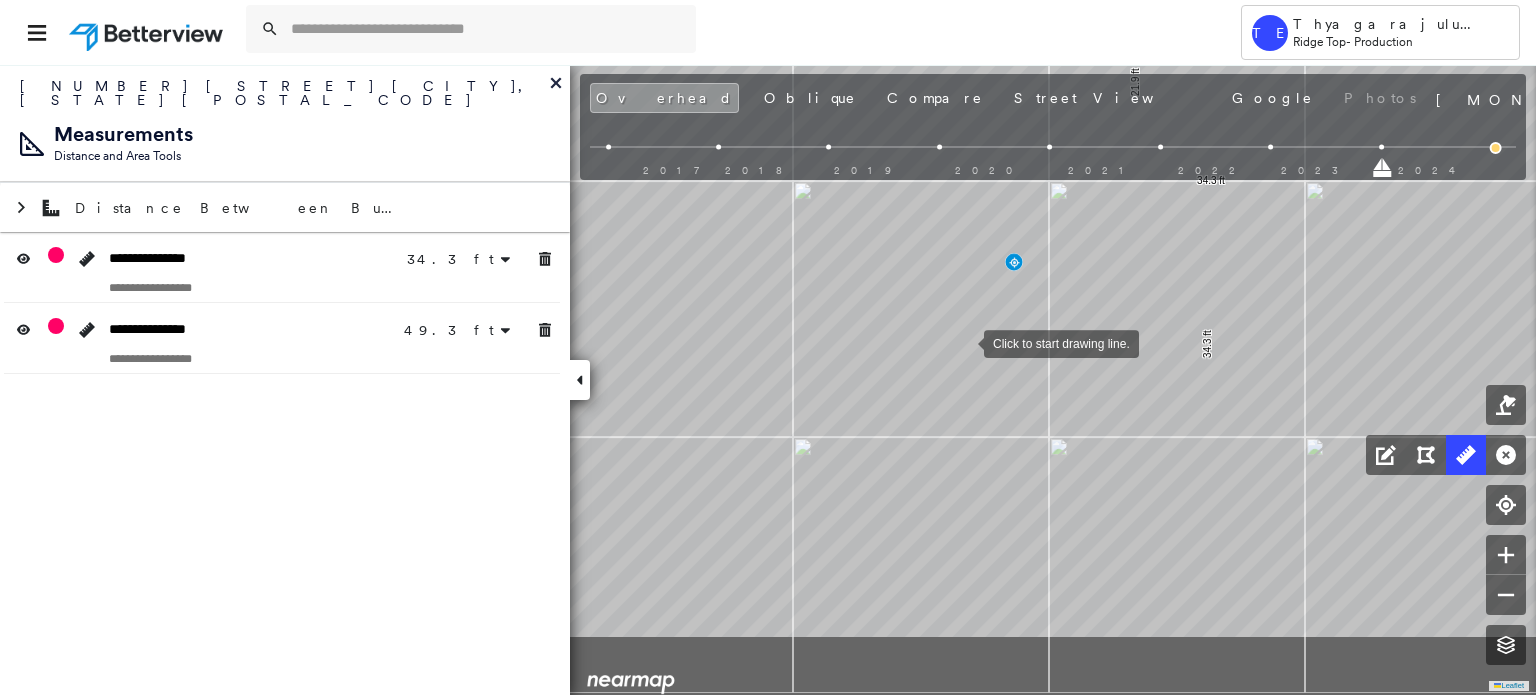 drag, startPoint x: 912, startPoint y: 466, endPoint x: 957, endPoint y: 351, distance: 123.49089 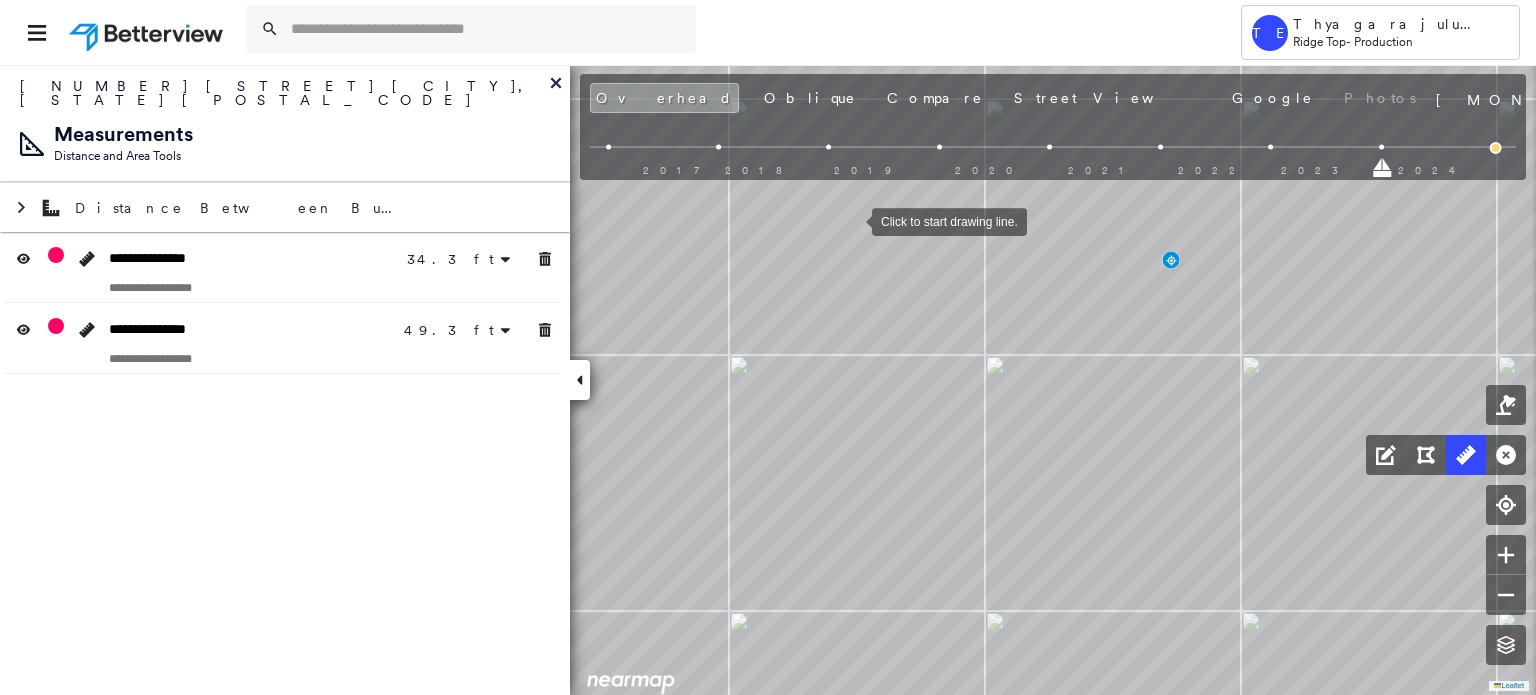 click at bounding box center [852, 220] 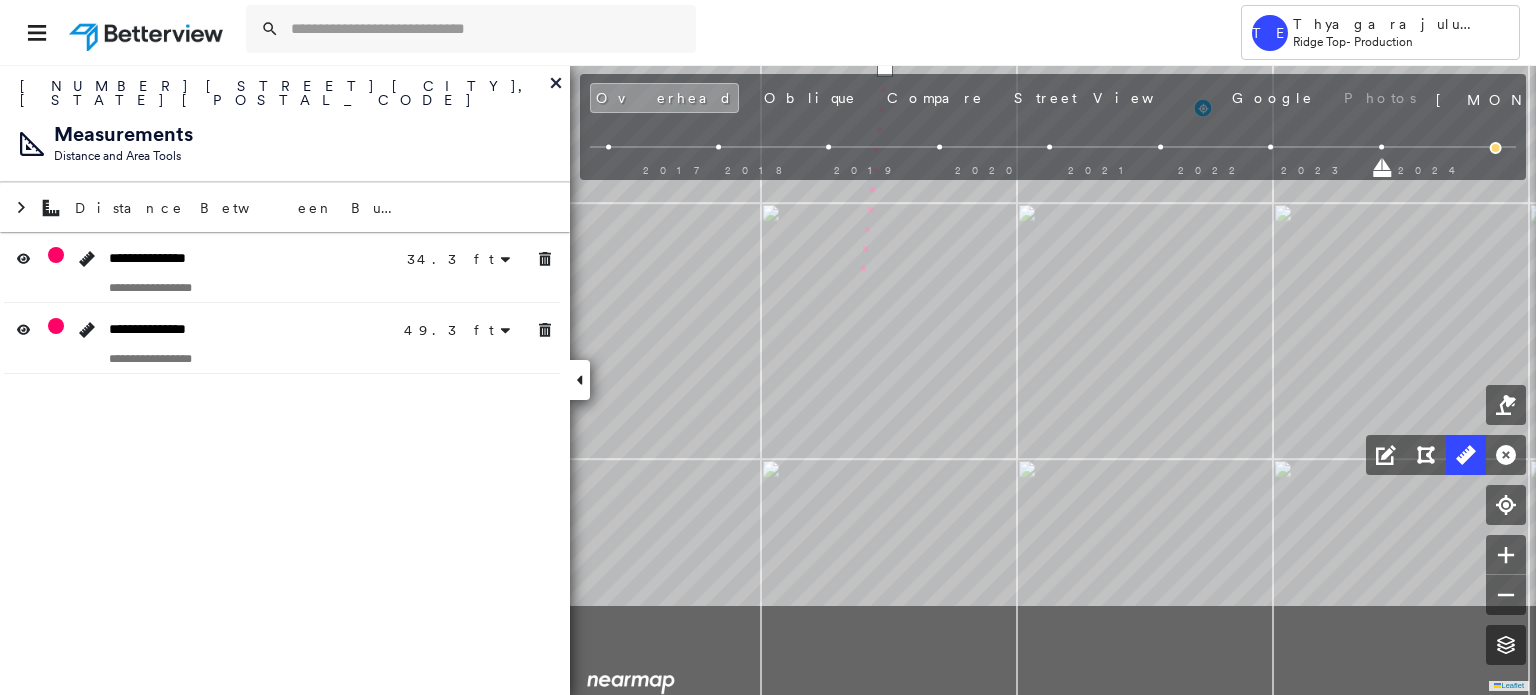 drag, startPoint x: 837, startPoint y: 443, endPoint x: 870, endPoint y: 227, distance: 218.50629 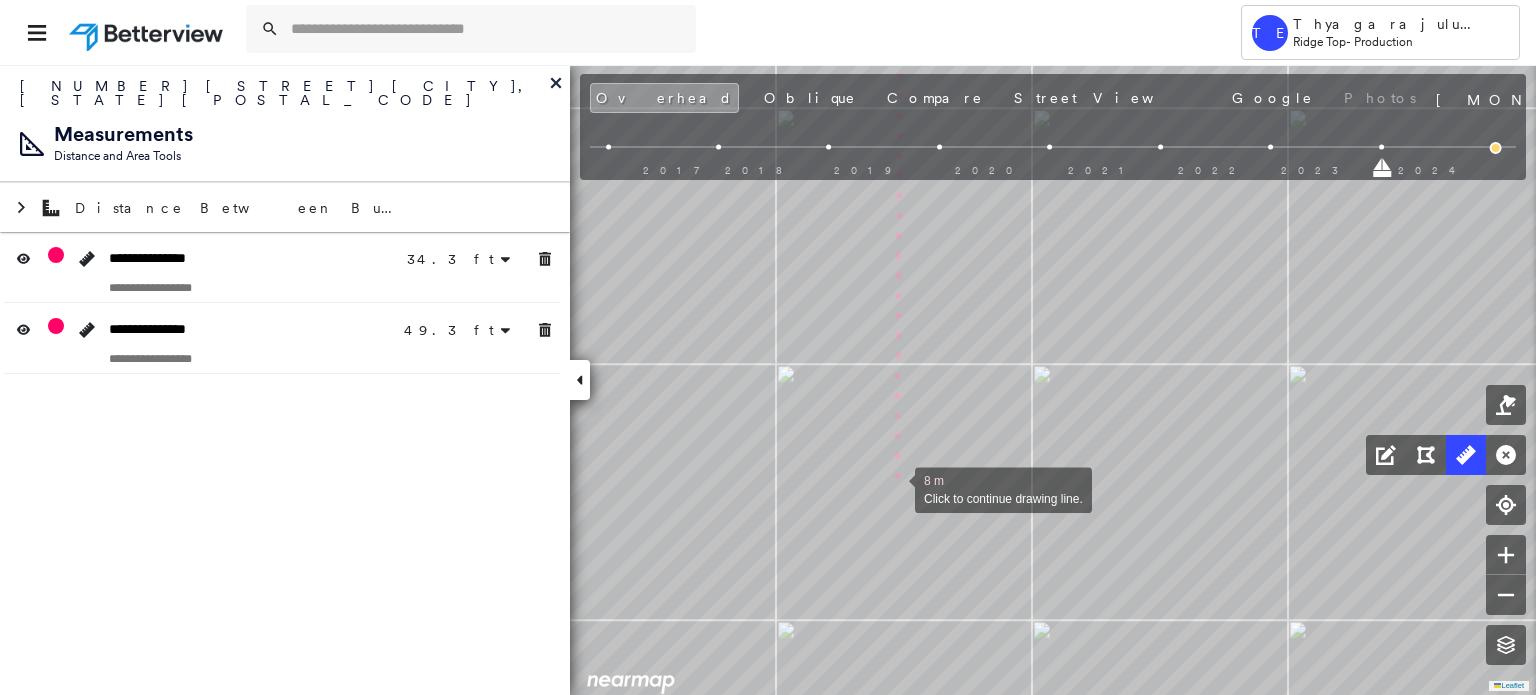 click at bounding box center (895, 488) 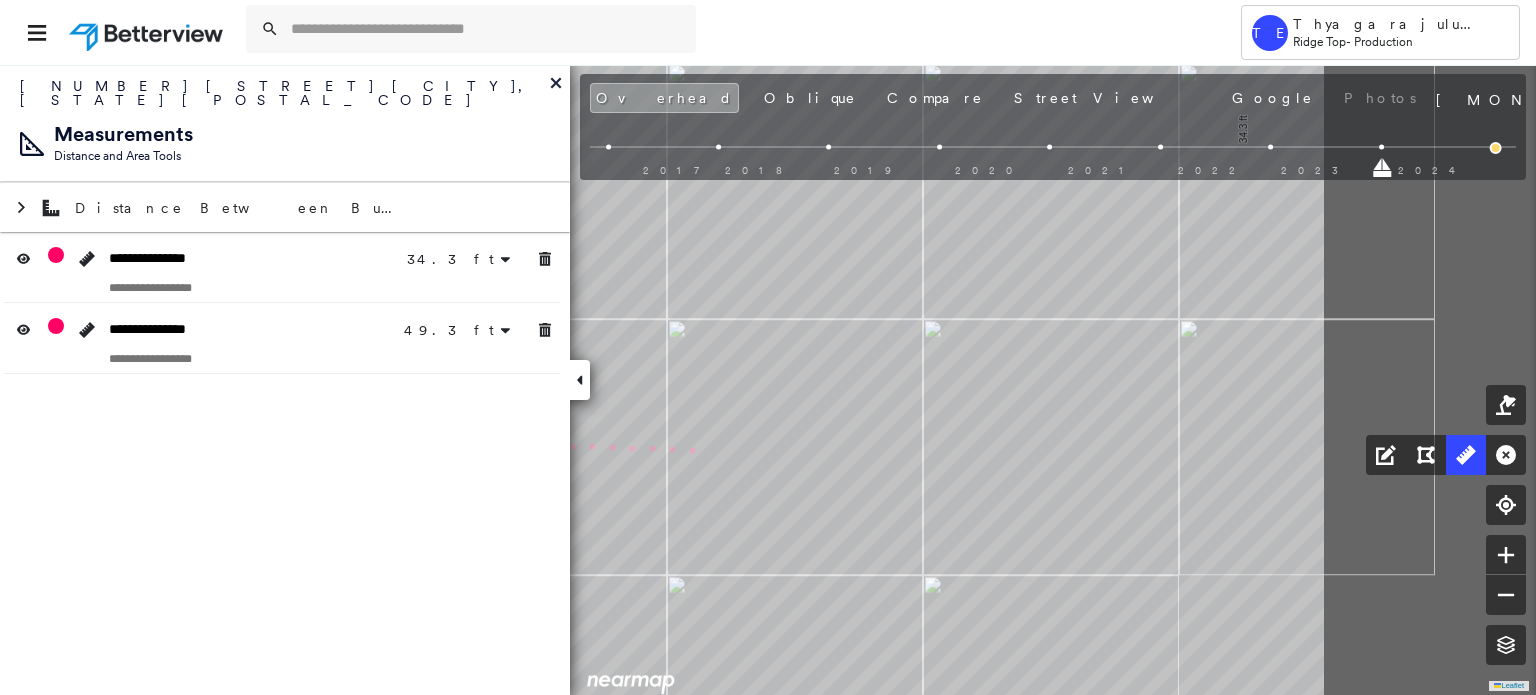 drag, startPoint x: 1100, startPoint y: 497, endPoint x: 646, endPoint y: 451, distance: 456.32443 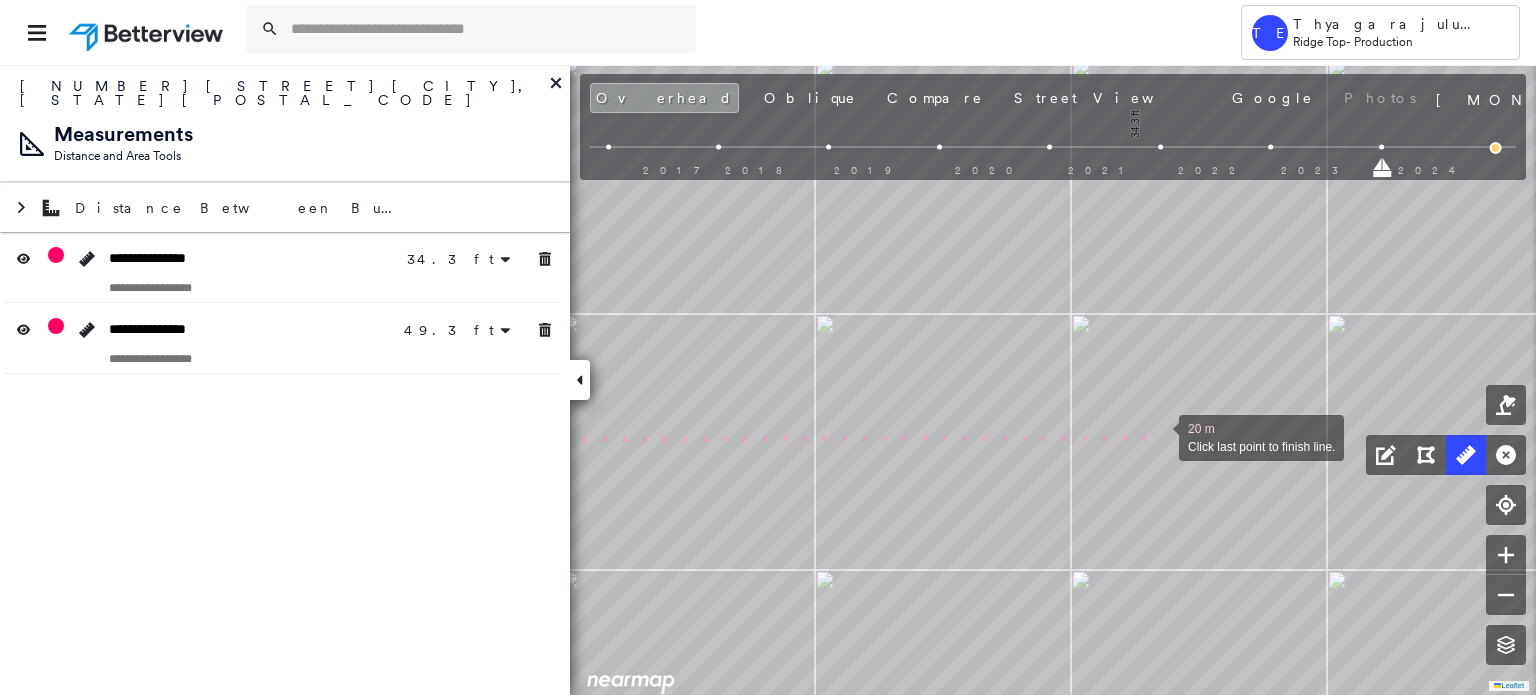 click at bounding box center (1159, 436) 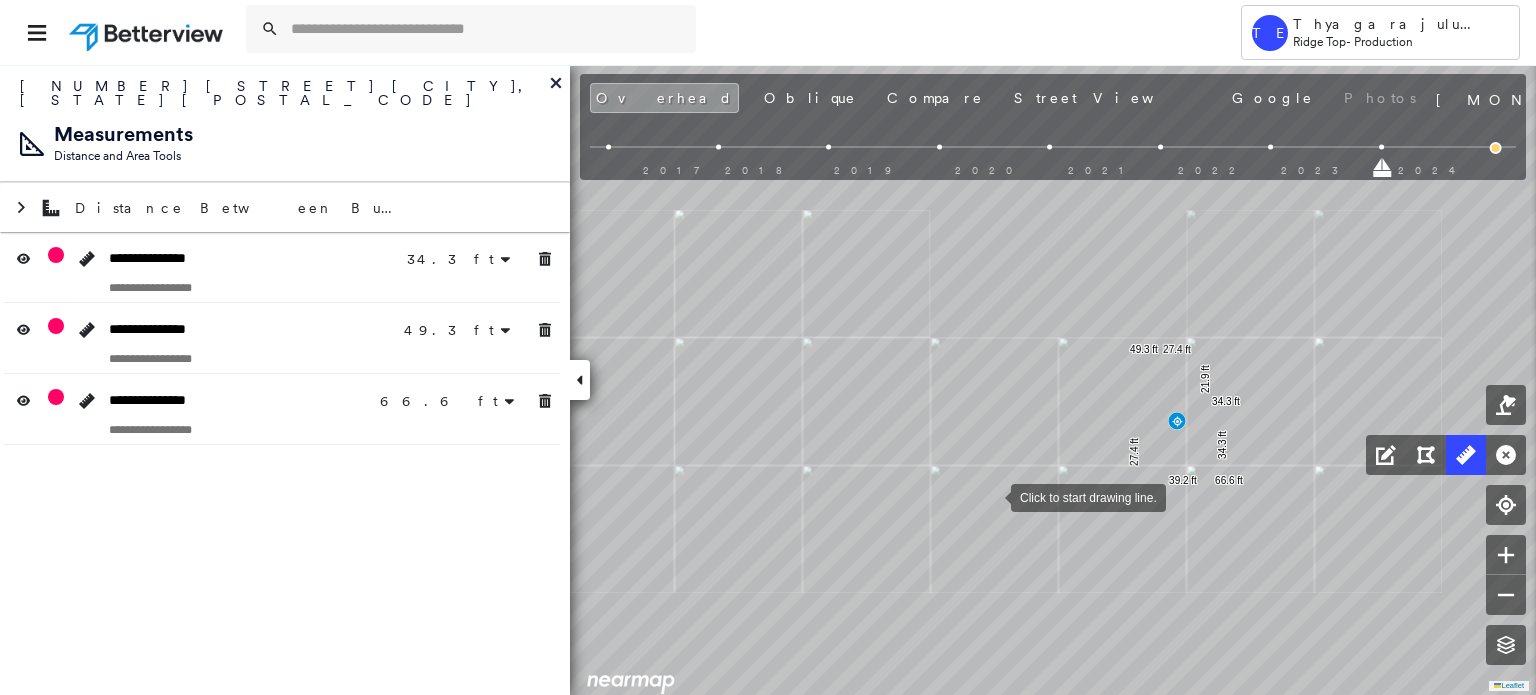 drag, startPoint x: 1236, startPoint y: 485, endPoint x: 991, endPoint y: 496, distance: 245.24681 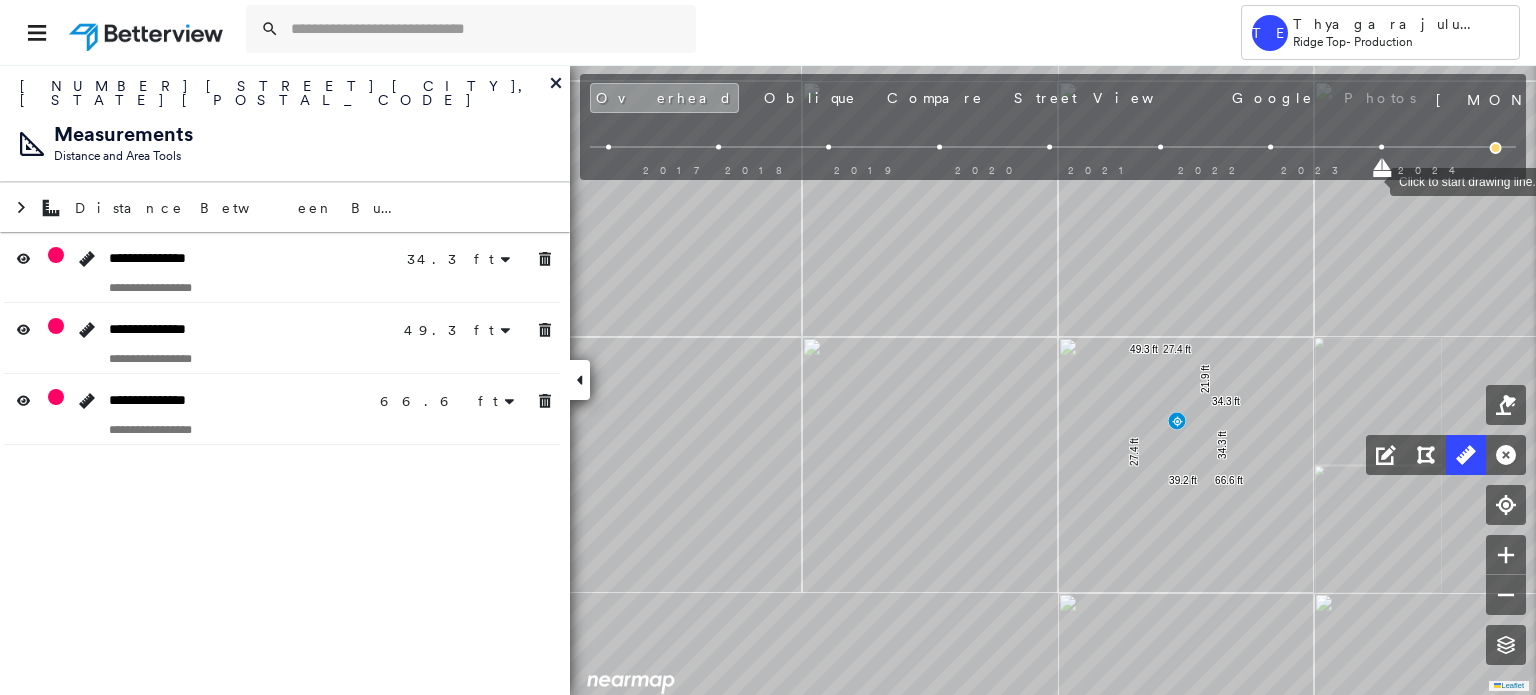 click at bounding box center (1053, 147) 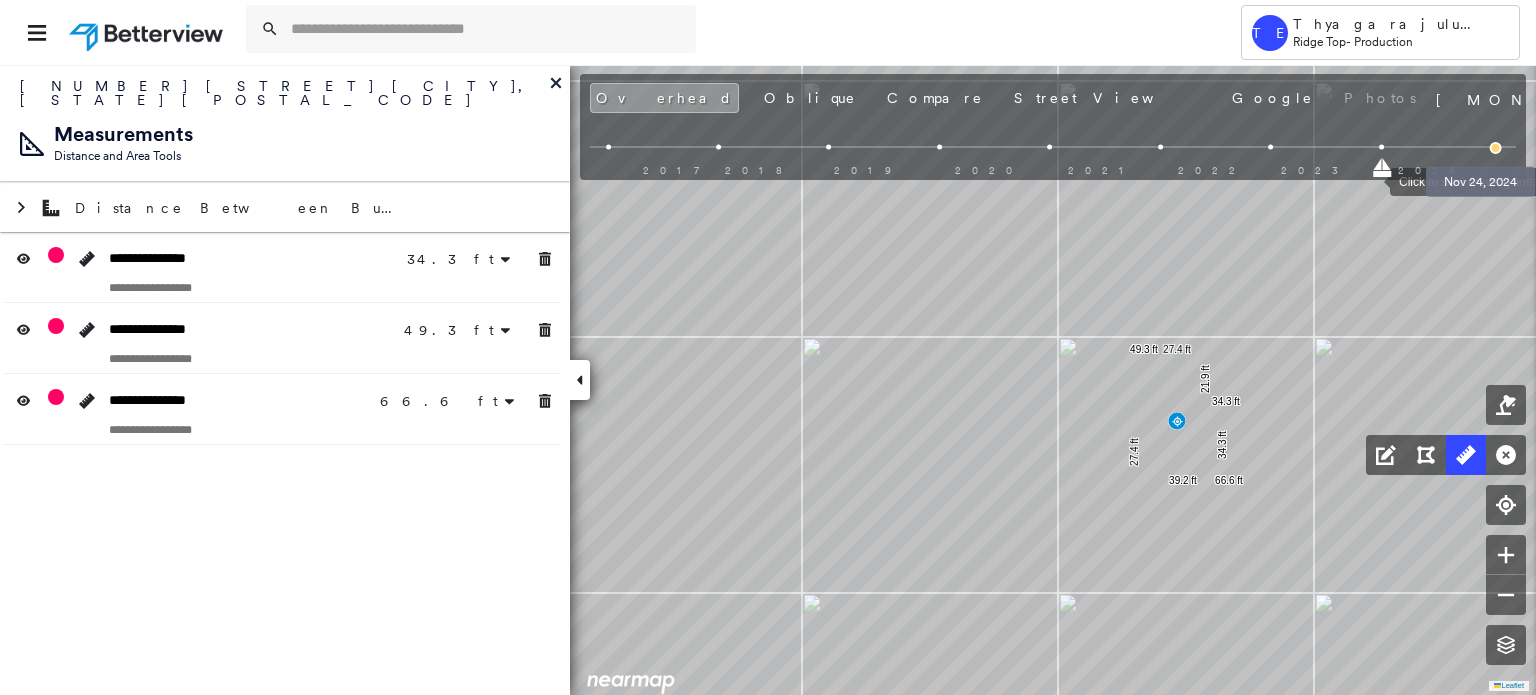 click at bounding box center (1496, 148) 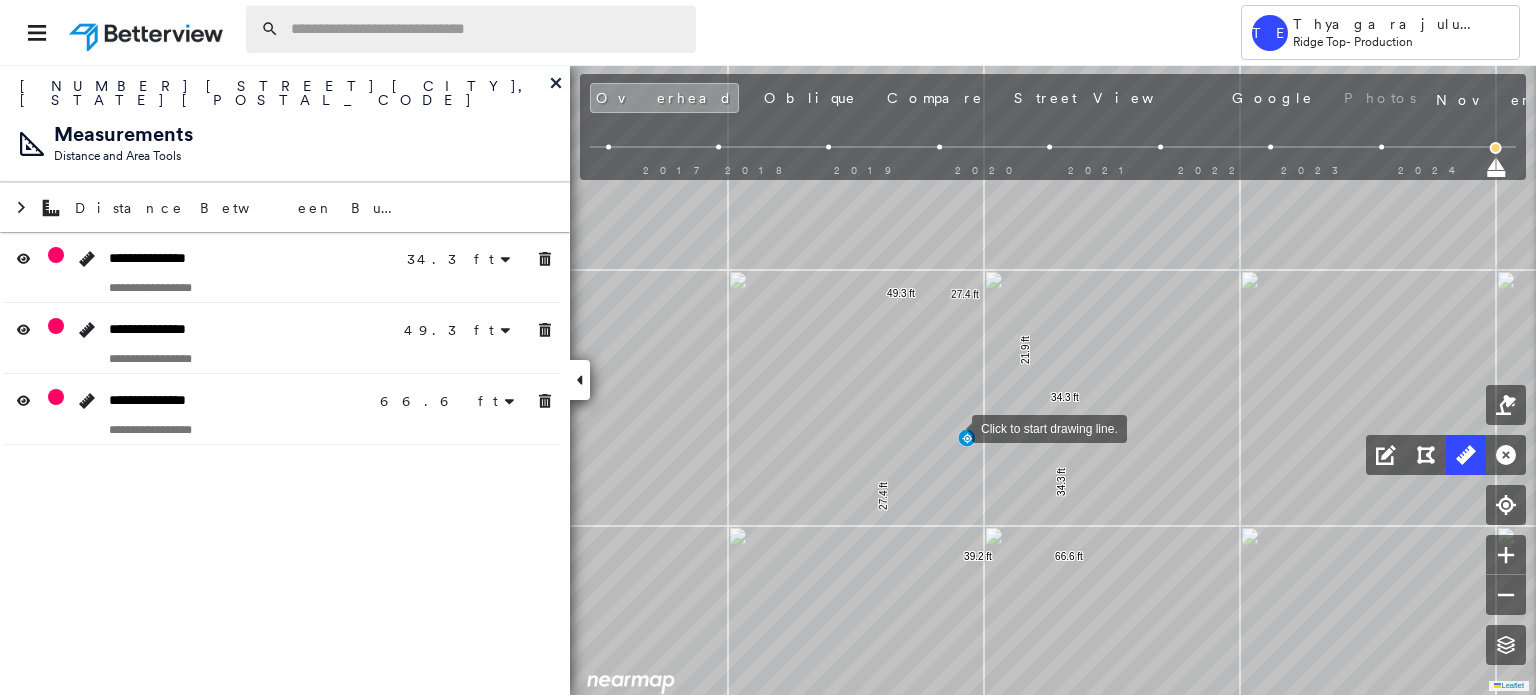 click at bounding box center [487, 29] 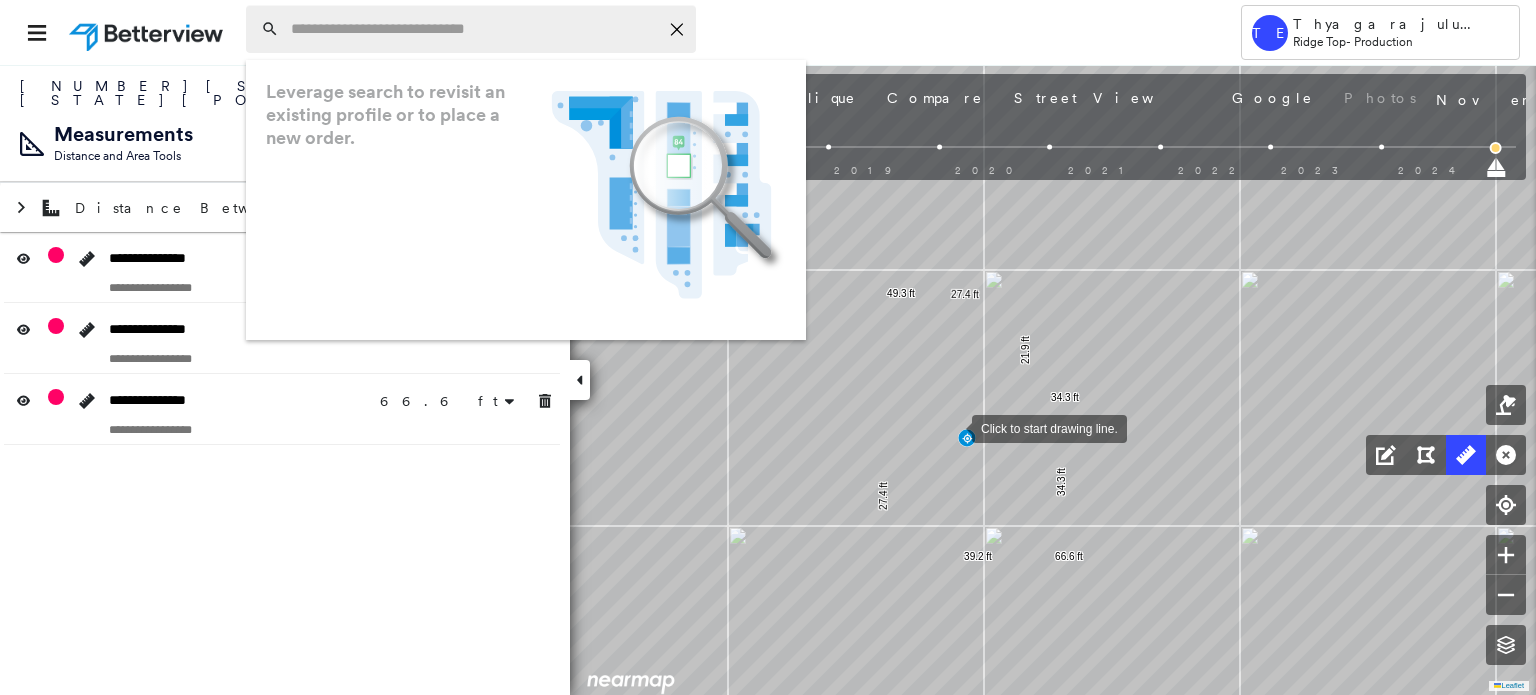 paste on "**********" 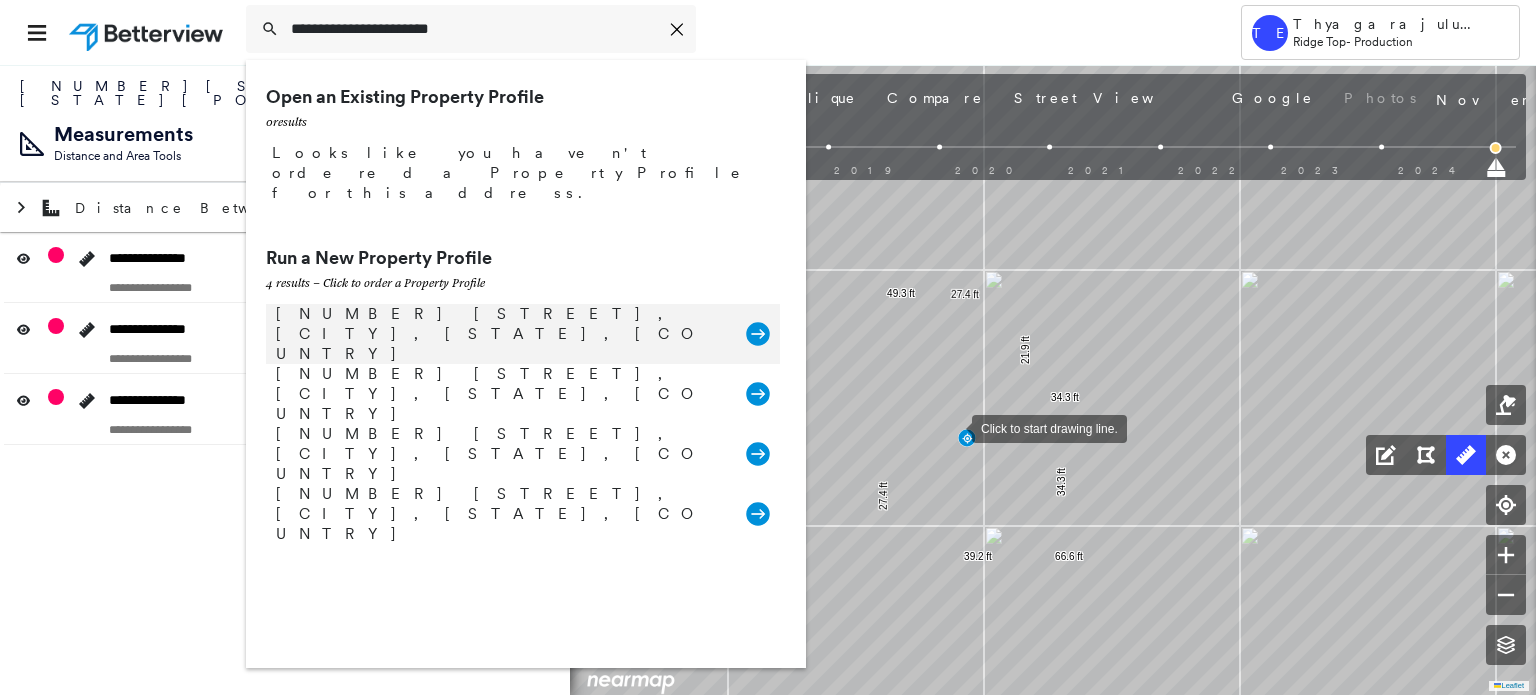 type on "**********" 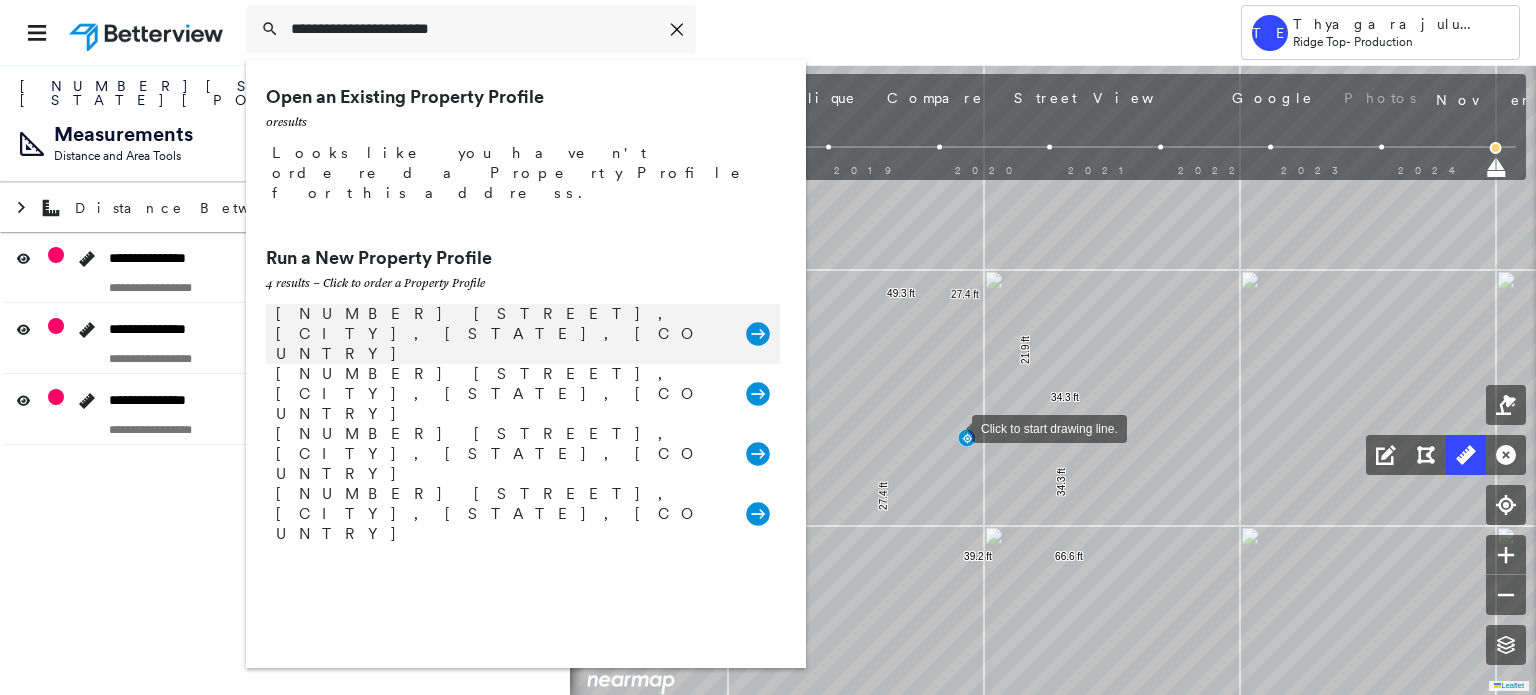 click on "[NUMBER] [STREET], [CITY], [STATE], [COUNTRY]" at bounding box center [501, 334] 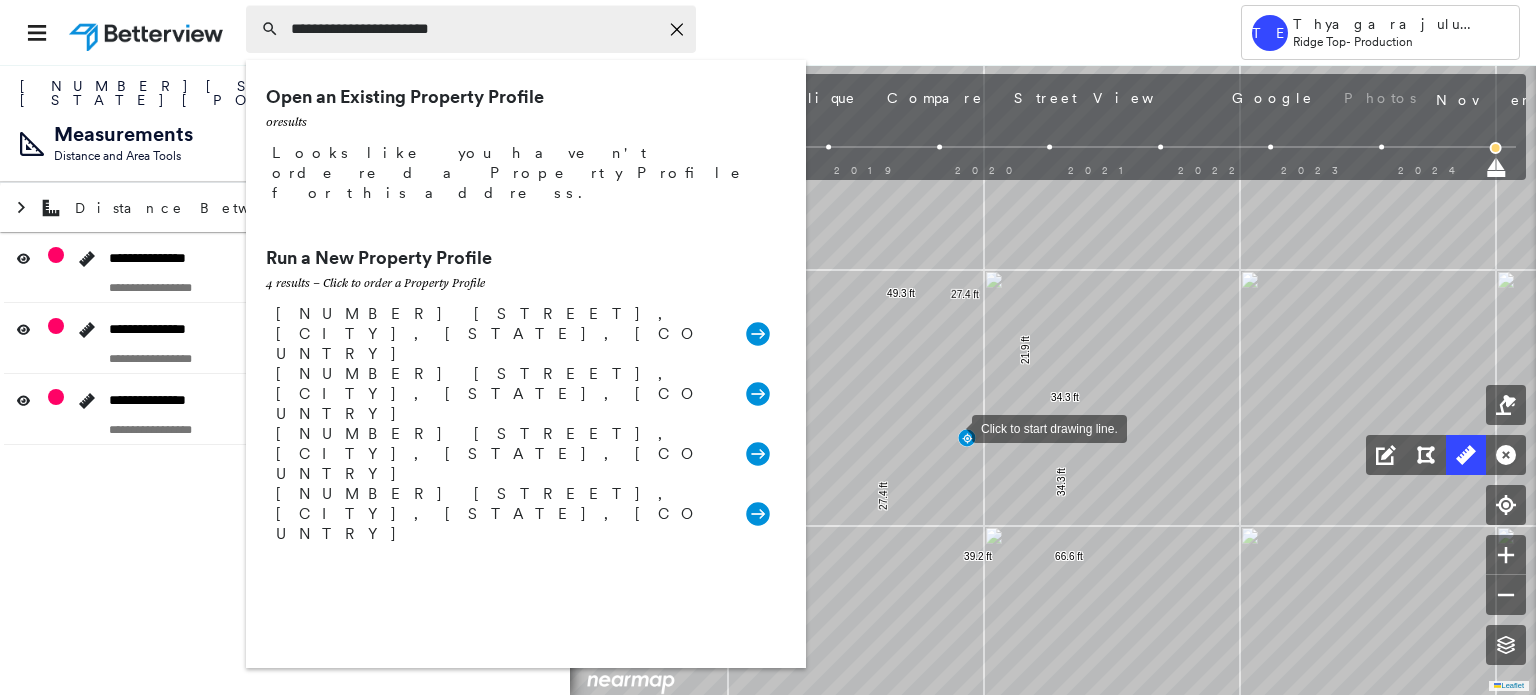 type 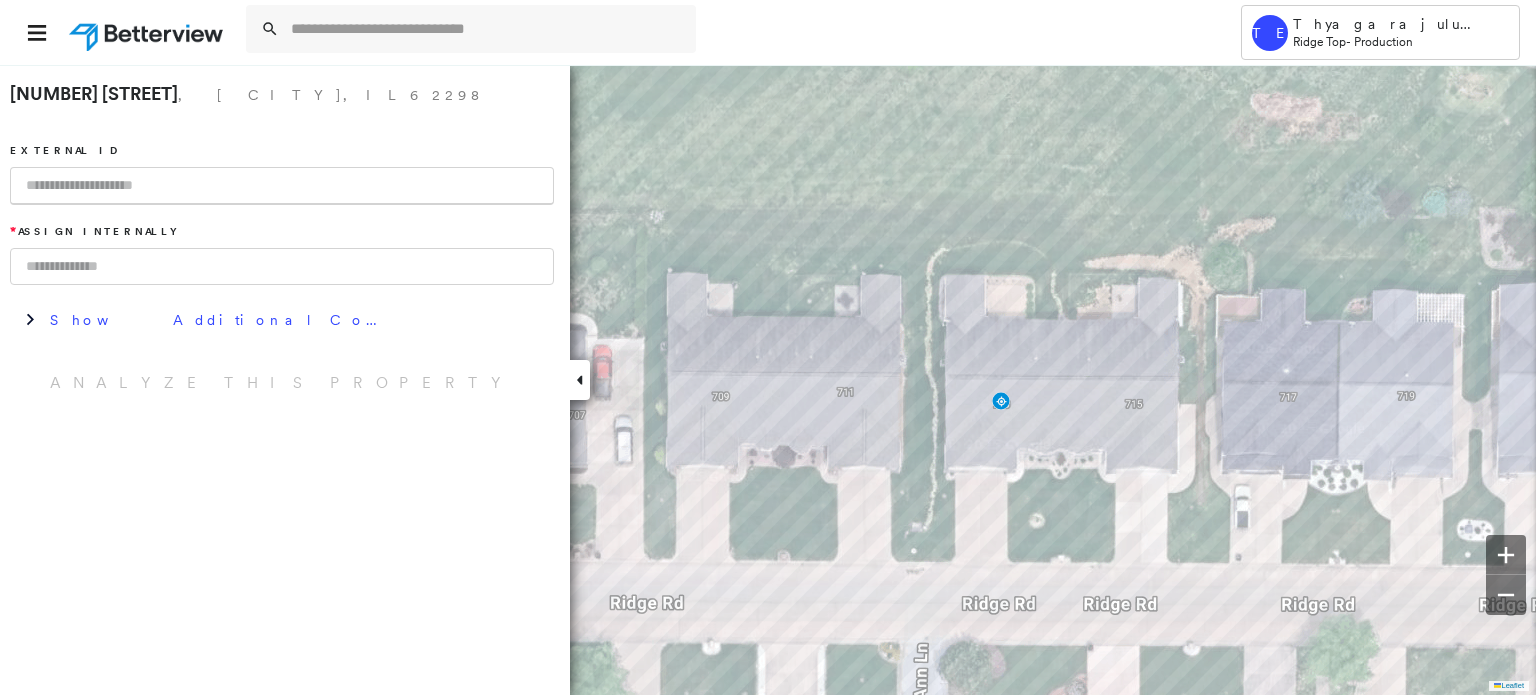 paste on "******" 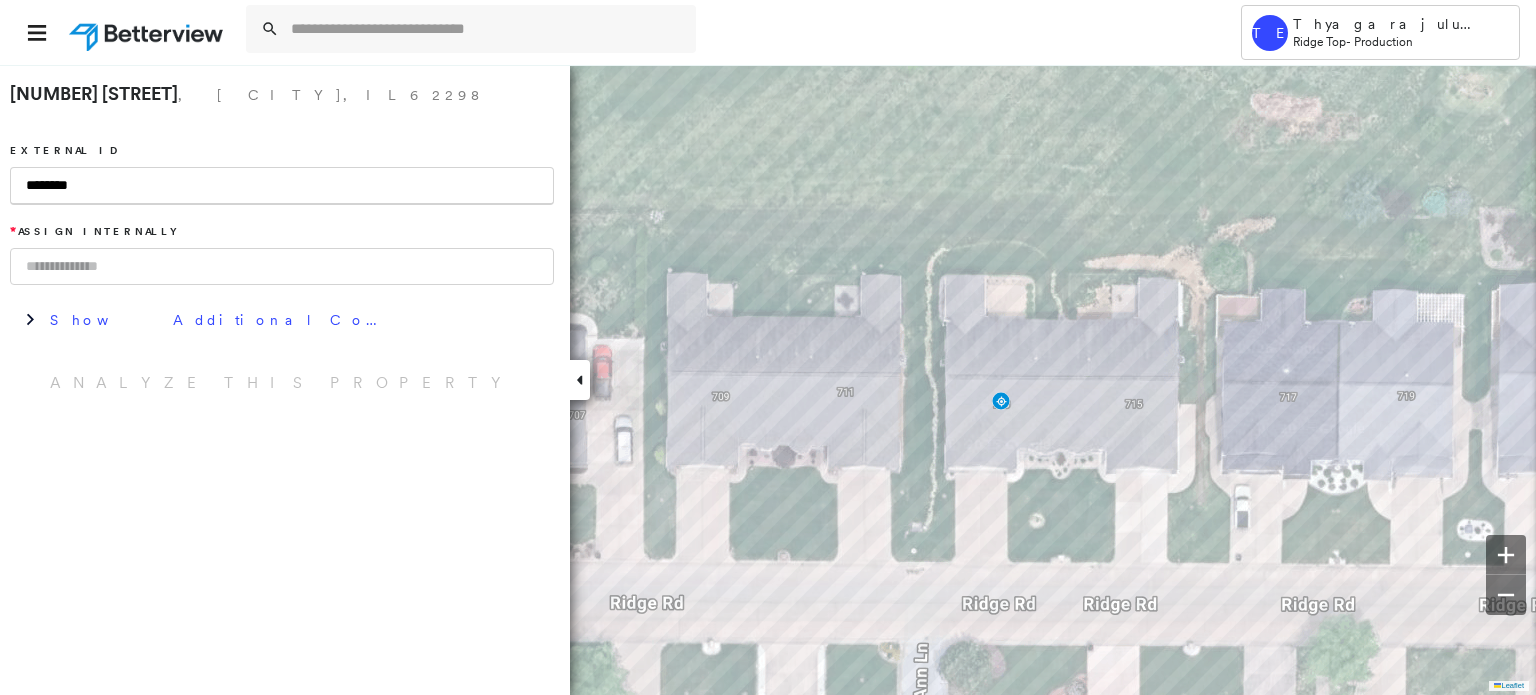type on "********" 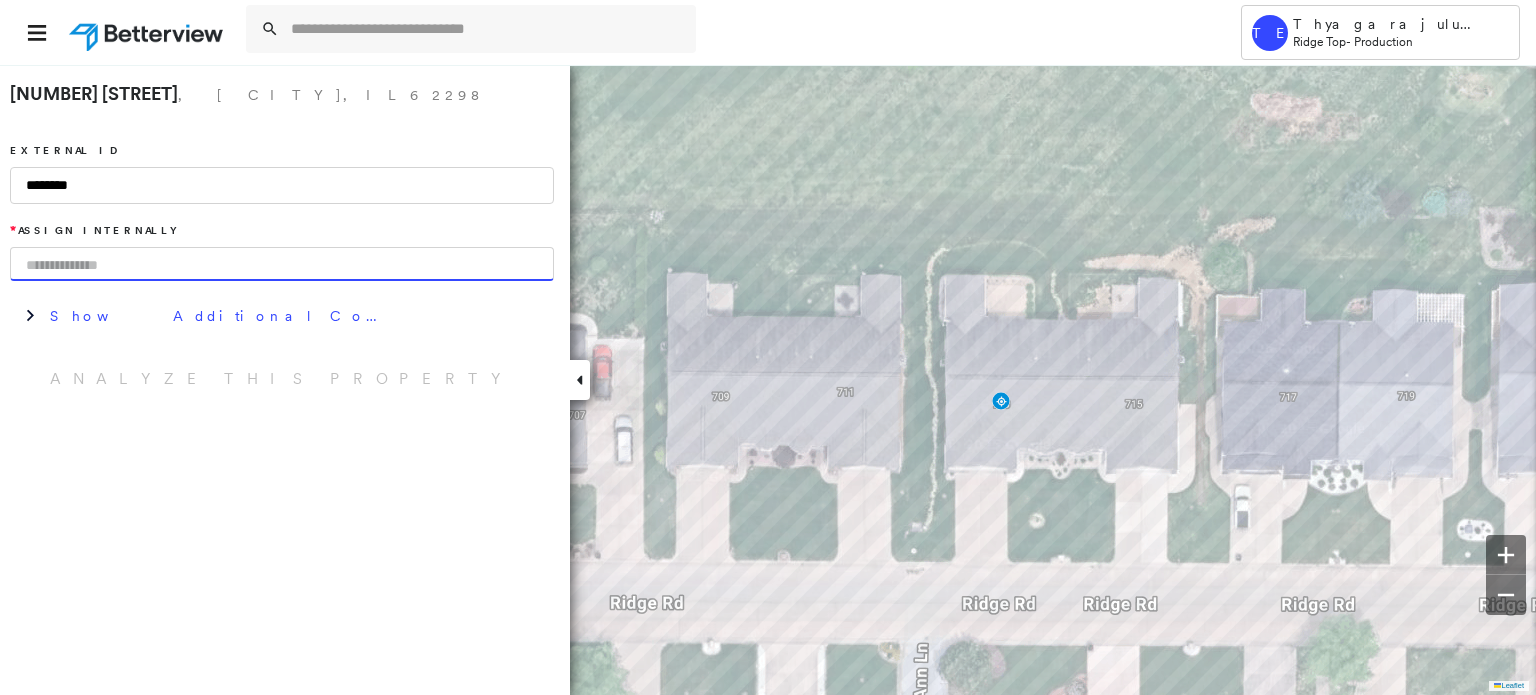 click at bounding box center [282, 264] 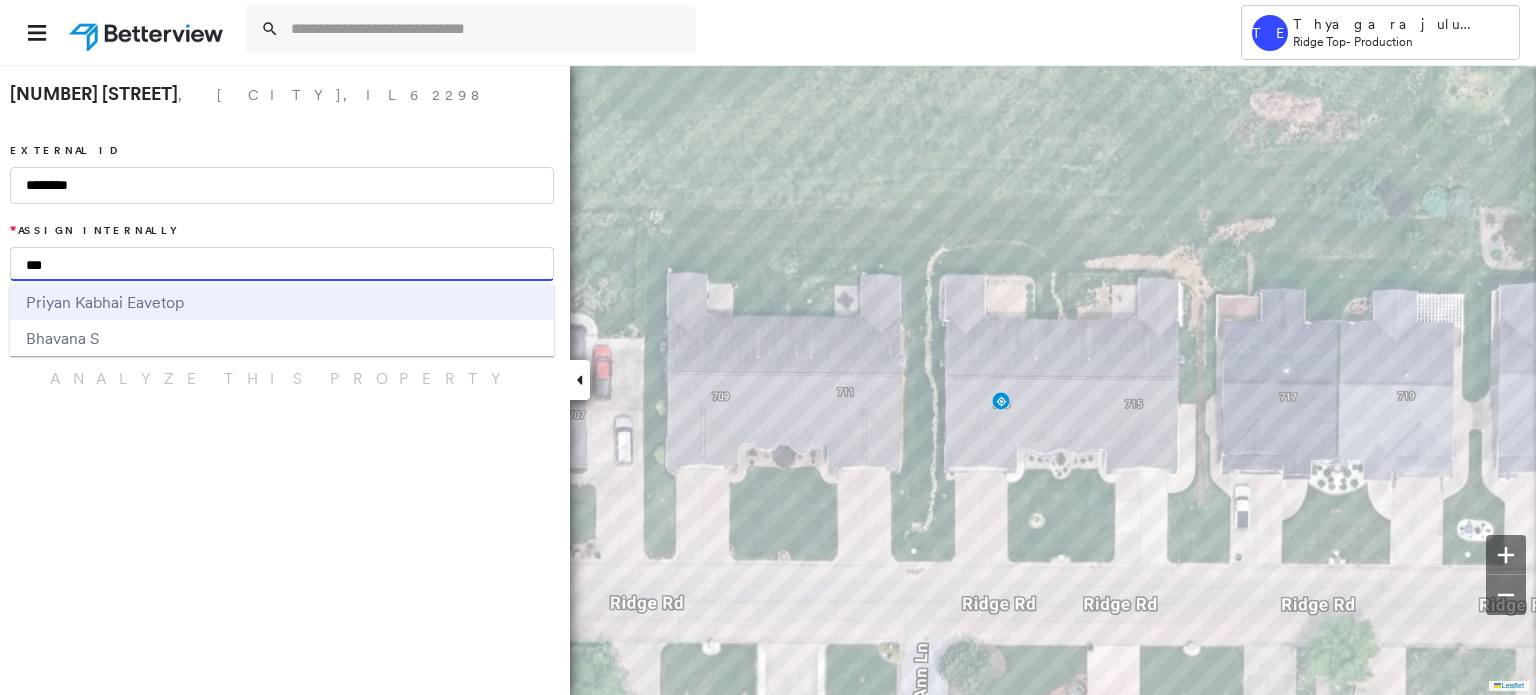 type on "***" 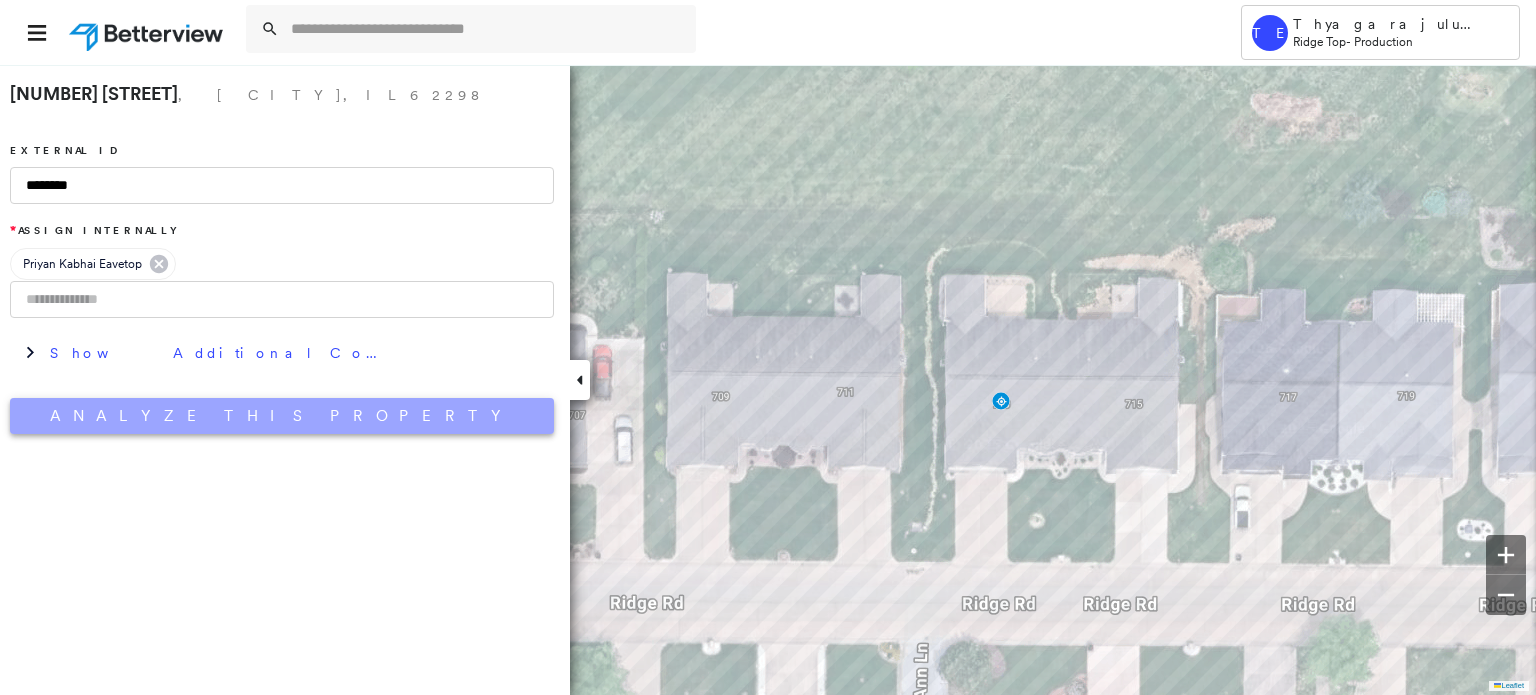 click on "Analyze This Property" at bounding box center (282, 416) 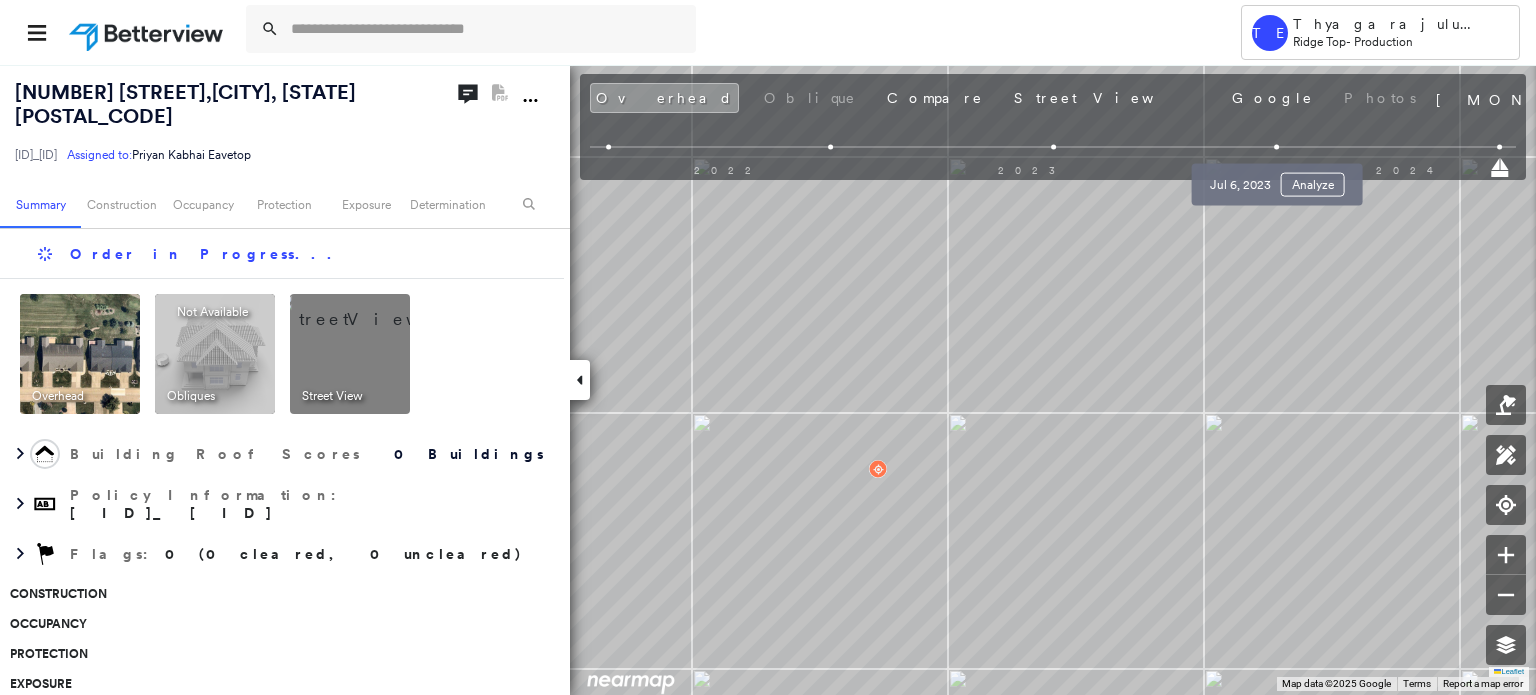 click at bounding box center (1276, 147) 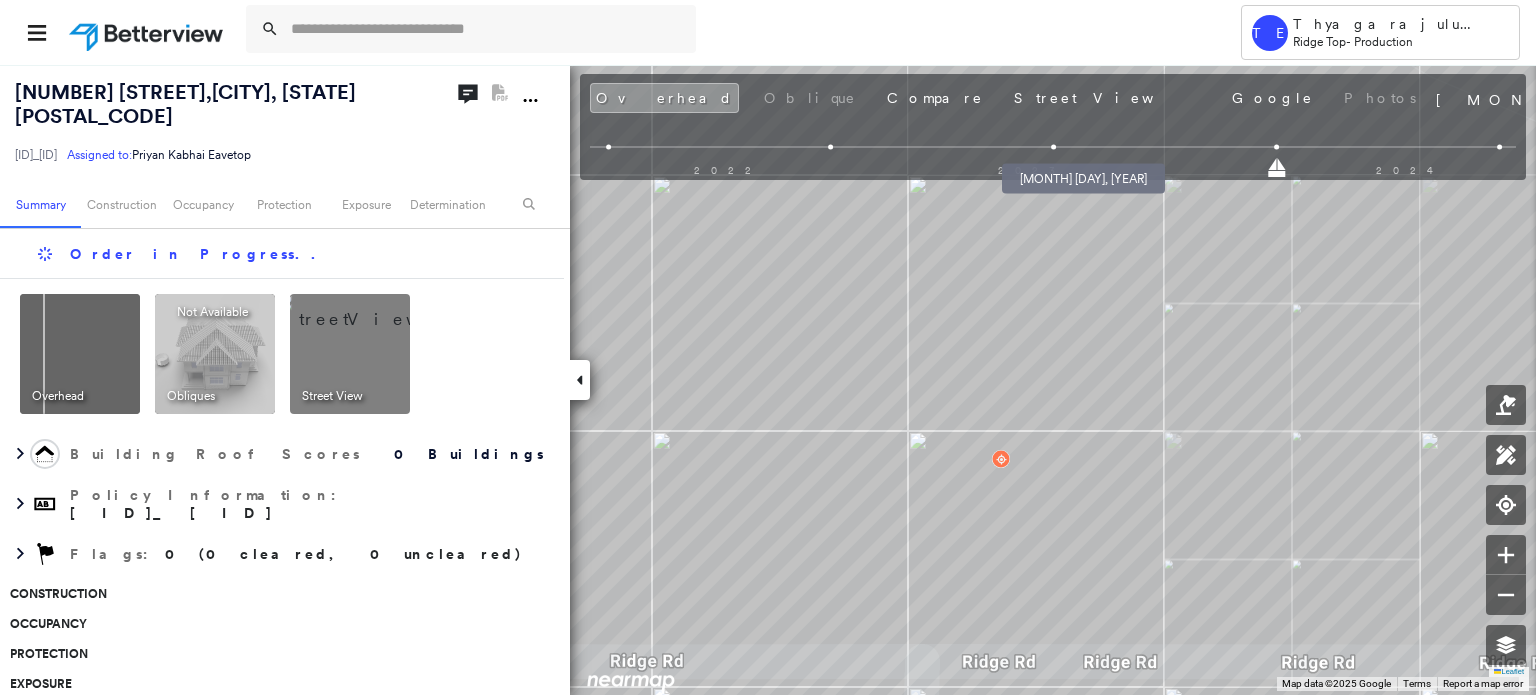 click at bounding box center [1053, 147] 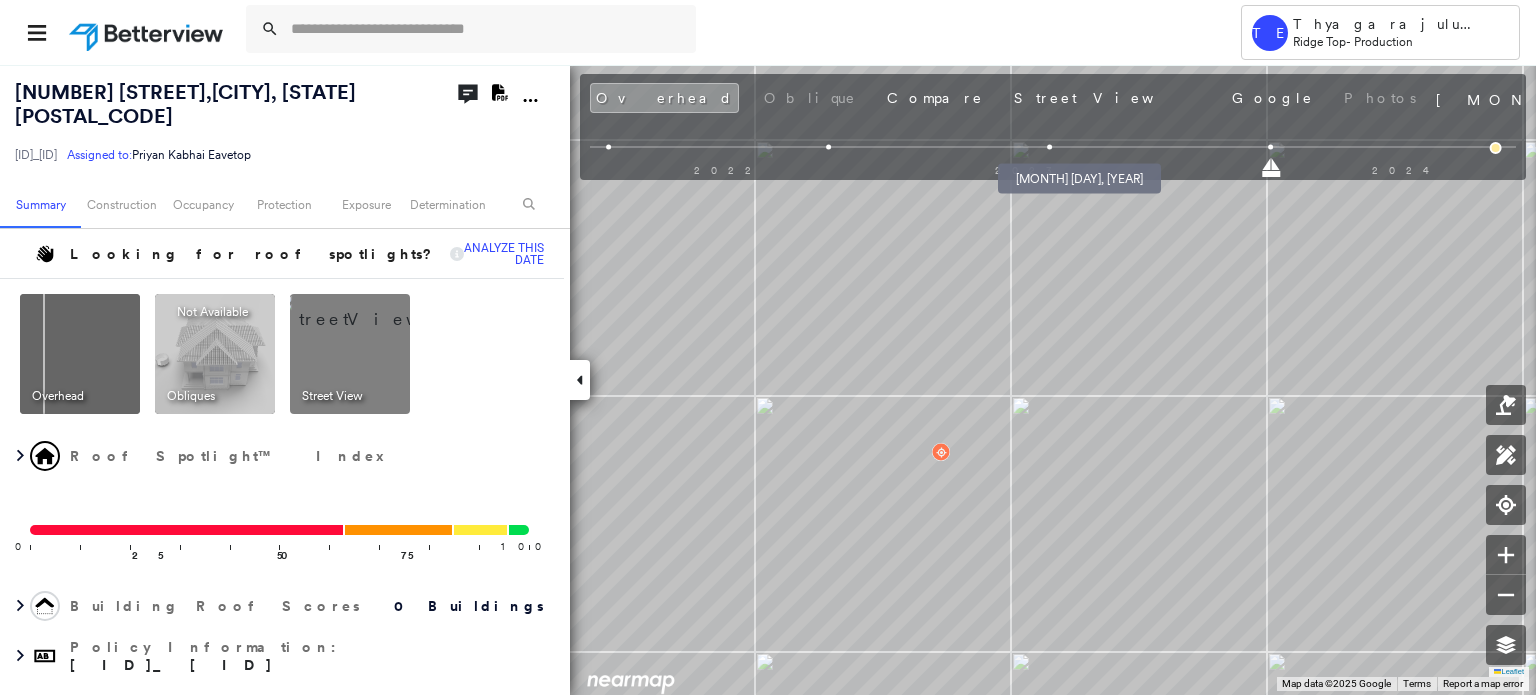 click at bounding box center [1050, 147] 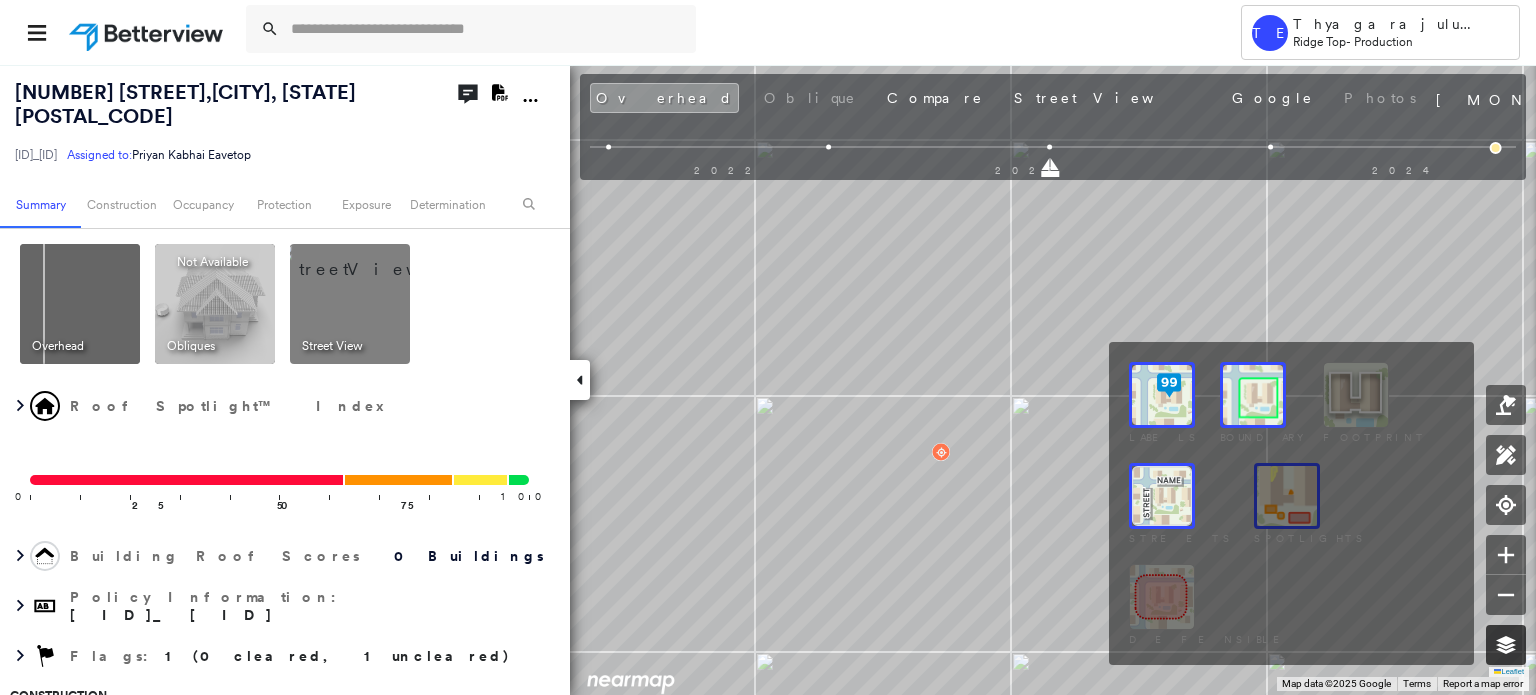 click 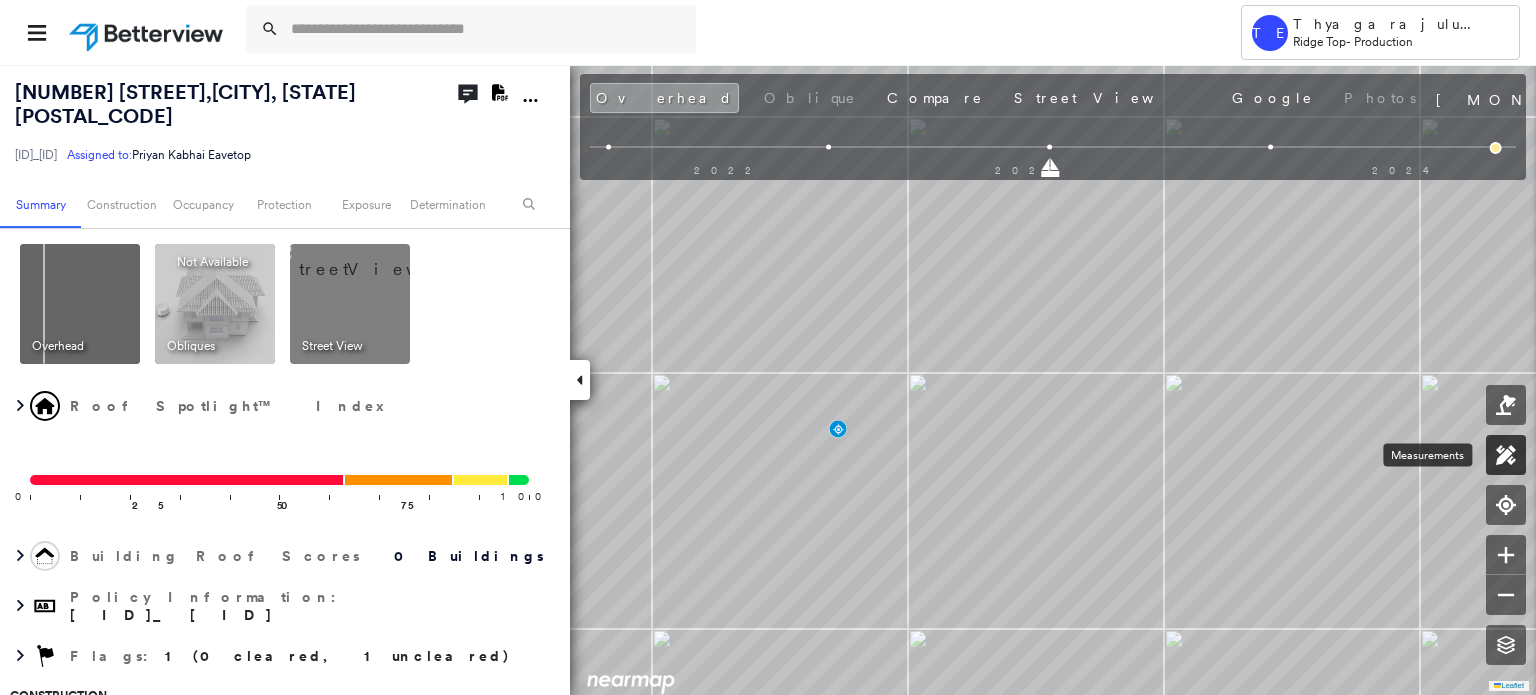 click 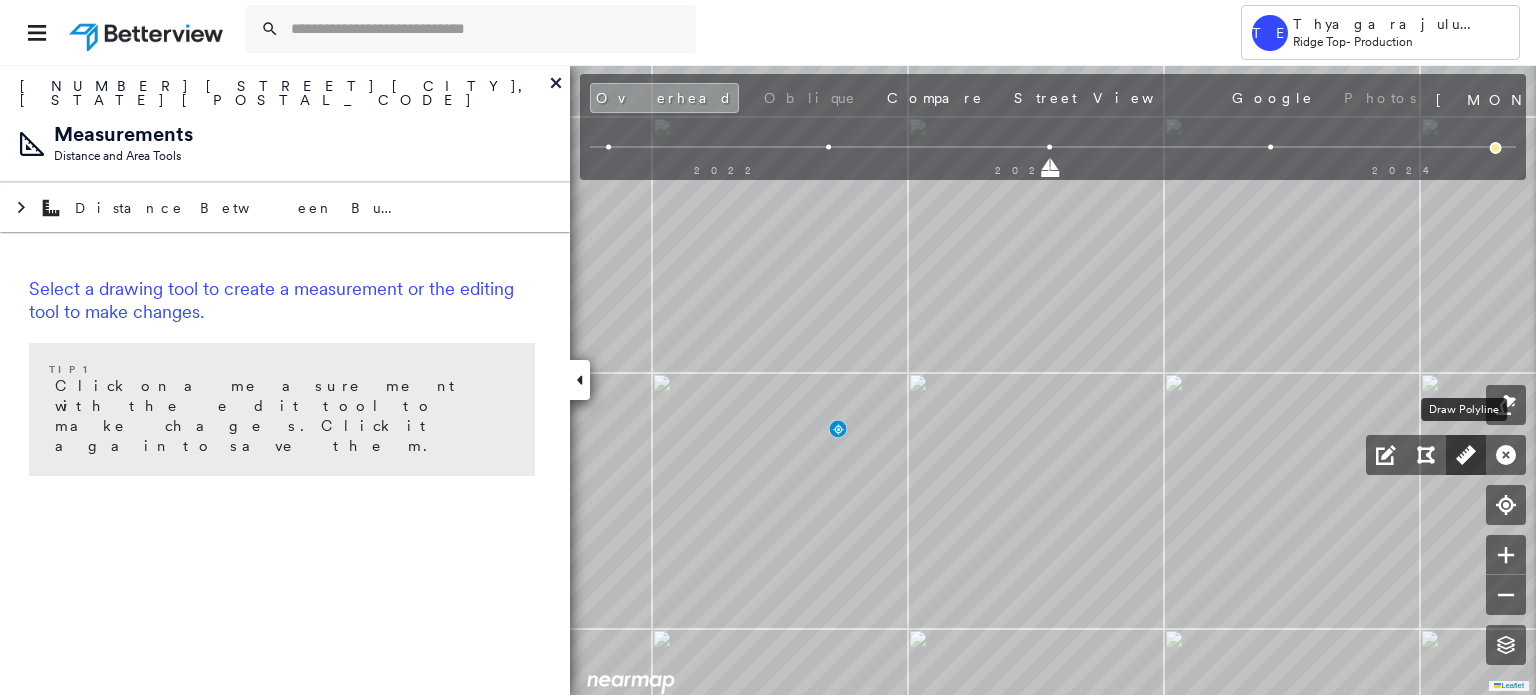 click 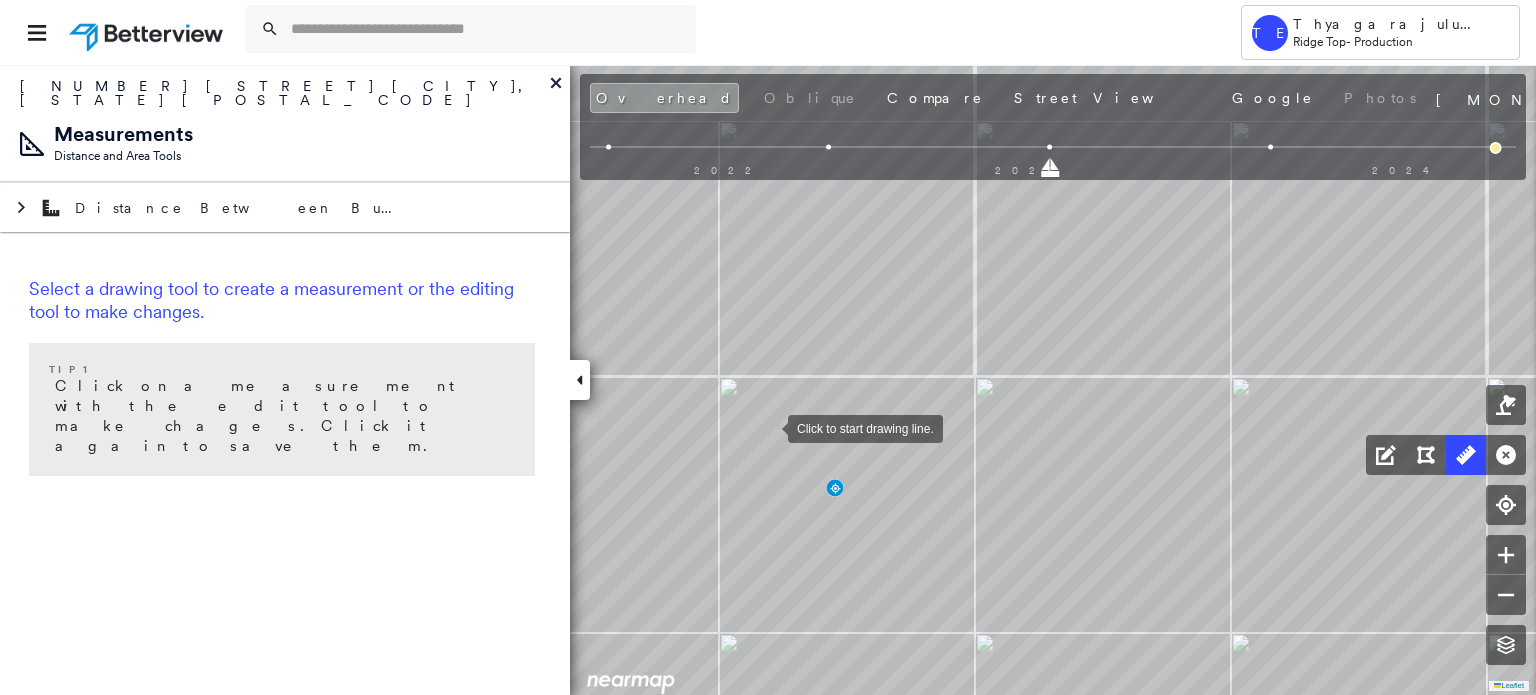 drag, startPoint x: 688, startPoint y: 445, endPoint x: 760, endPoint y: 427, distance: 74.215904 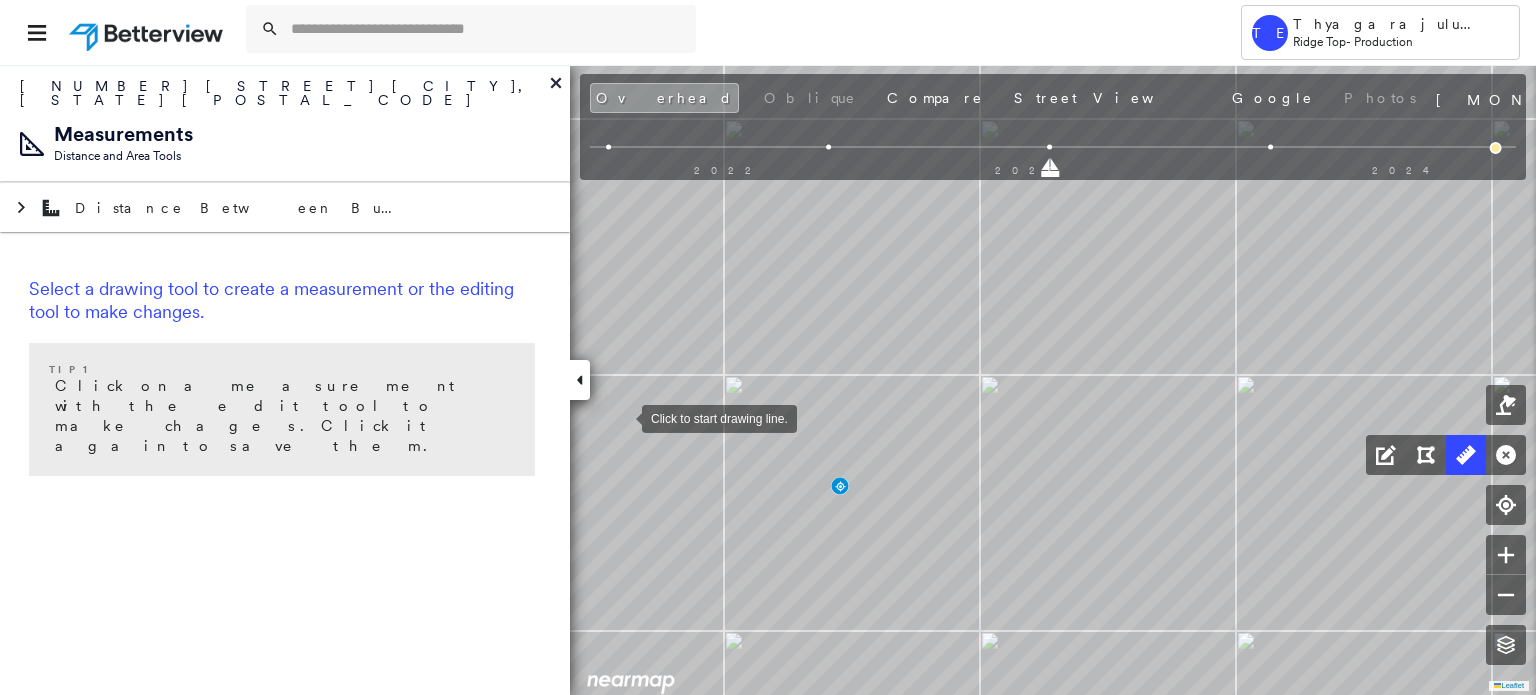 click at bounding box center [622, 417] 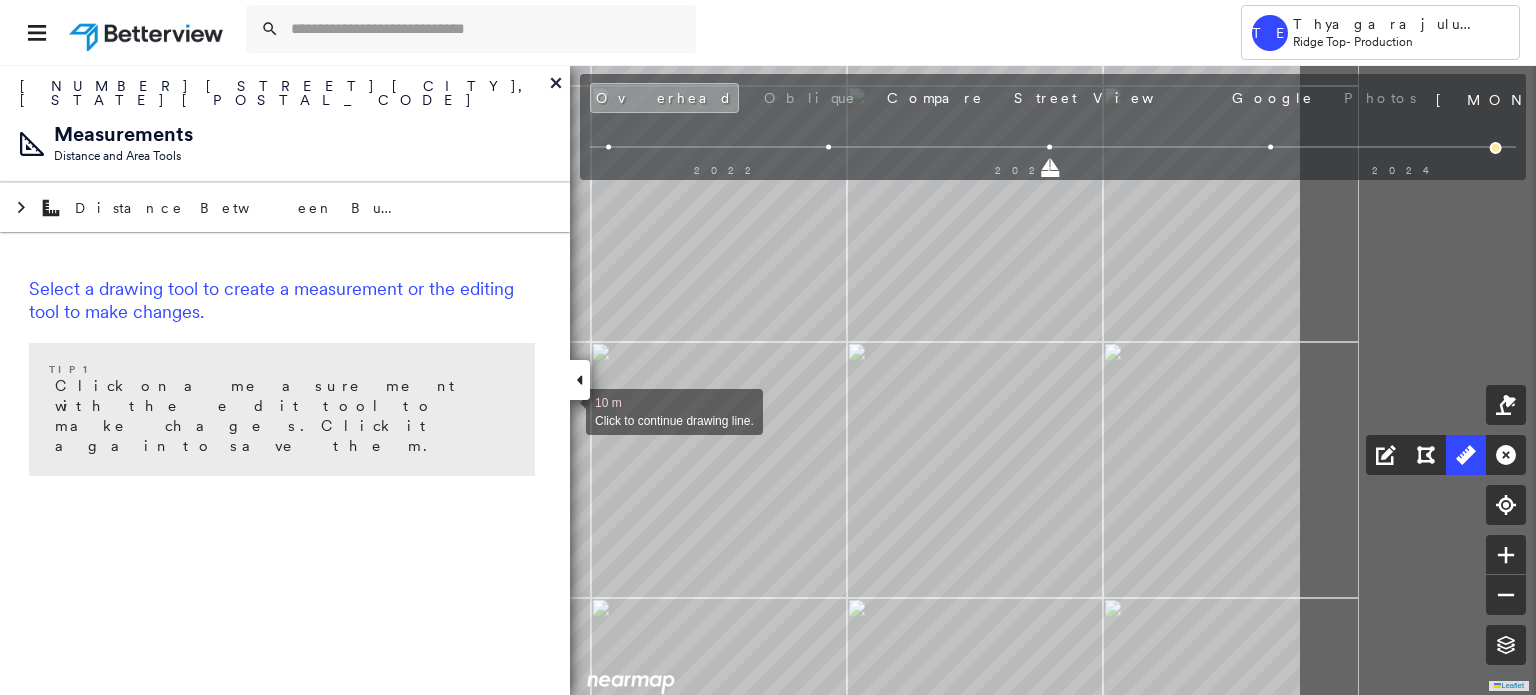 drag, startPoint x: 914, startPoint y: 443, endPoint x: 601, endPoint y: 410, distance: 314.7348 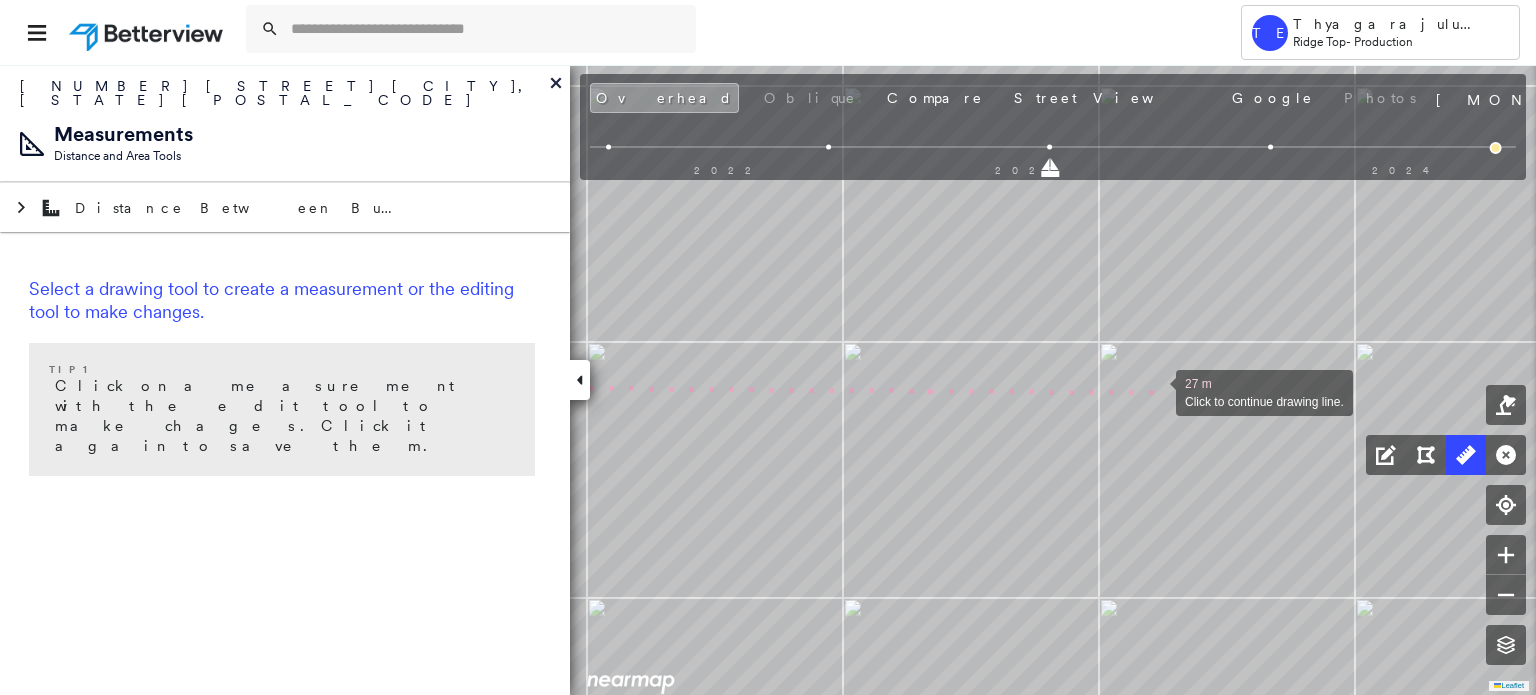 click at bounding box center [1156, 391] 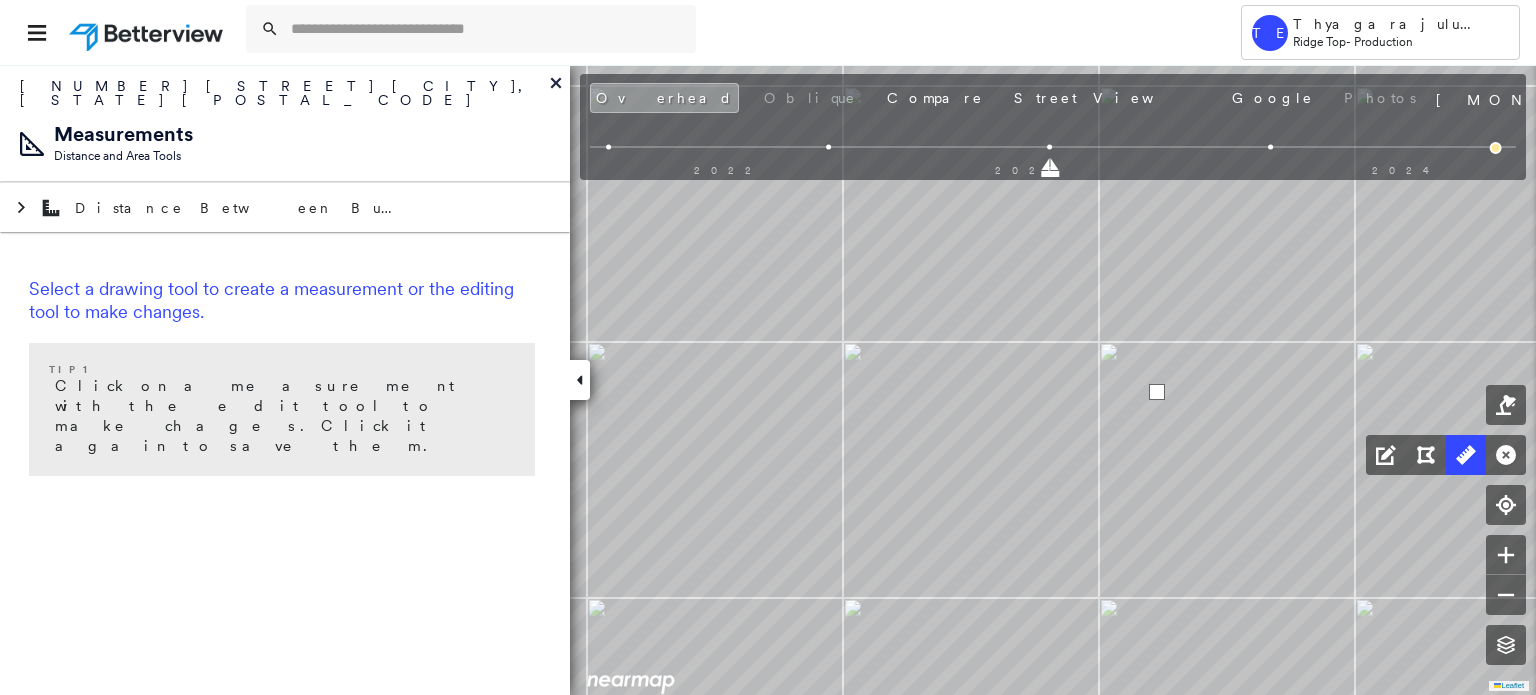 click at bounding box center (1157, 392) 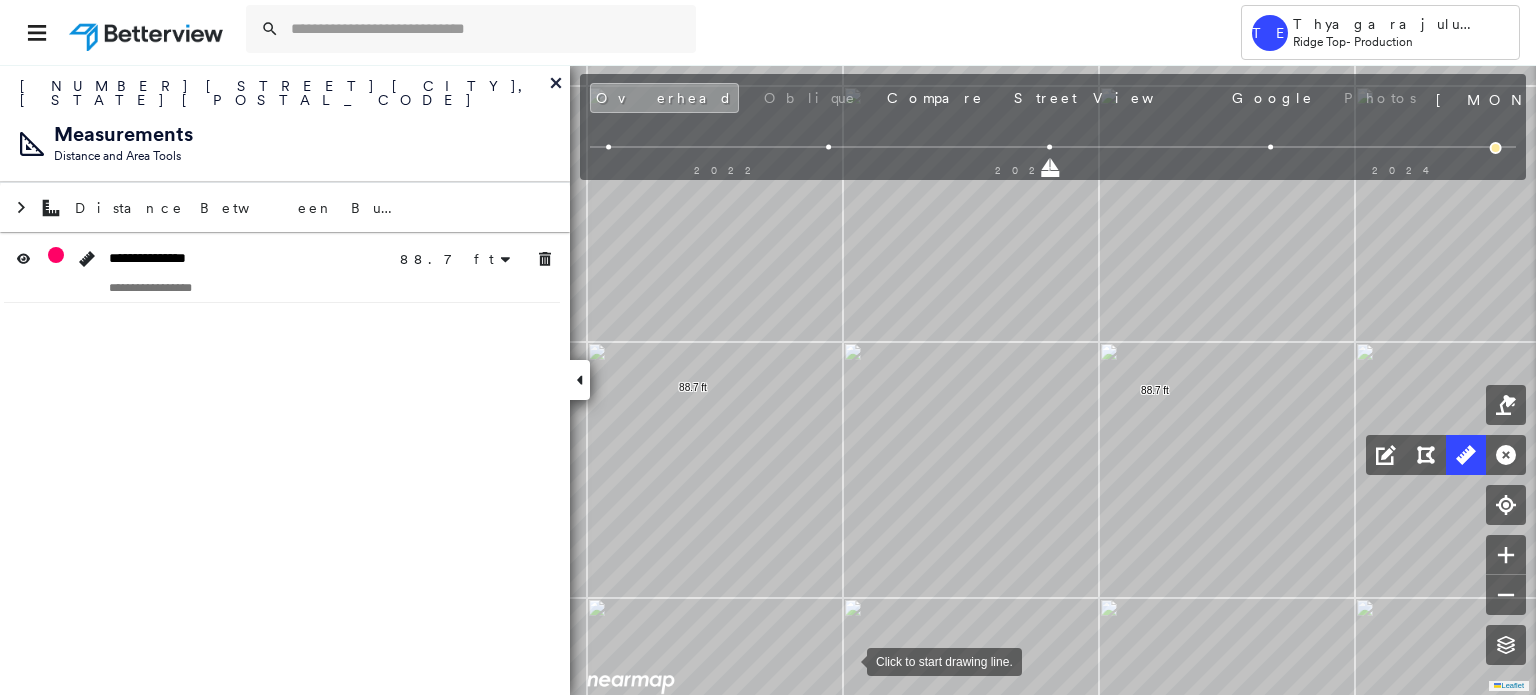 click at bounding box center (847, 660) 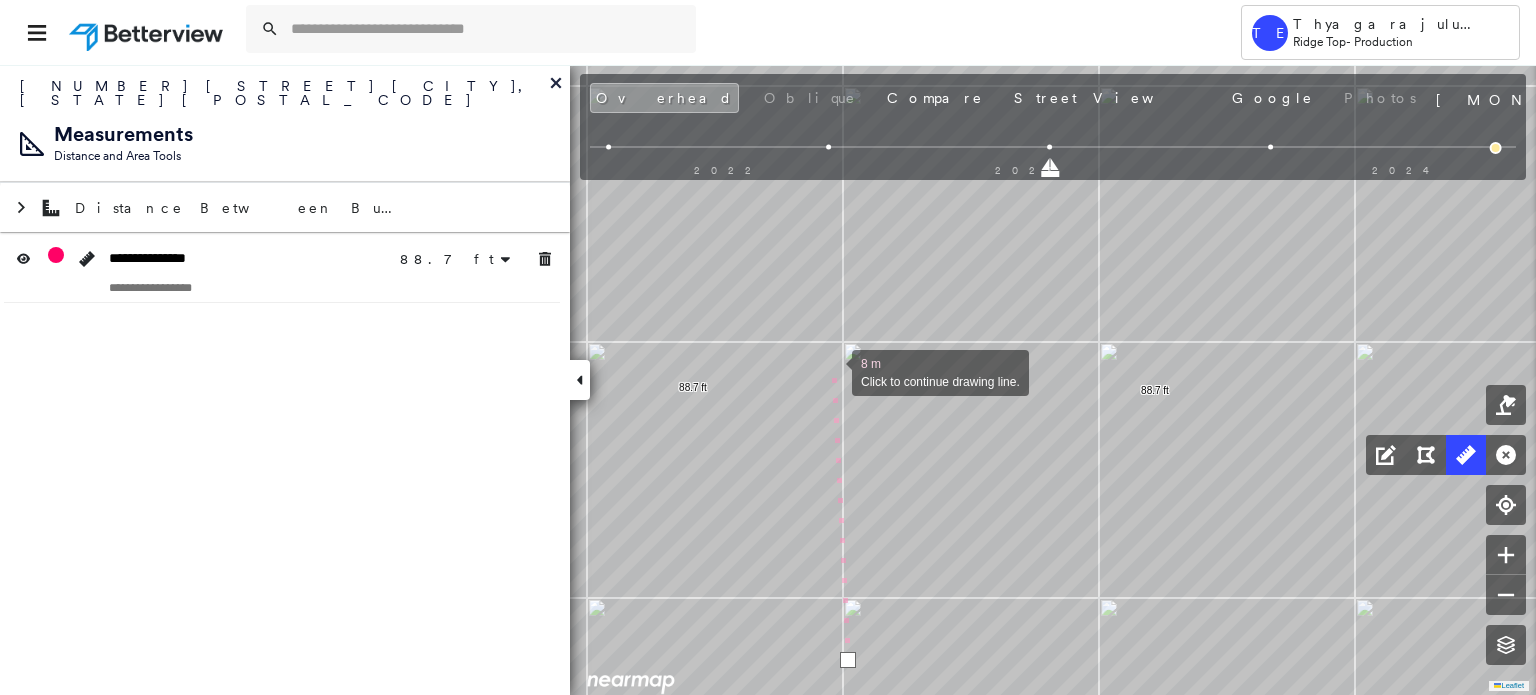 drag, startPoint x: 832, startPoint y: 371, endPoint x: 835, endPoint y: 541, distance: 170.02647 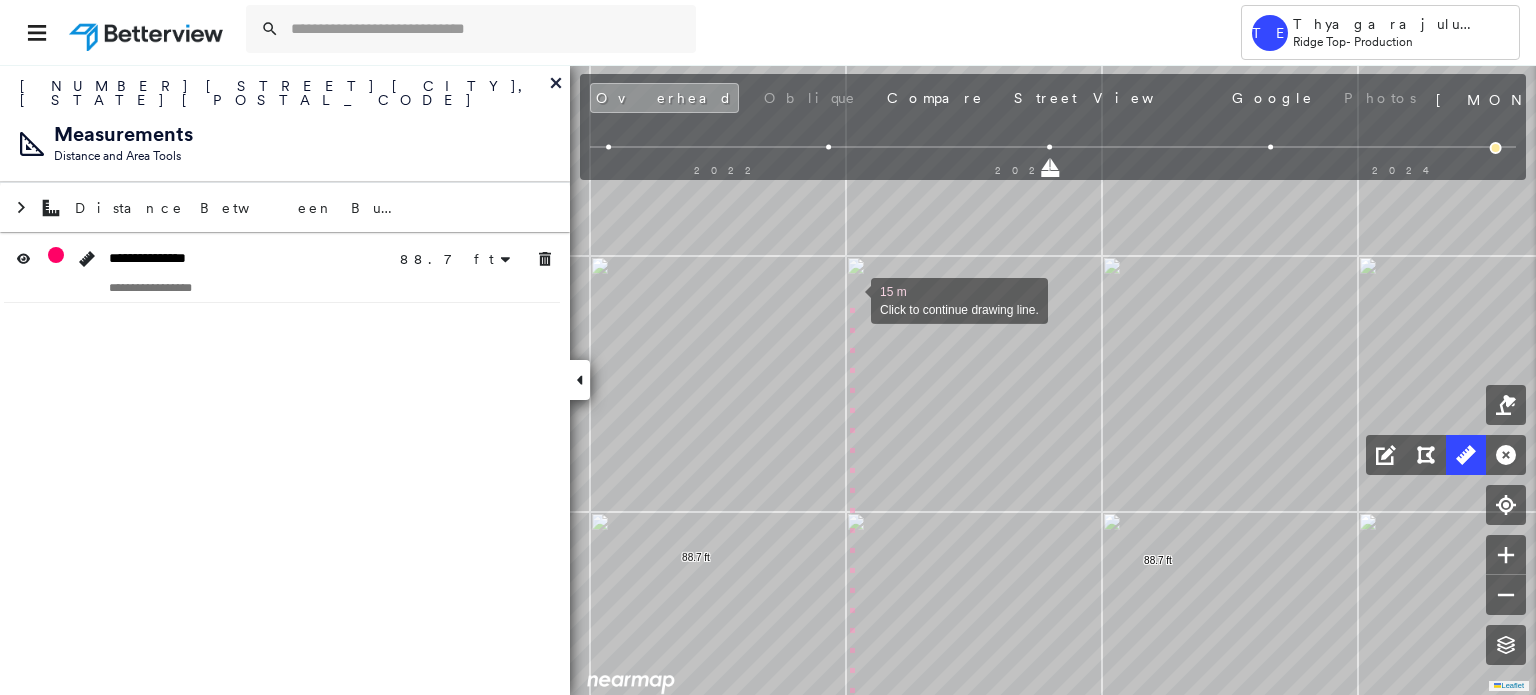 click at bounding box center (851, 299) 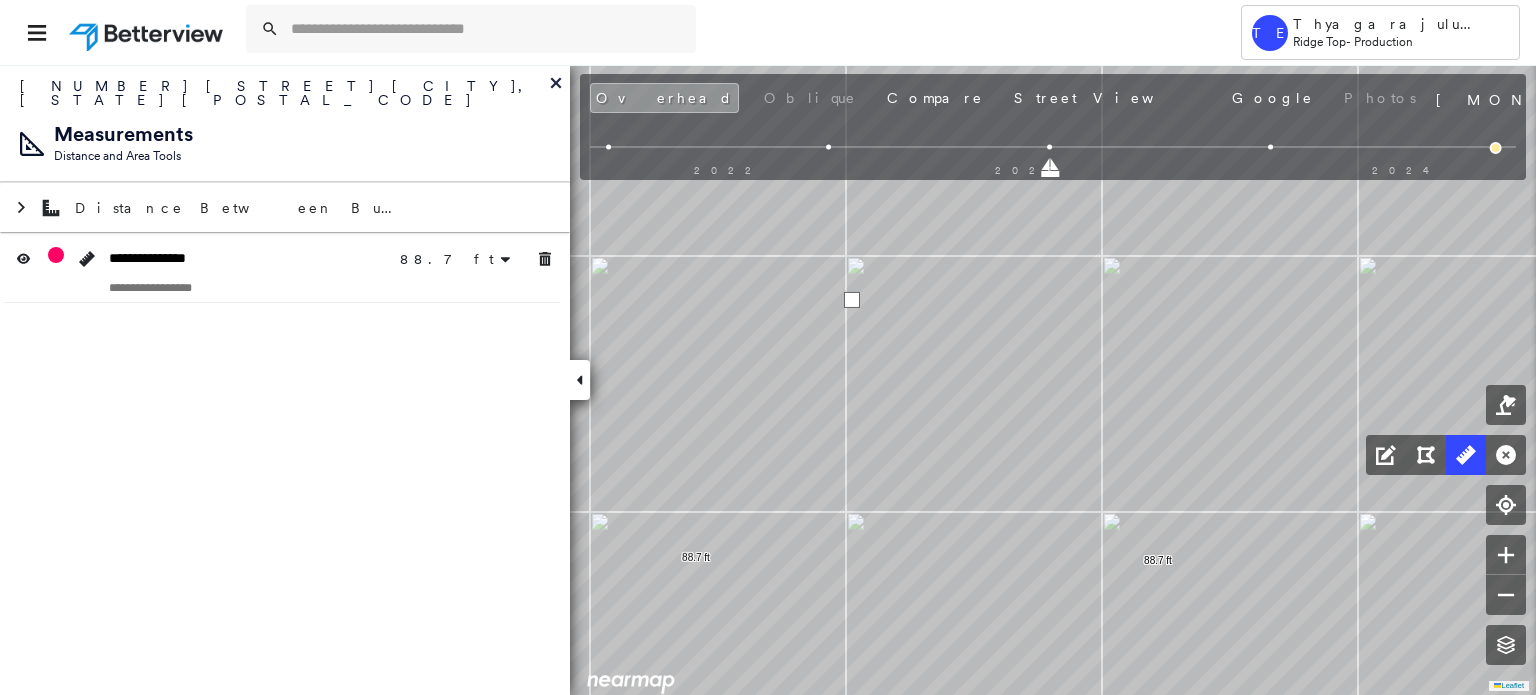click at bounding box center (852, 300) 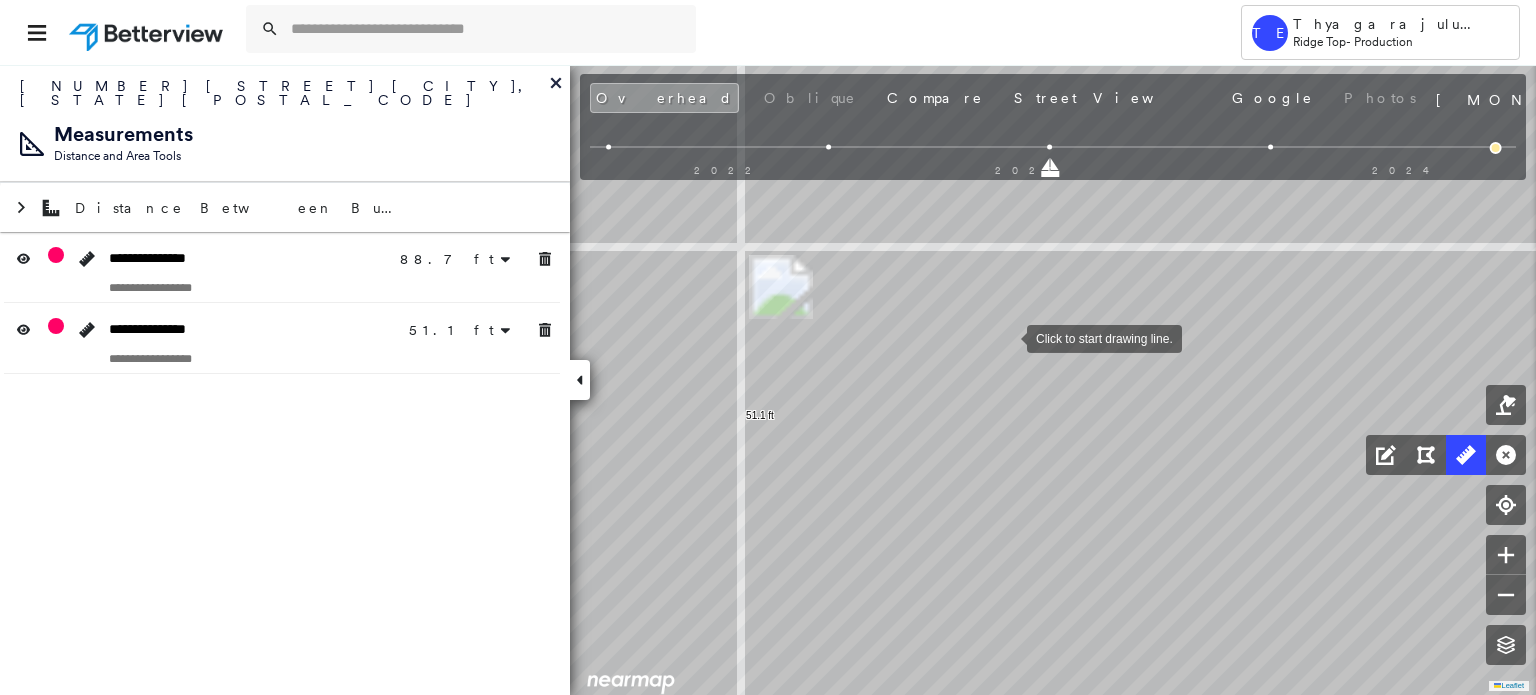 drag, startPoint x: 809, startPoint y: 399, endPoint x: 1004, endPoint y: 339, distance: 204.02206 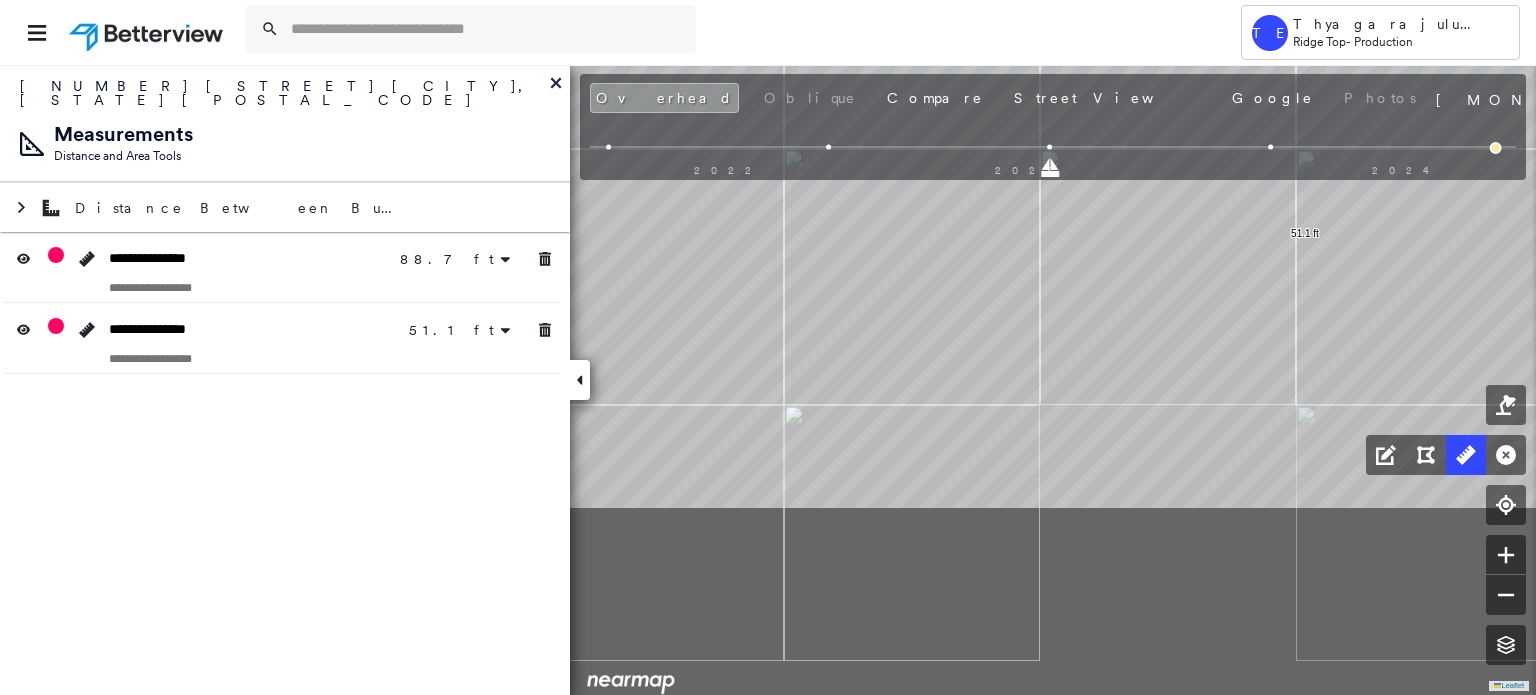 click on "88.7 ft 88.7 ft 51.1 ft 51.1 ft Click to start drawing line." at bounding box center (95, 0) 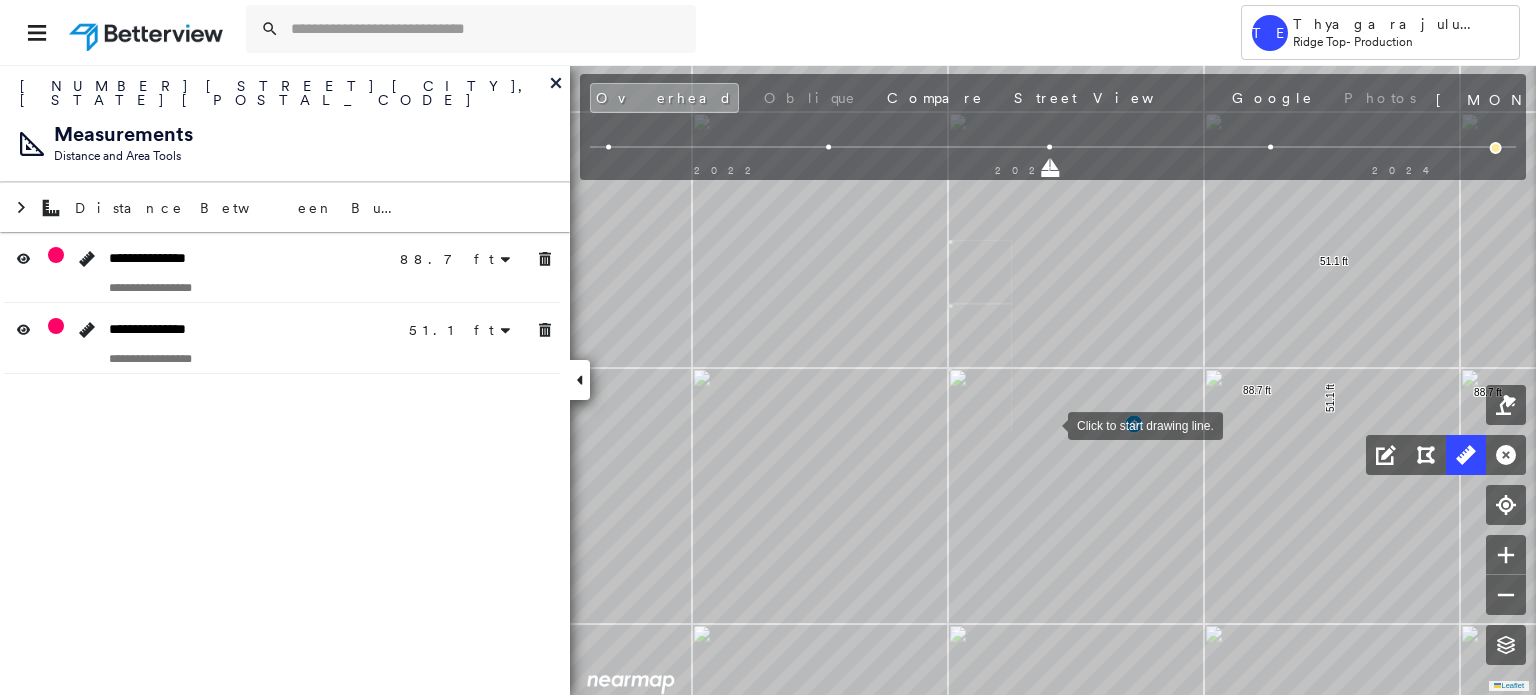 drag, startPoint x: 997, startPoint y: 467, endPoint x: 1063, endPoint y: 388, distance: 102.941734 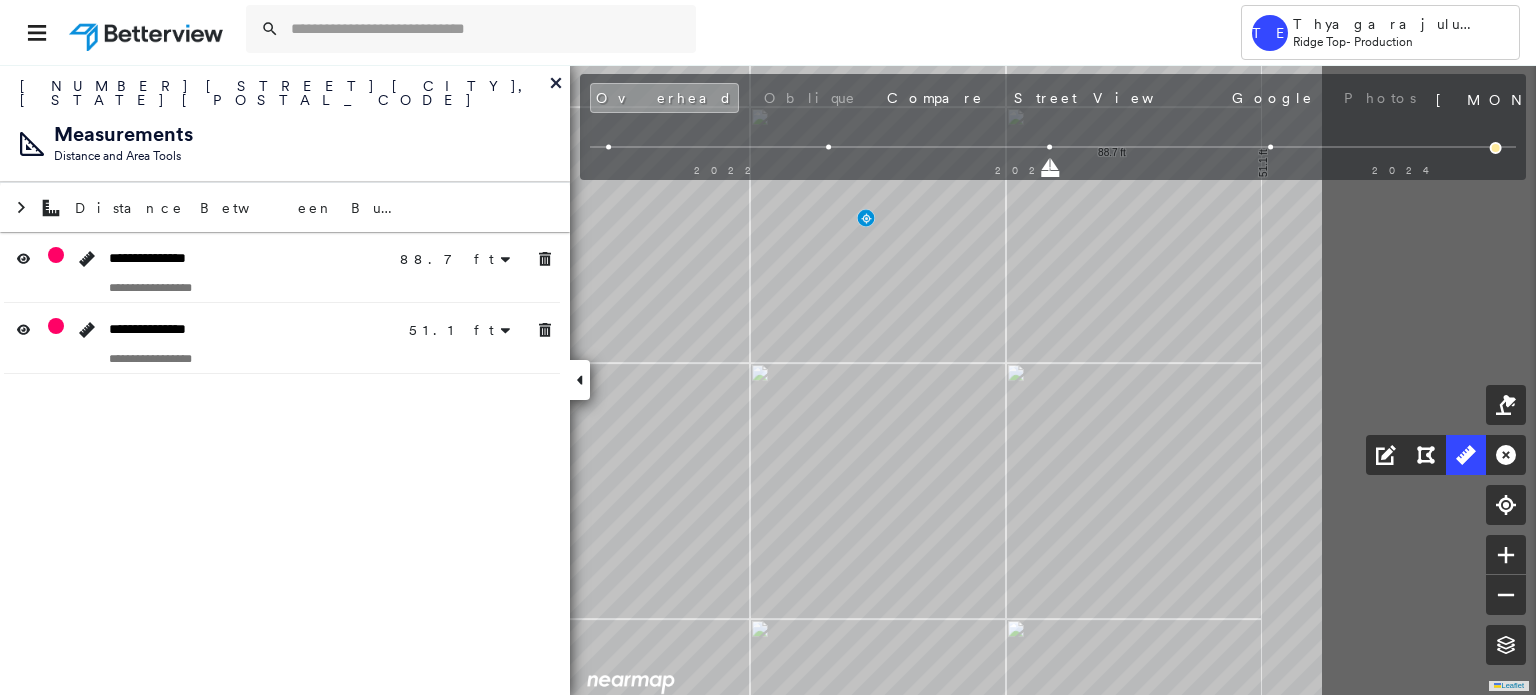 drag, startPoint x: 1199, startPoint y: 503, endPoint x: 624, endPoint y: 447, distance: 577.7205 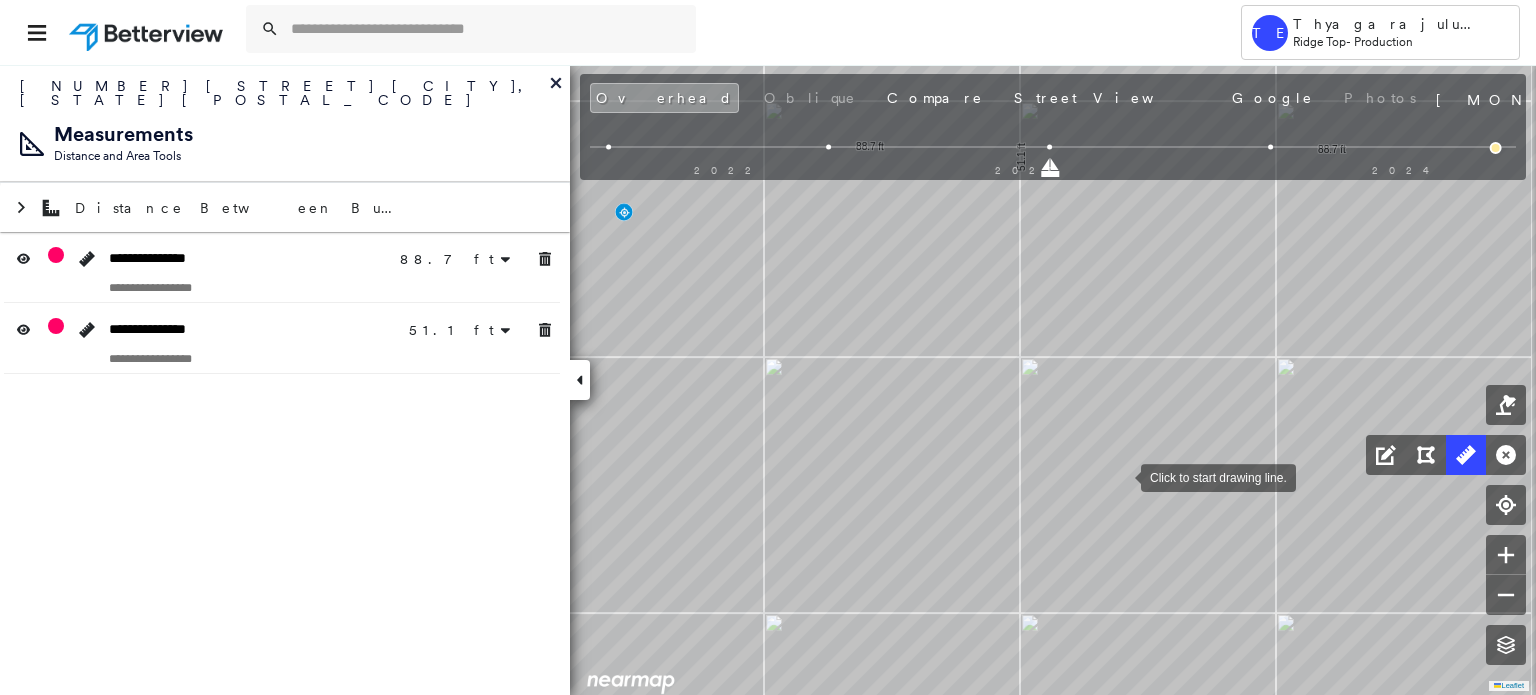 drag, startPoint x: 1144, startPoint y: 471, endPoint x: 1118, endPoint y: 491, distance: 32.80244 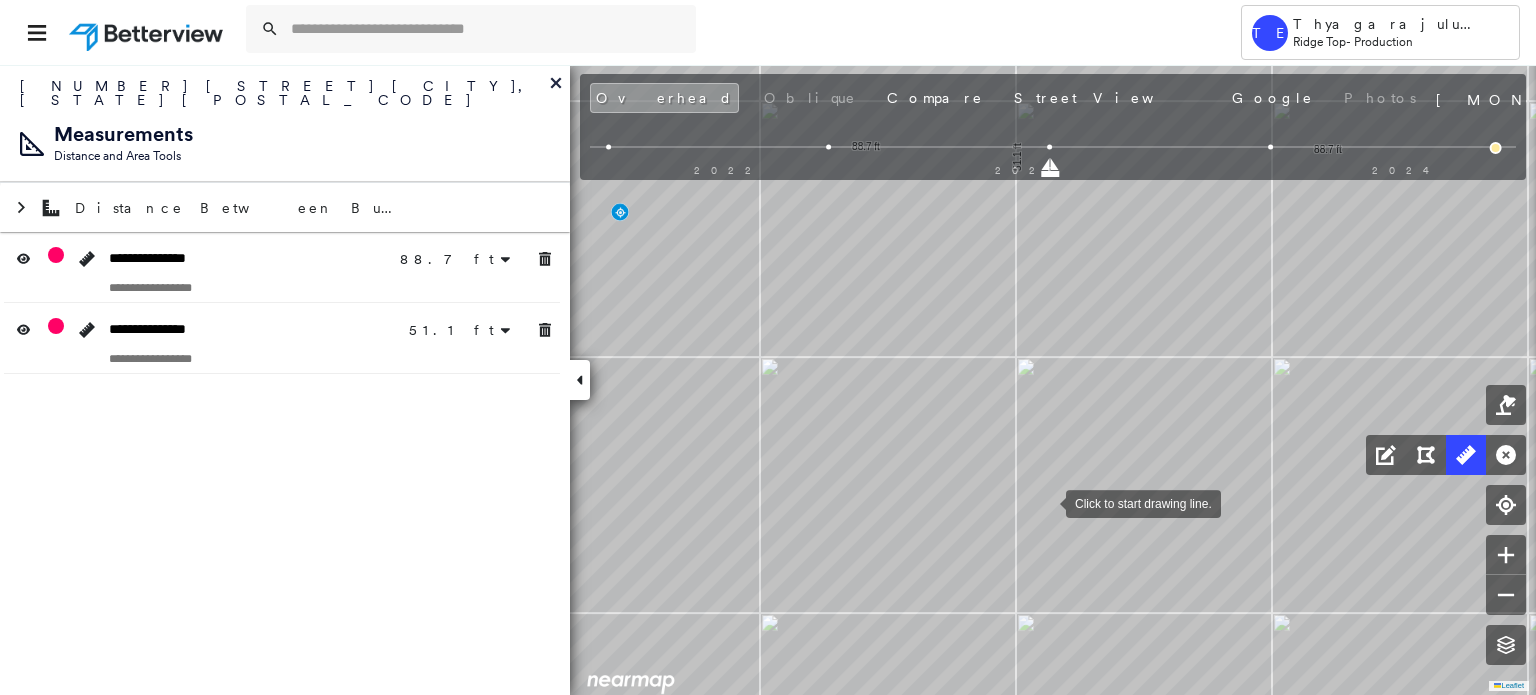 click at bounding box center [1046, 502] 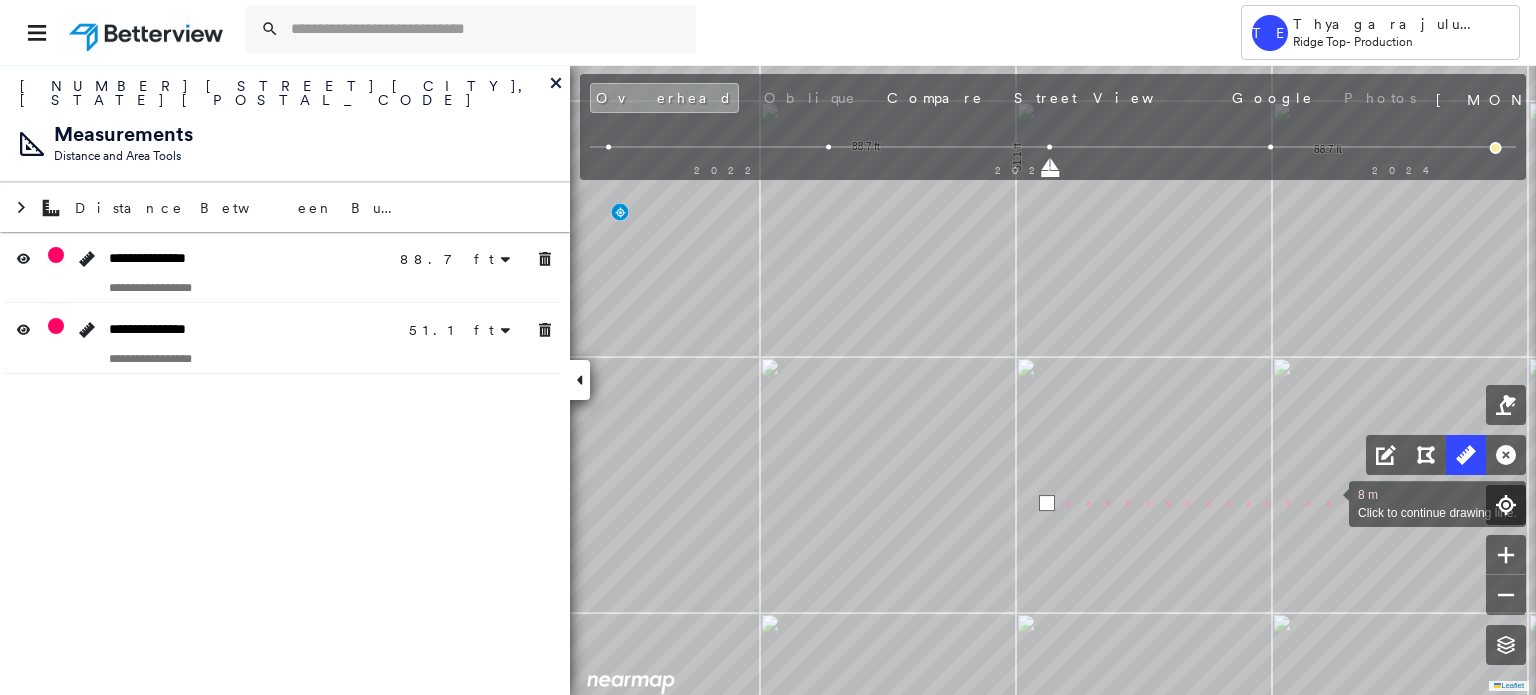 click at bounding box center [1329, 502] 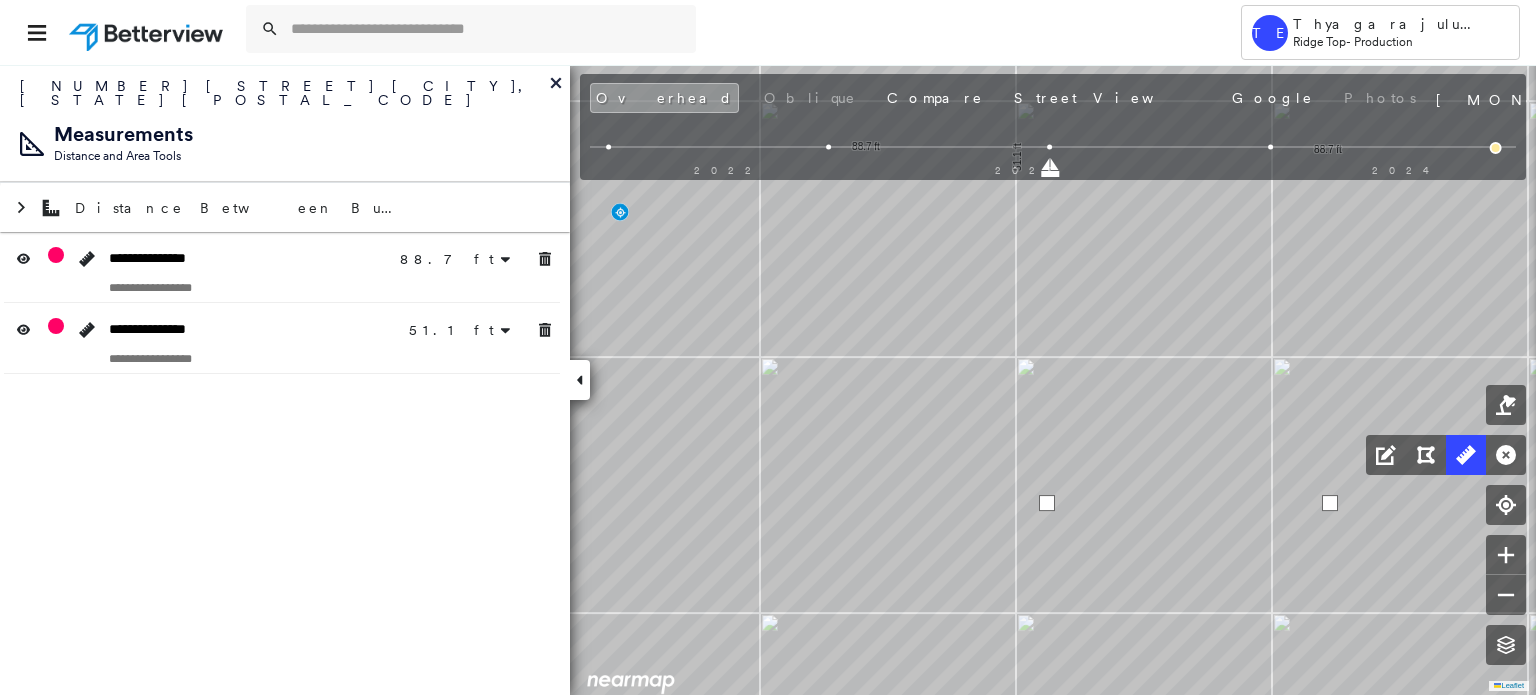 click at bounding box center (1330, 503) 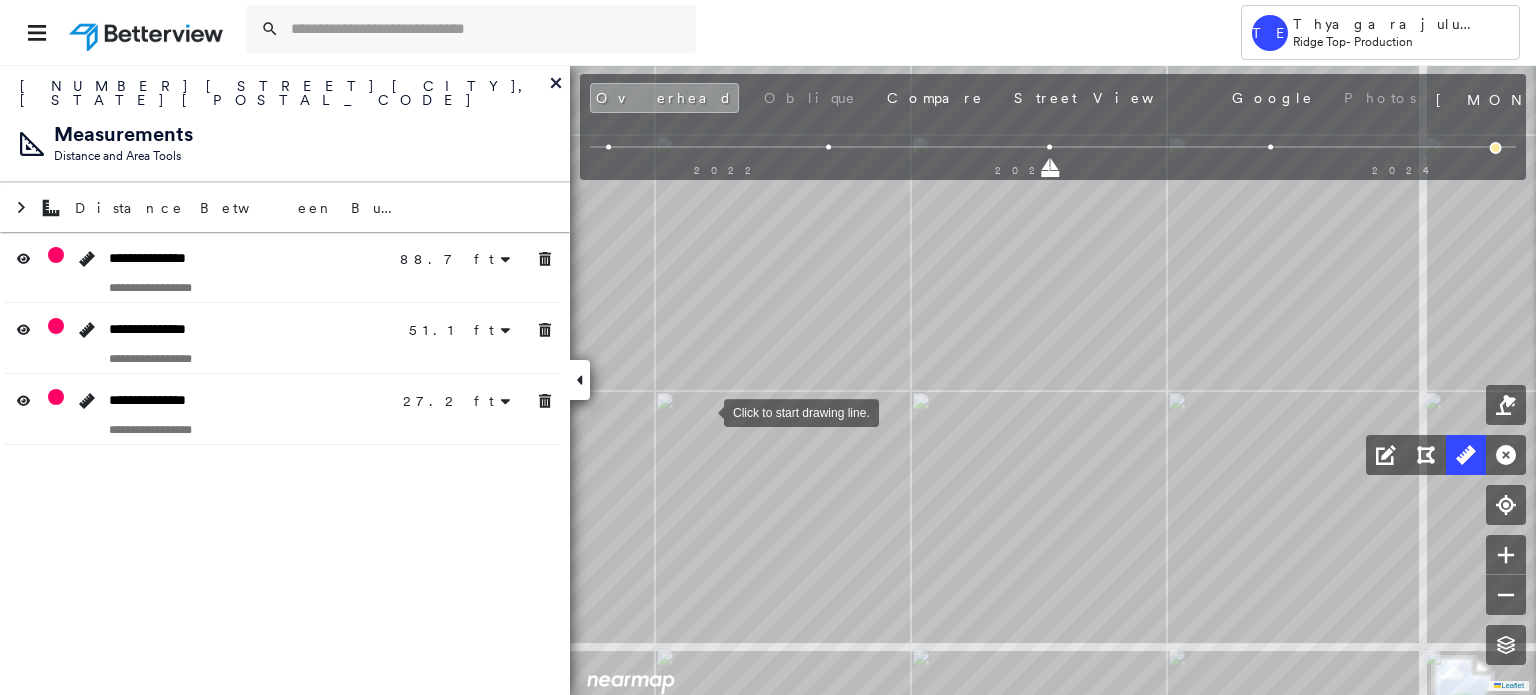 click at bounding box center (704, 411) 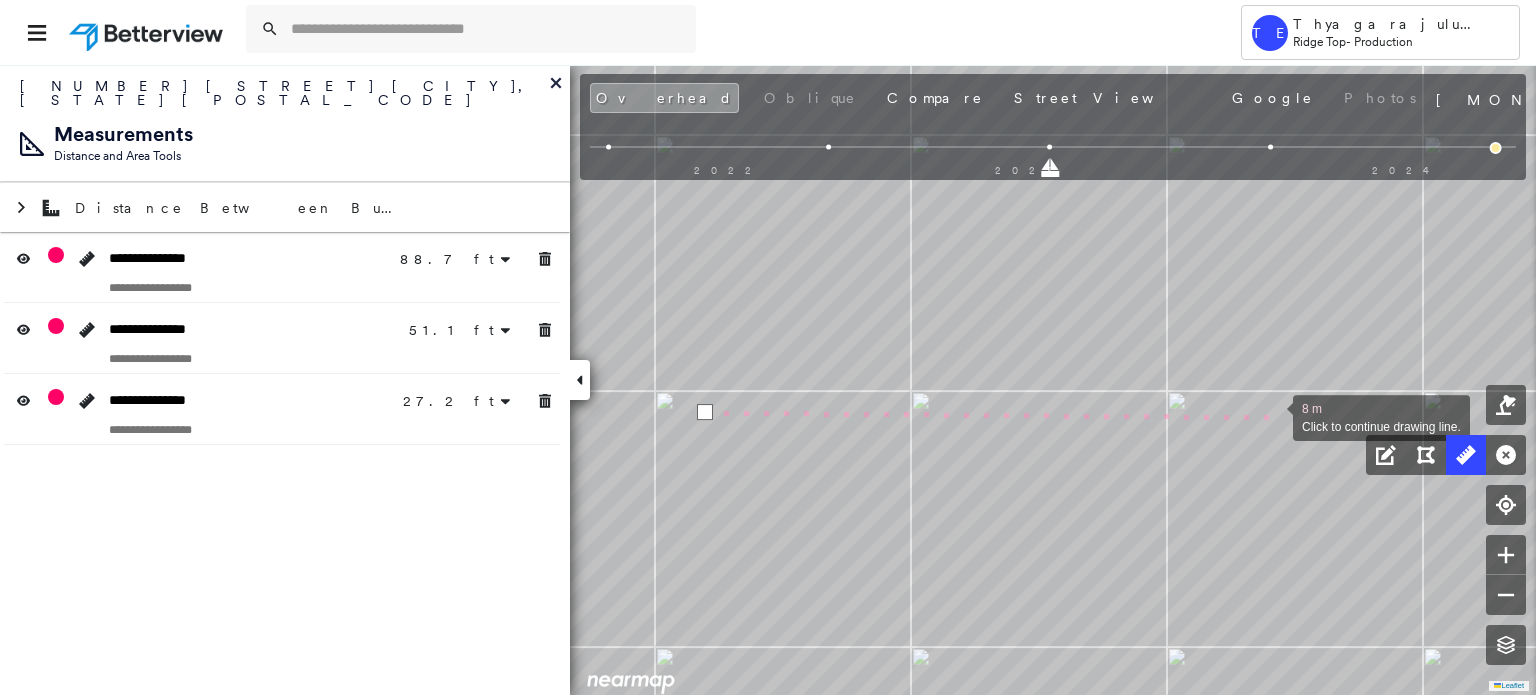 click at bounding box center [1273, 416] 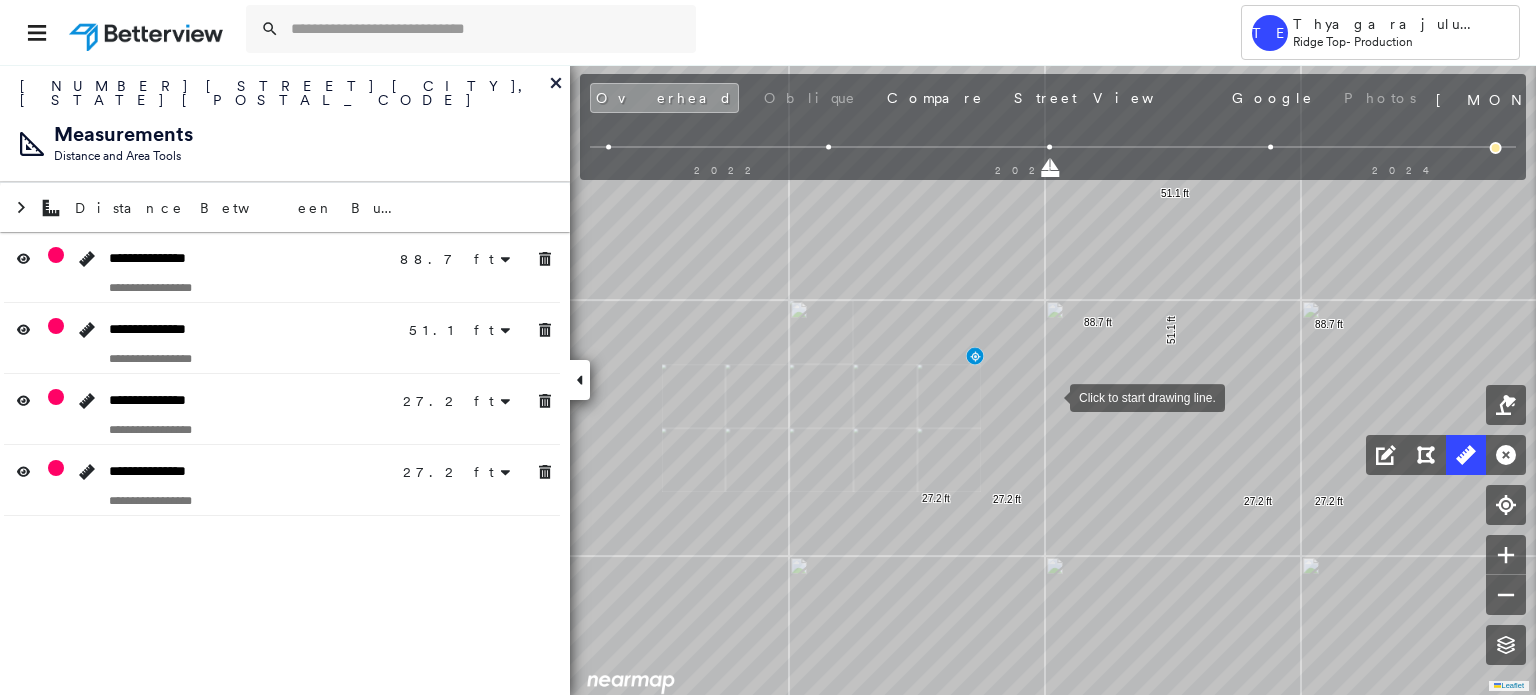 drag, startPoint x: 1055, startPoint y: 383, endPoint x: 843, endPoint y: 641, distance: 333.92813 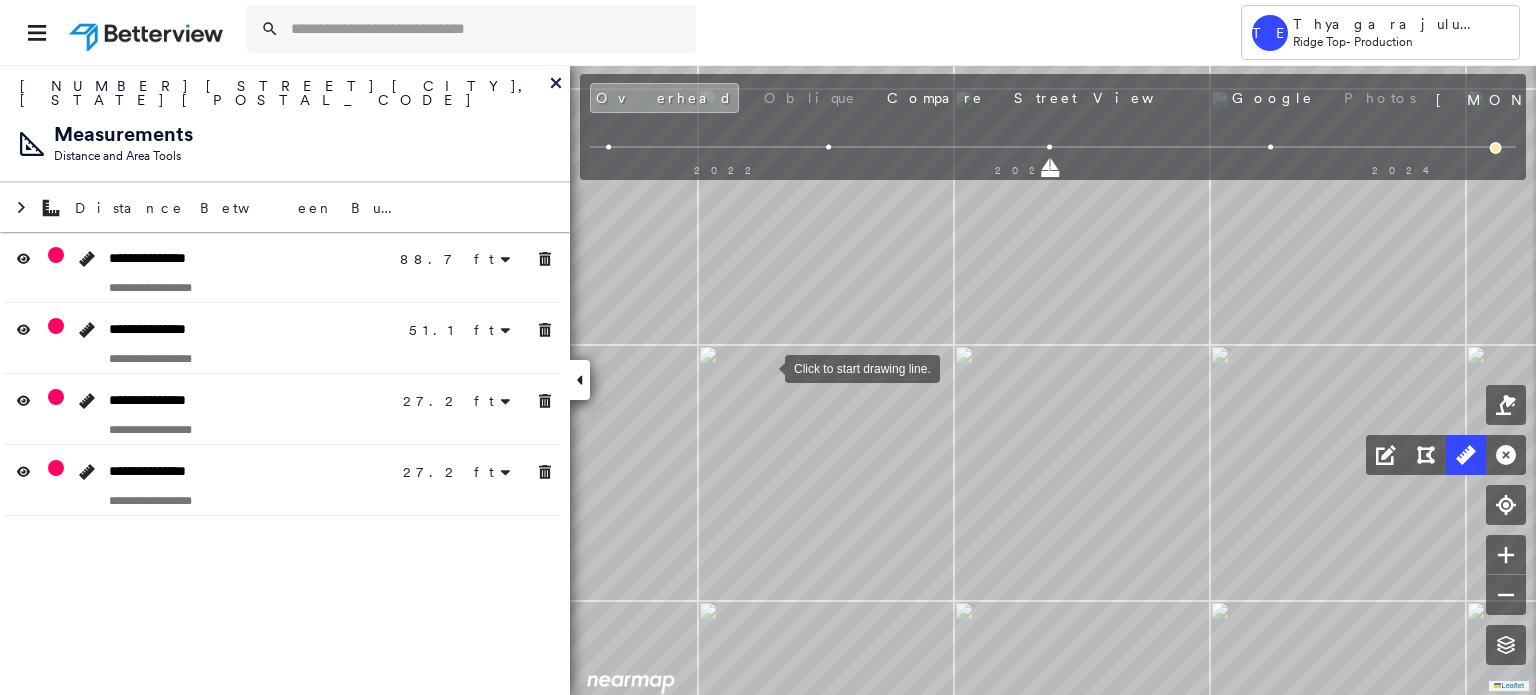 click at bounding box center (765, 367) 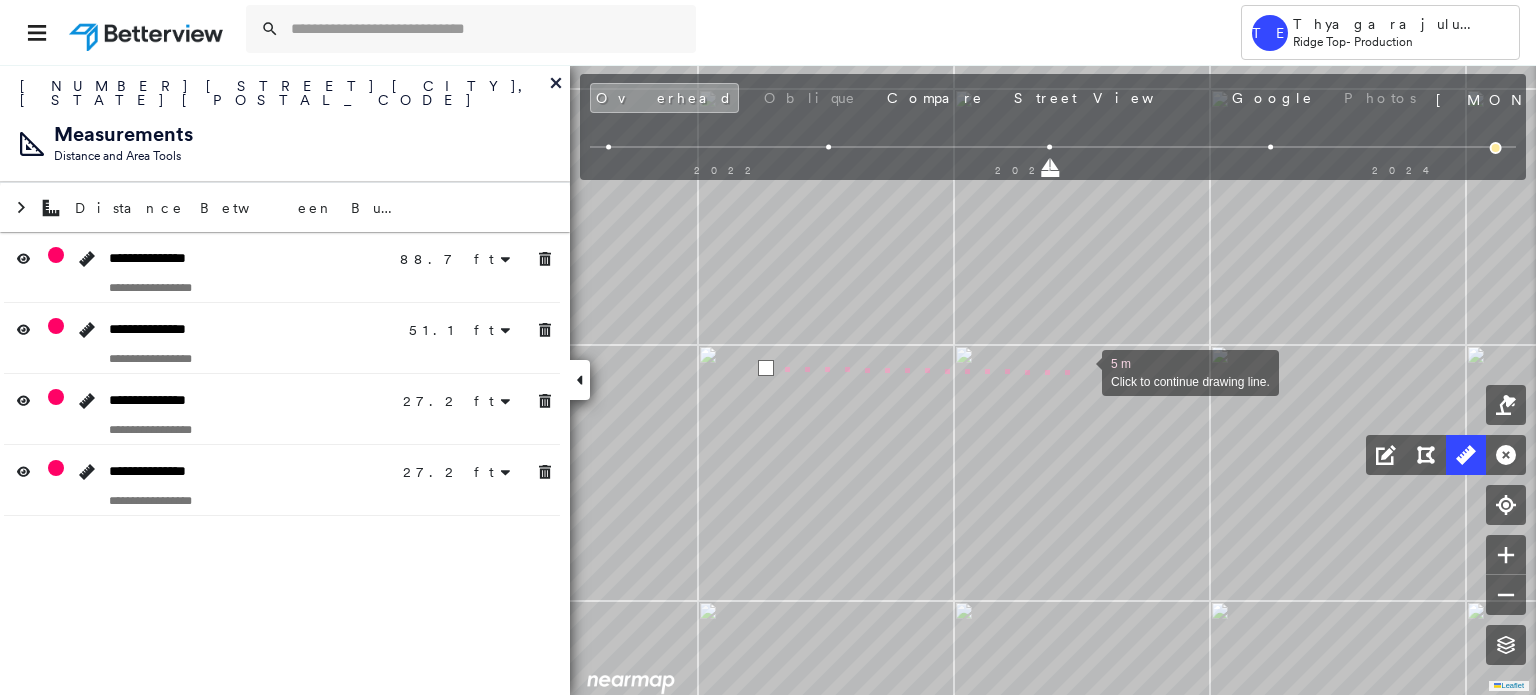 click at bounding box center (1082, 371) 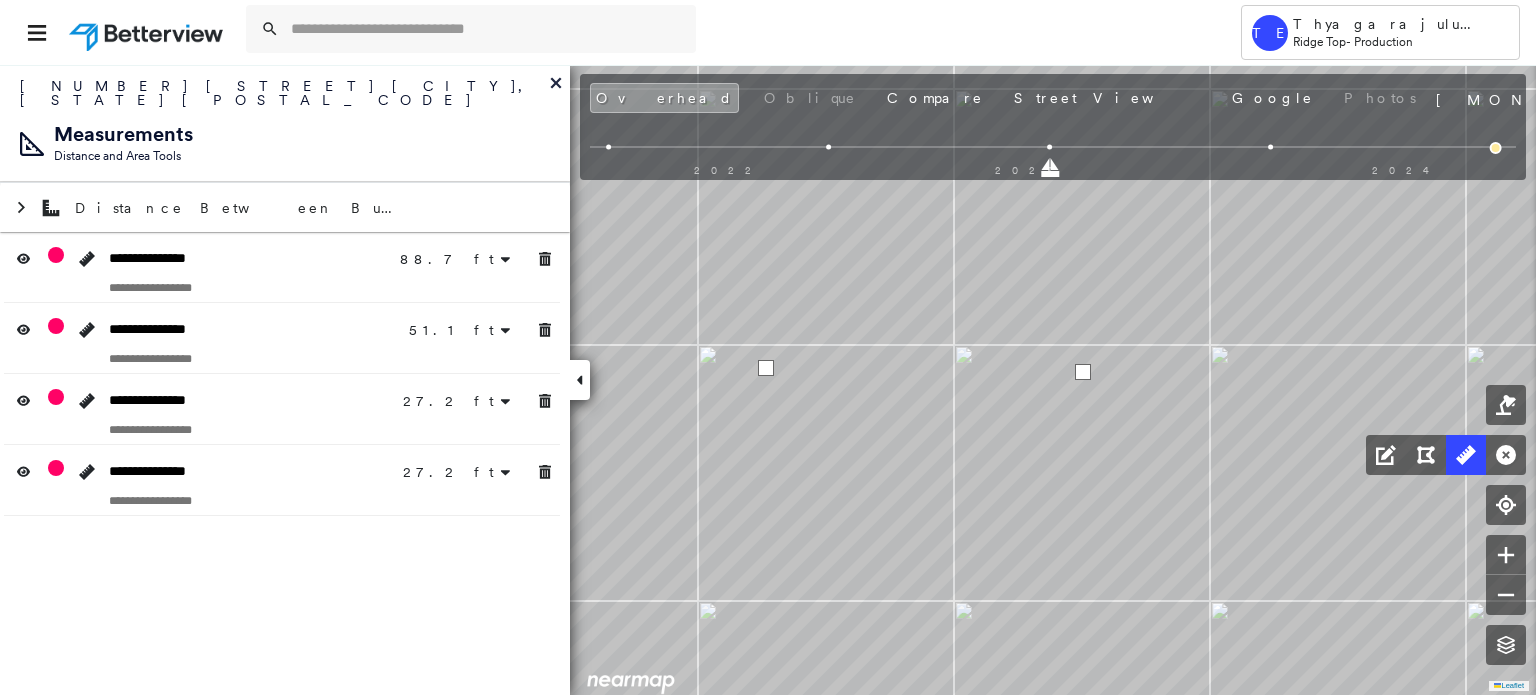 click at bounding box center (1083, 372) 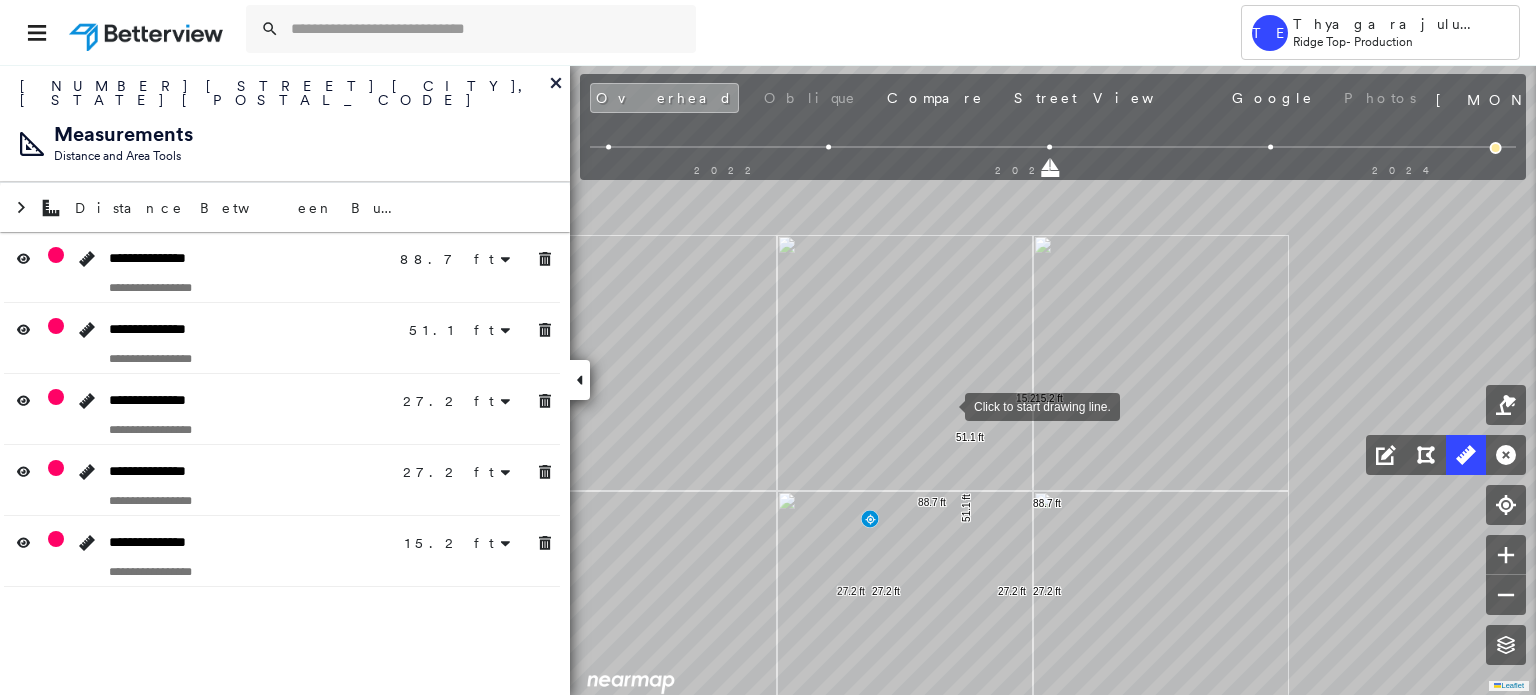 drag, startPoint x: 891, startPoint y: 367, endPoint x: 970, endPoint y: 374, distance: 79.30952 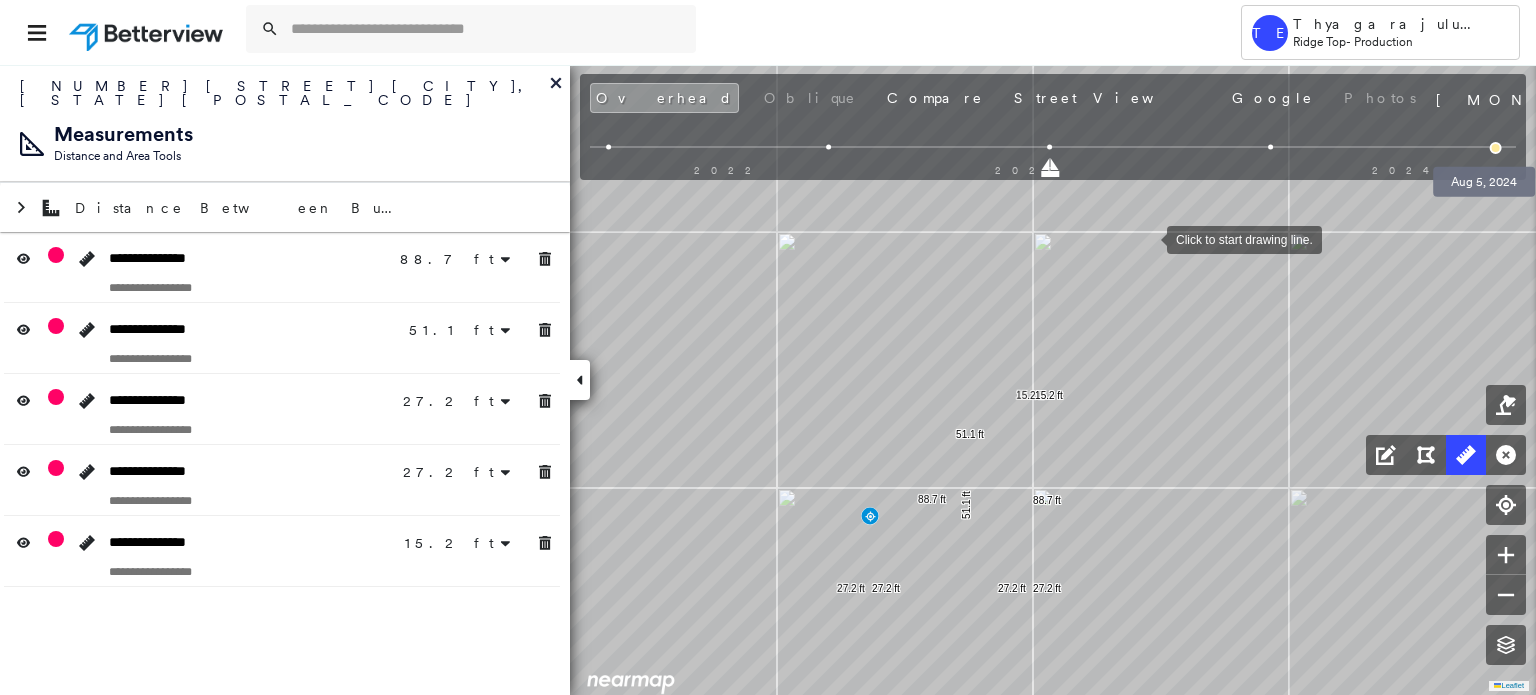 click at bounding box center (1496, 148) 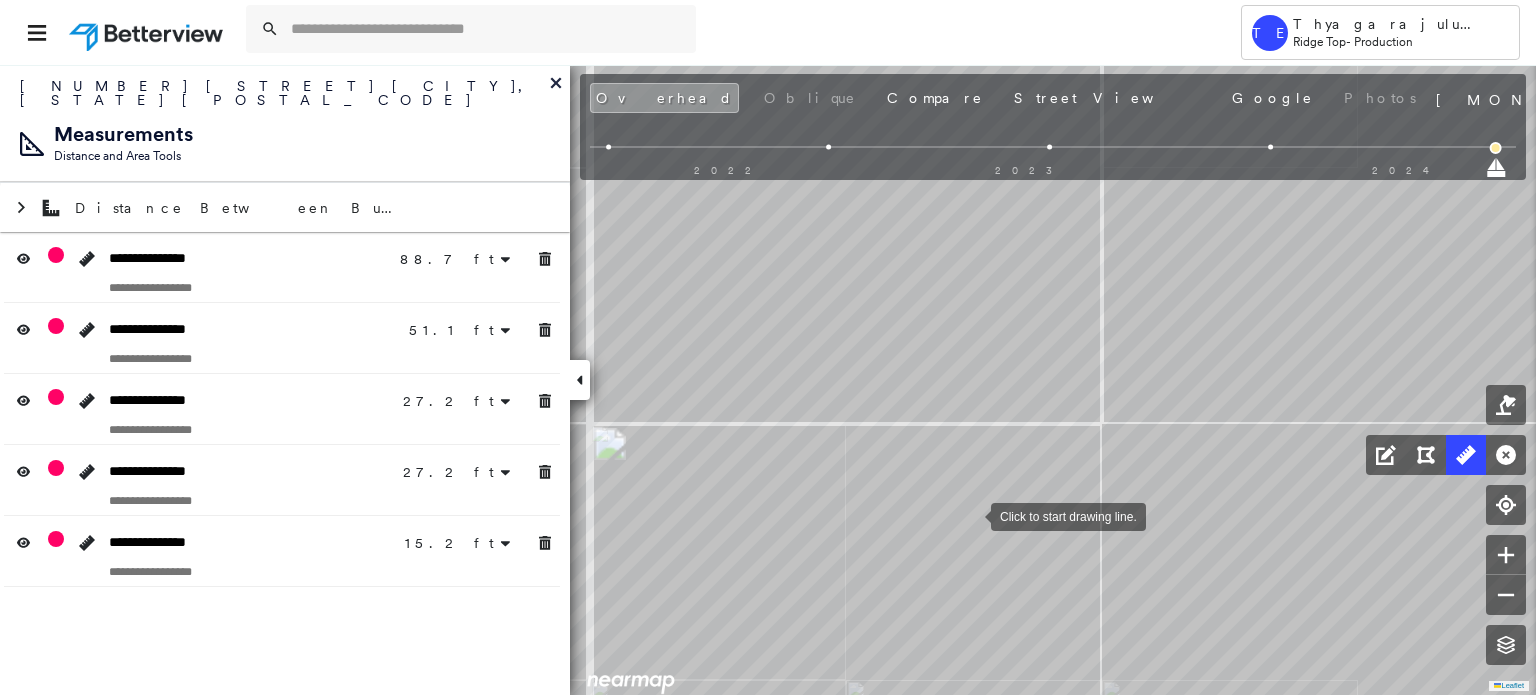 drag, startPoint x: 971, startPoint y: 515, endPoint x: 977, endPoint y: 423, distance: 92.19544 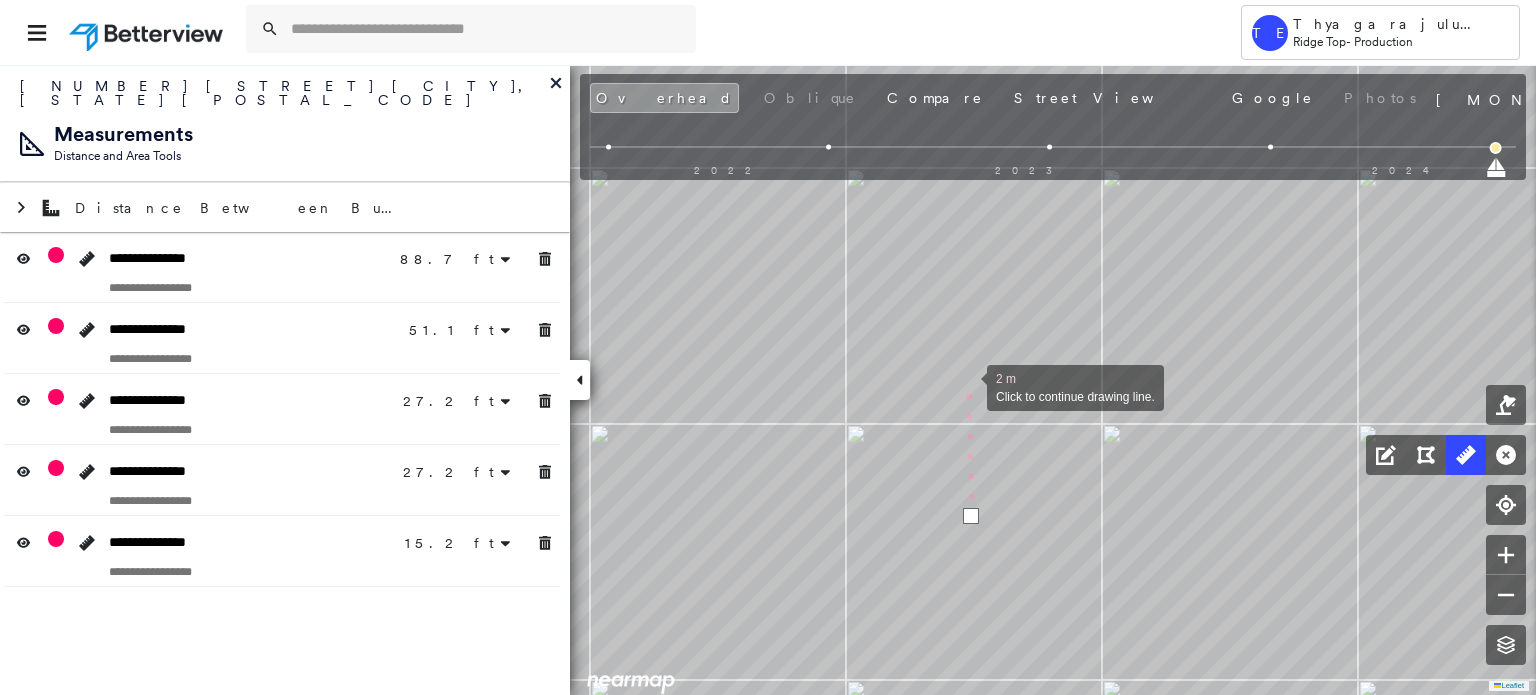 click at bounding box center (967, 386) 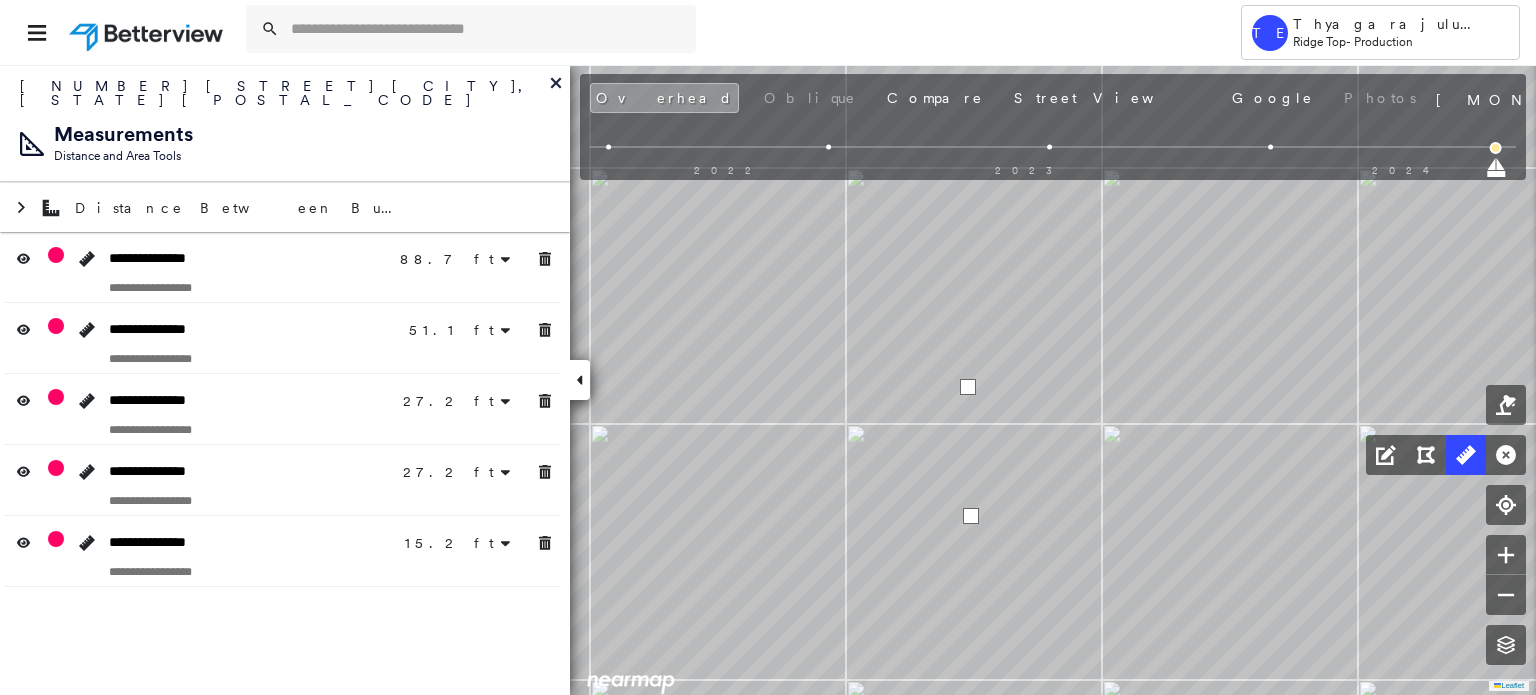 click at bounding box center (968, 387) 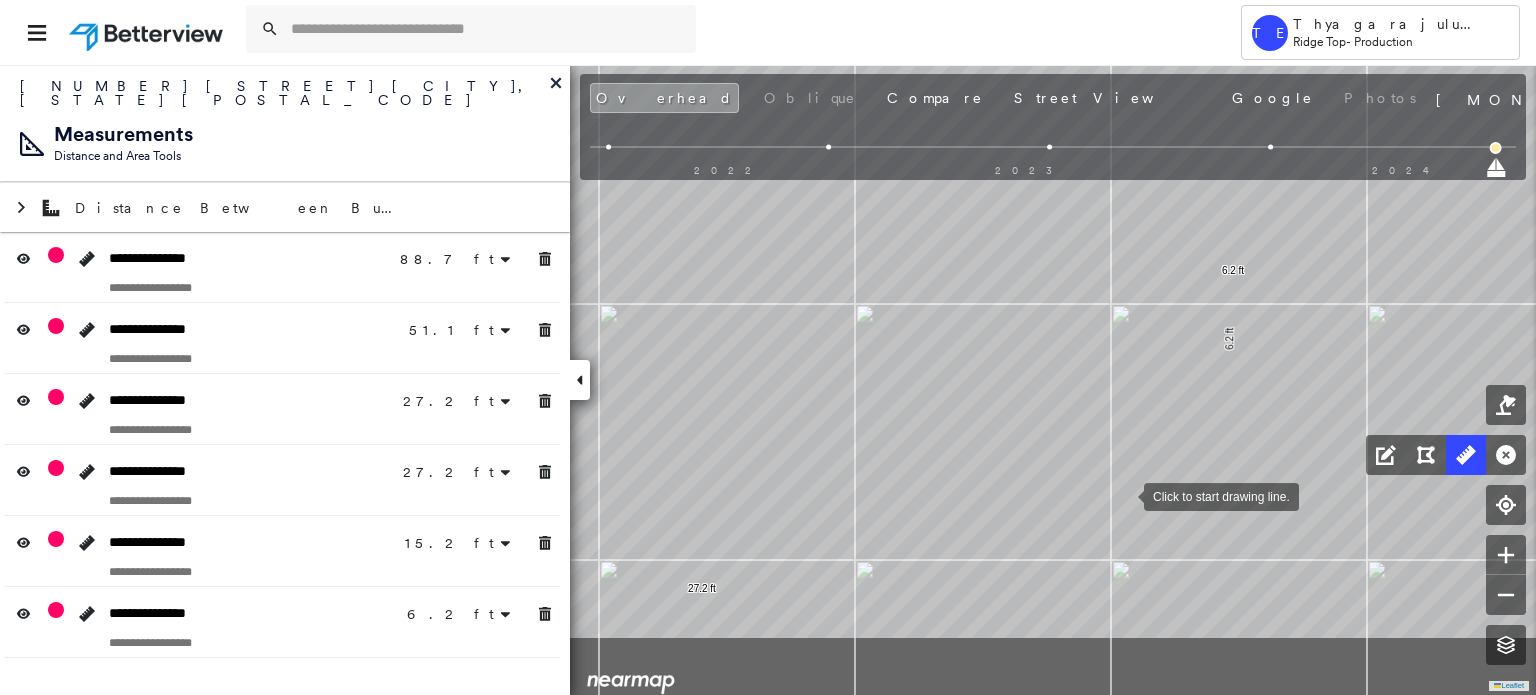 drag, startPoint x: 858, startPoint y: 615, endPoint x: 1123, endPoint y: 495, distance: 290.90378 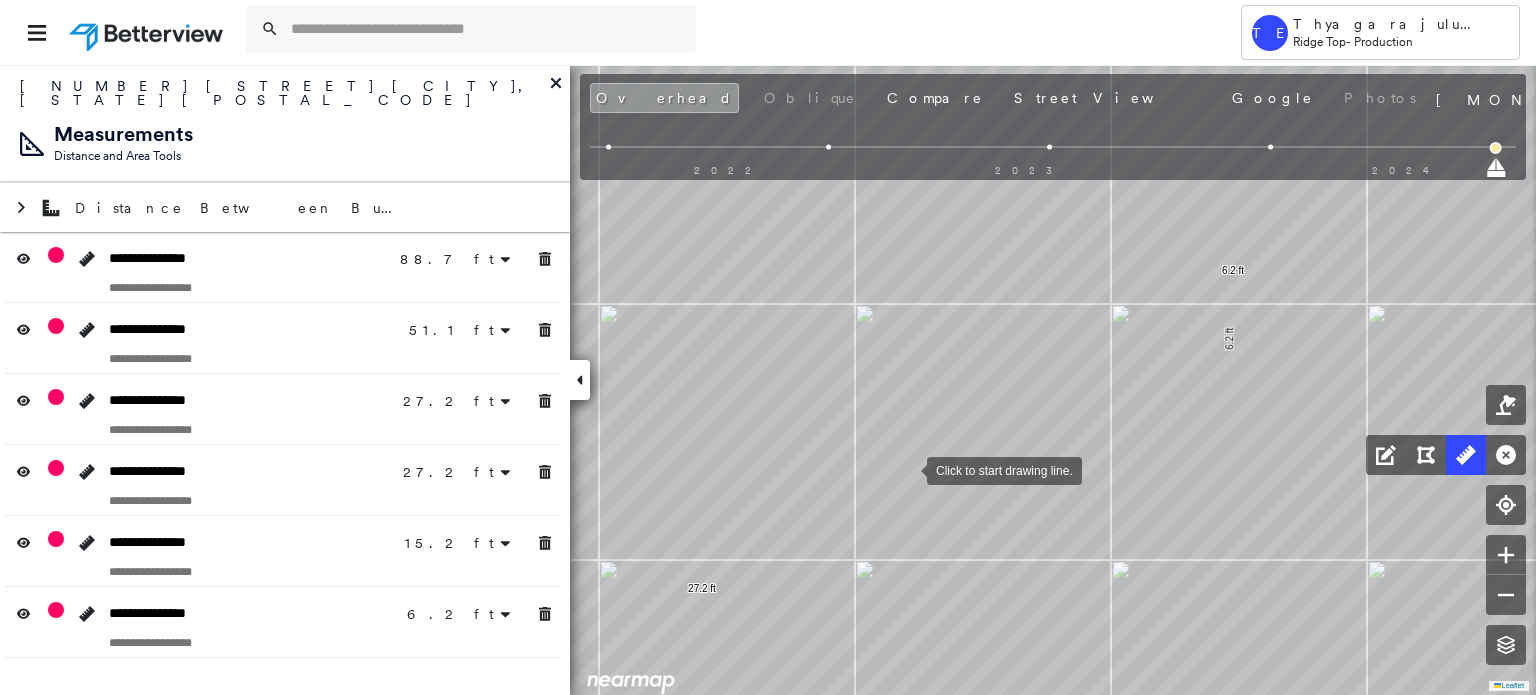 click at bounding box center [907, 469] 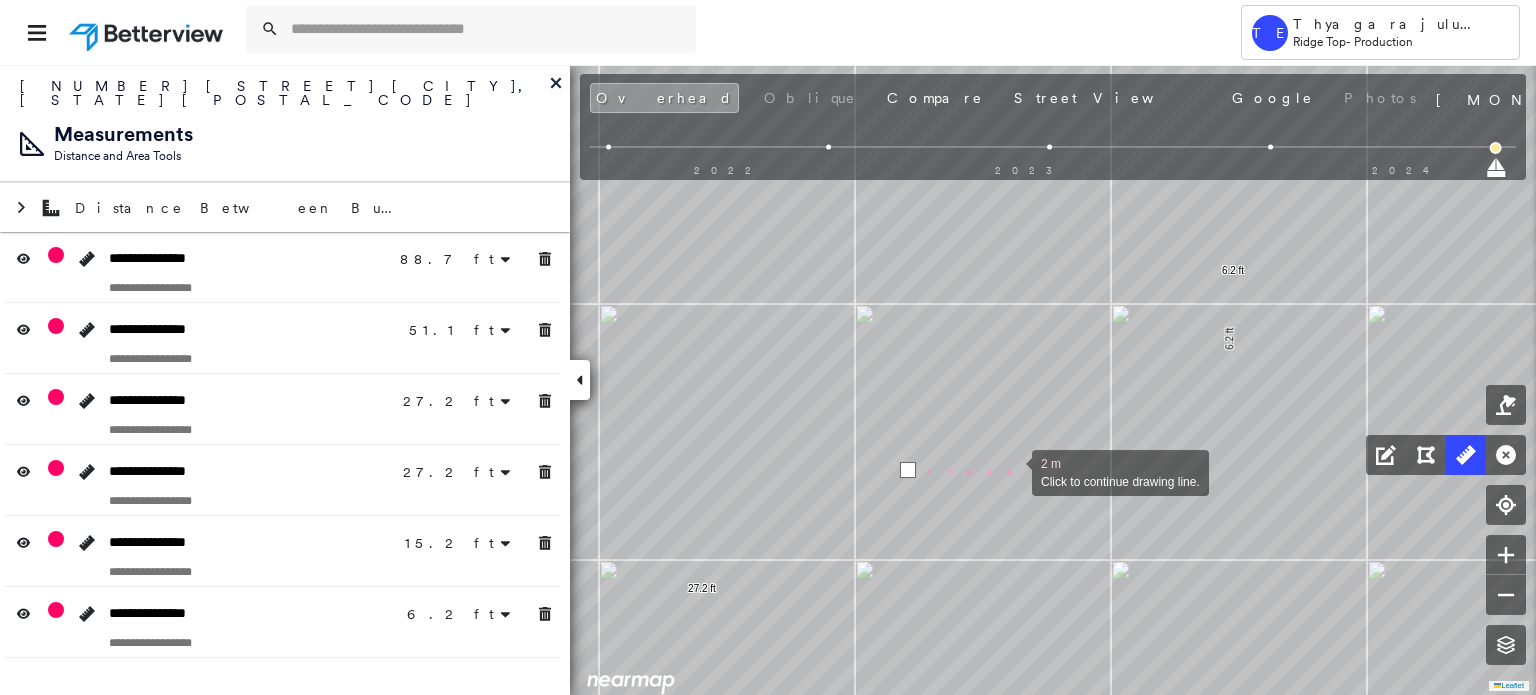 click at bounding box center (1012, 471) 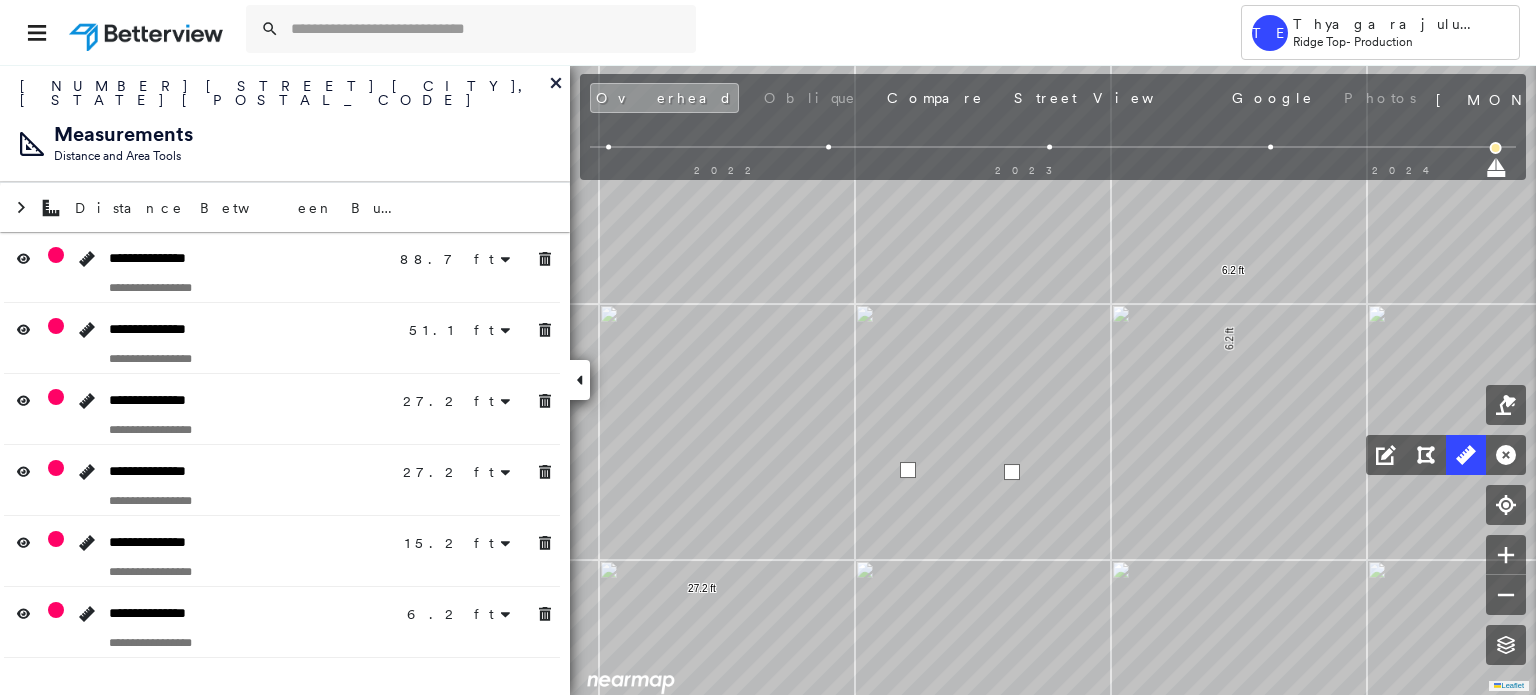 click at bounding box center (1012, 472) 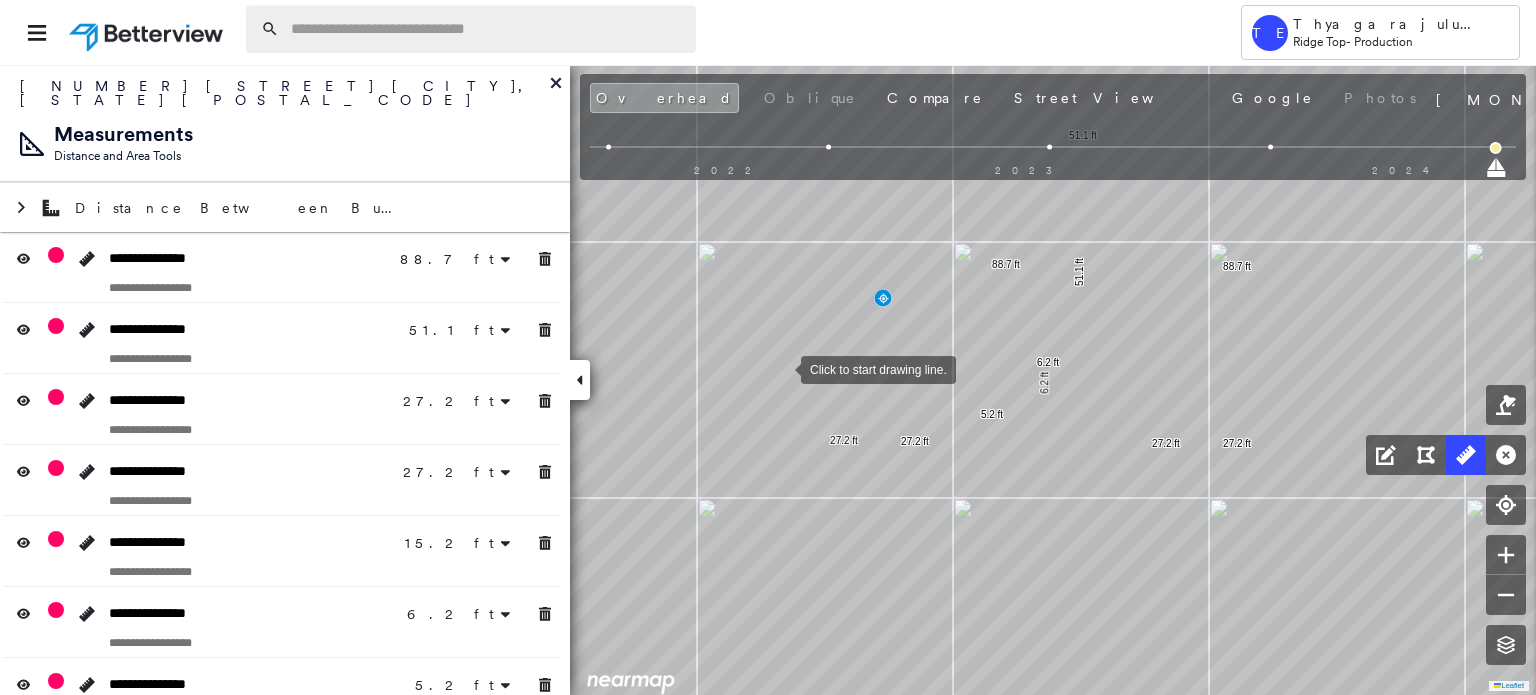 click at bounding box center [487, 29] 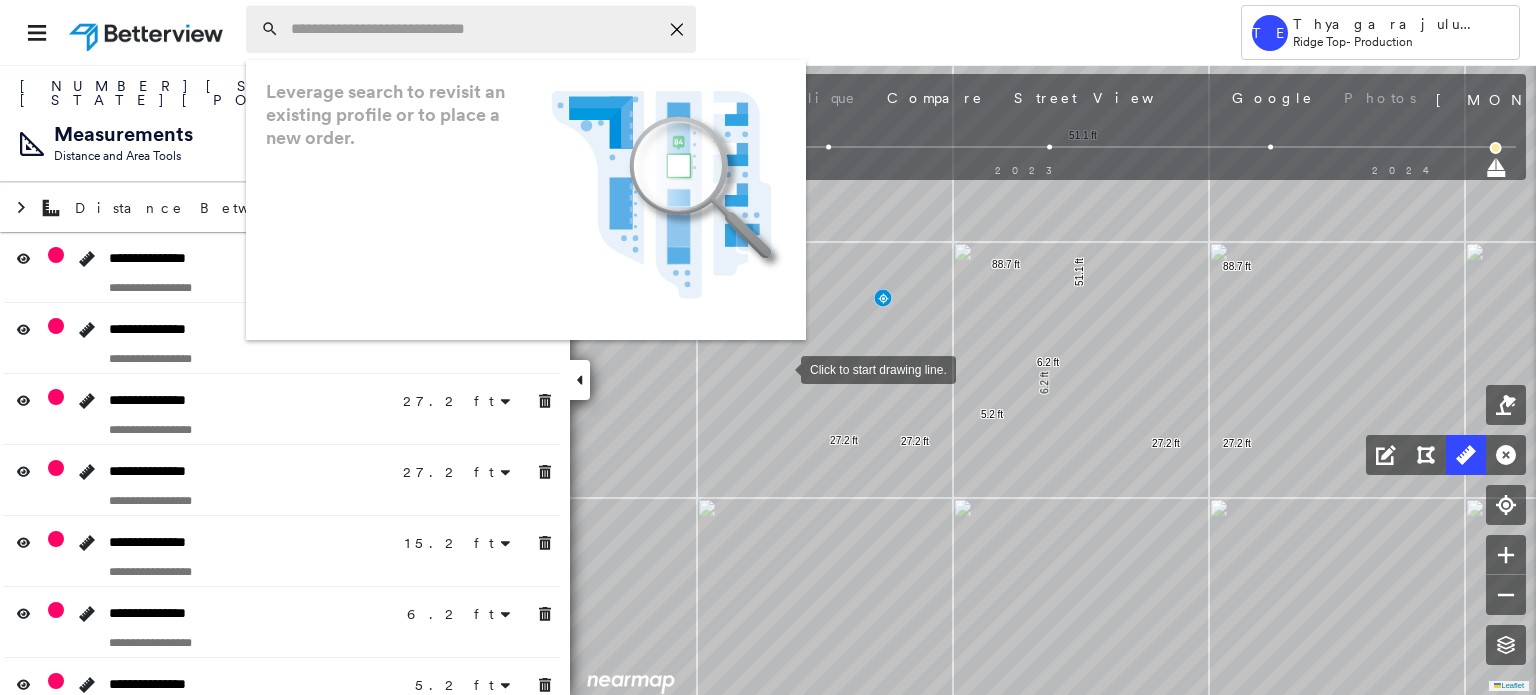 paste on "**********" 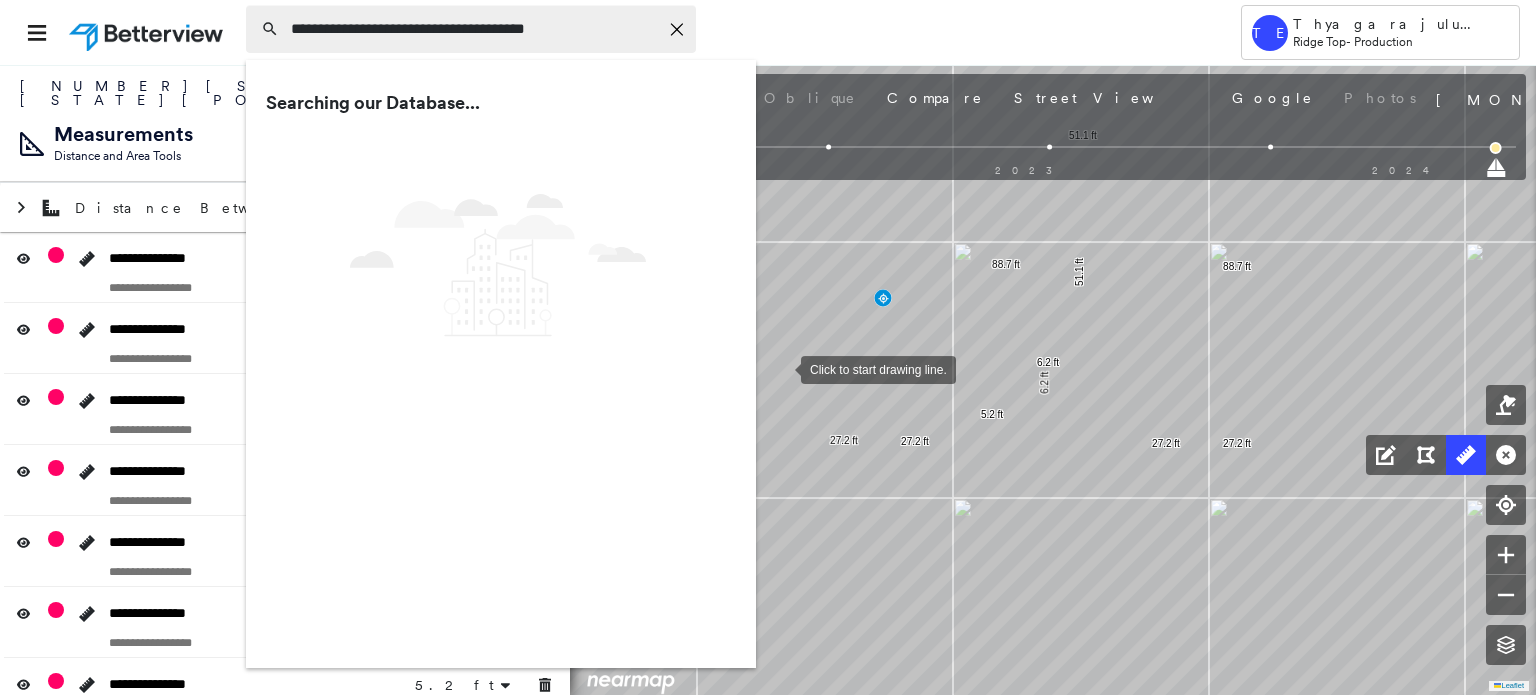 type on "**********" 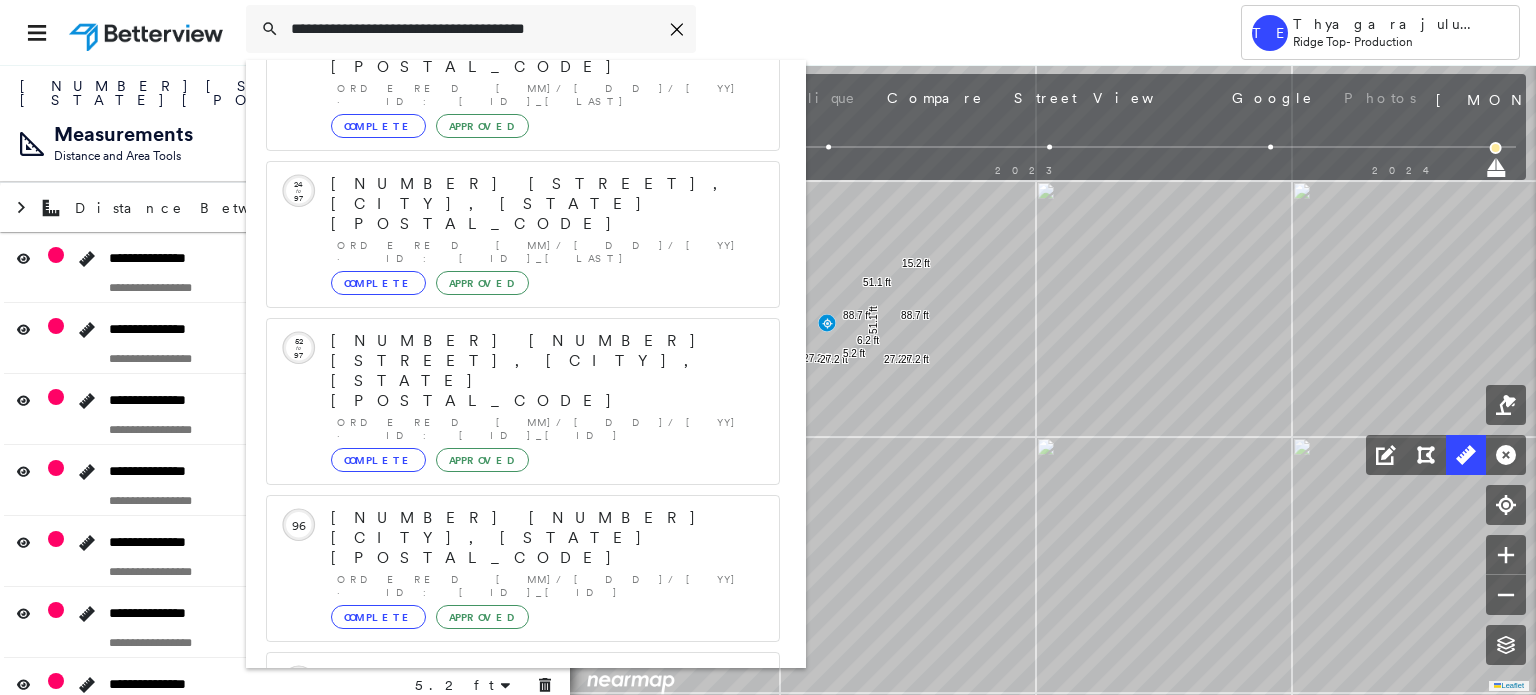 scroll, scrollTop: 208, scrollLeft: 0, axis: vertical 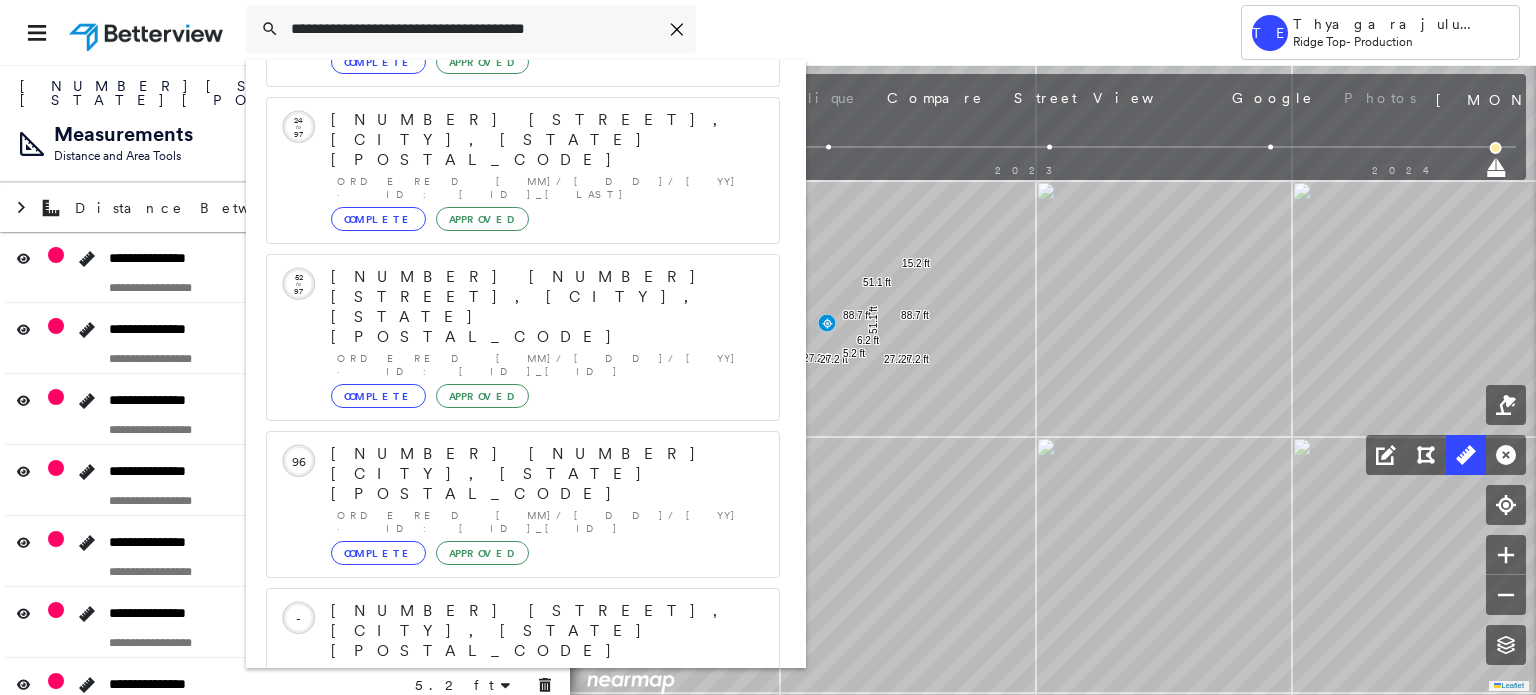 click on "[NUMBER] [STREET], [CITY], [STATE], [COUNTRY]" at bounding box center (501, 923) 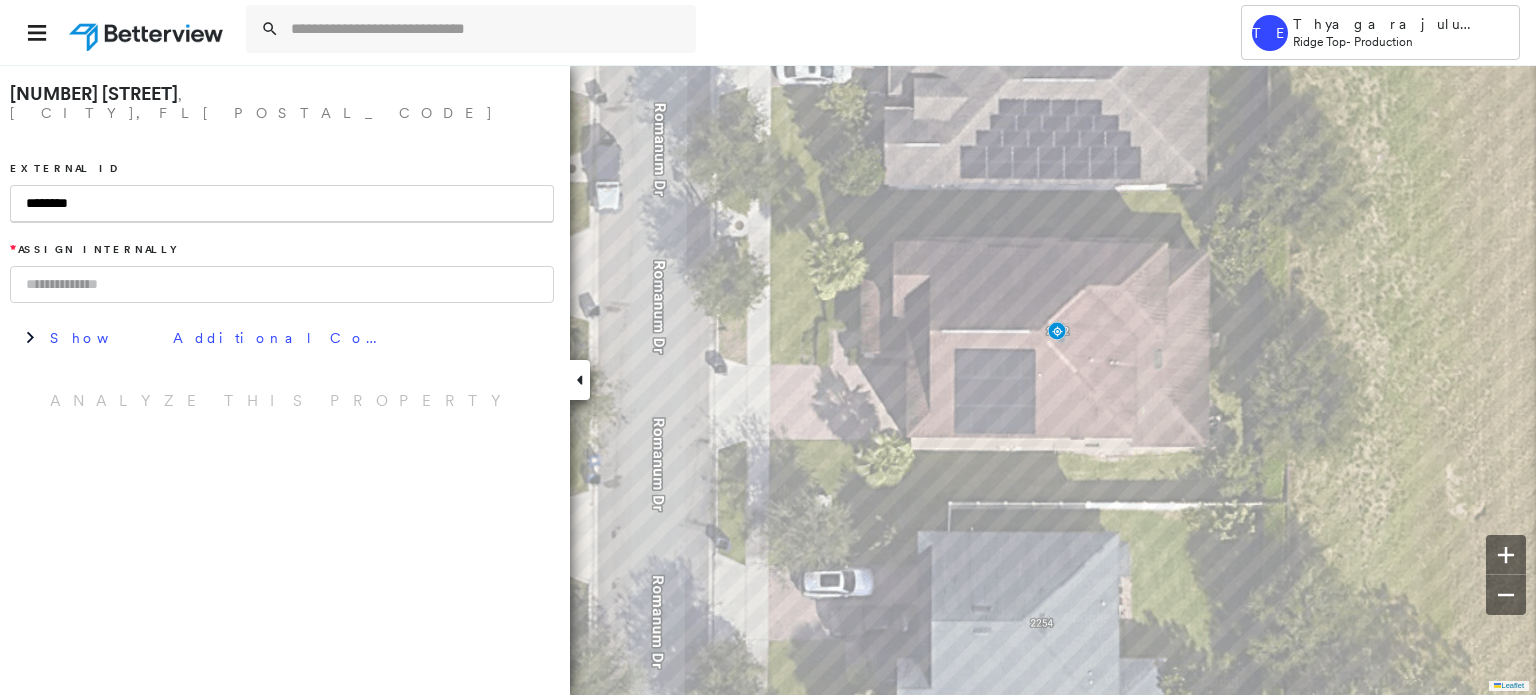 type on "********" 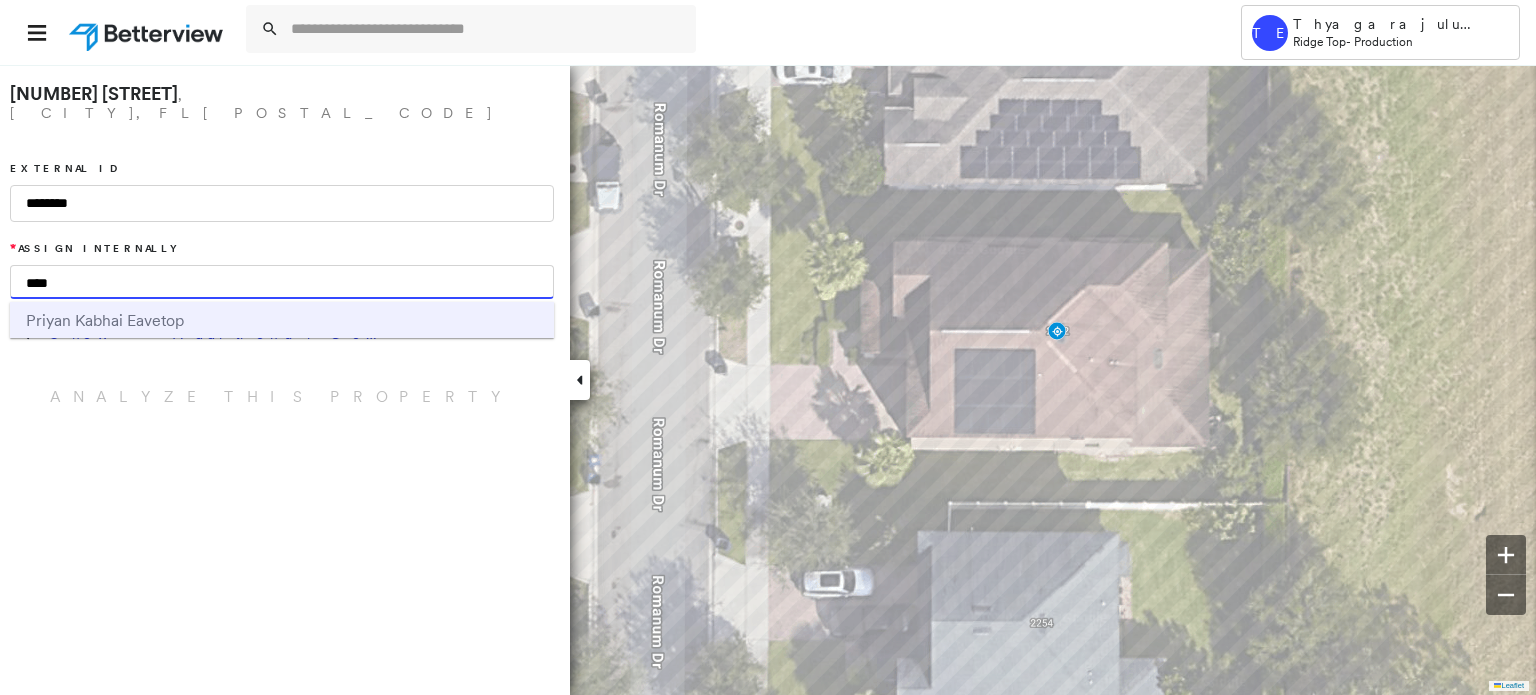 type on "****" 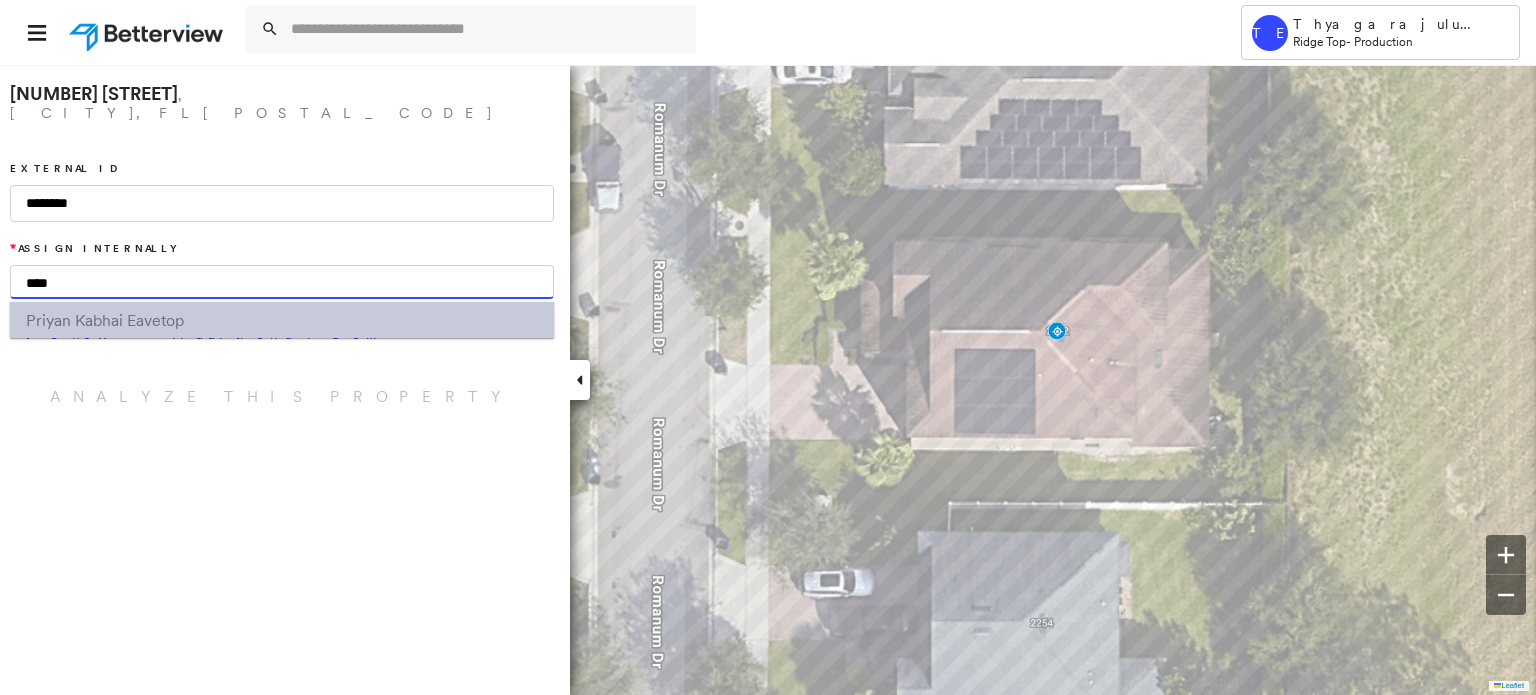 click on "Priyan Kabhai Eavetop" at bounding box center [105, 320] 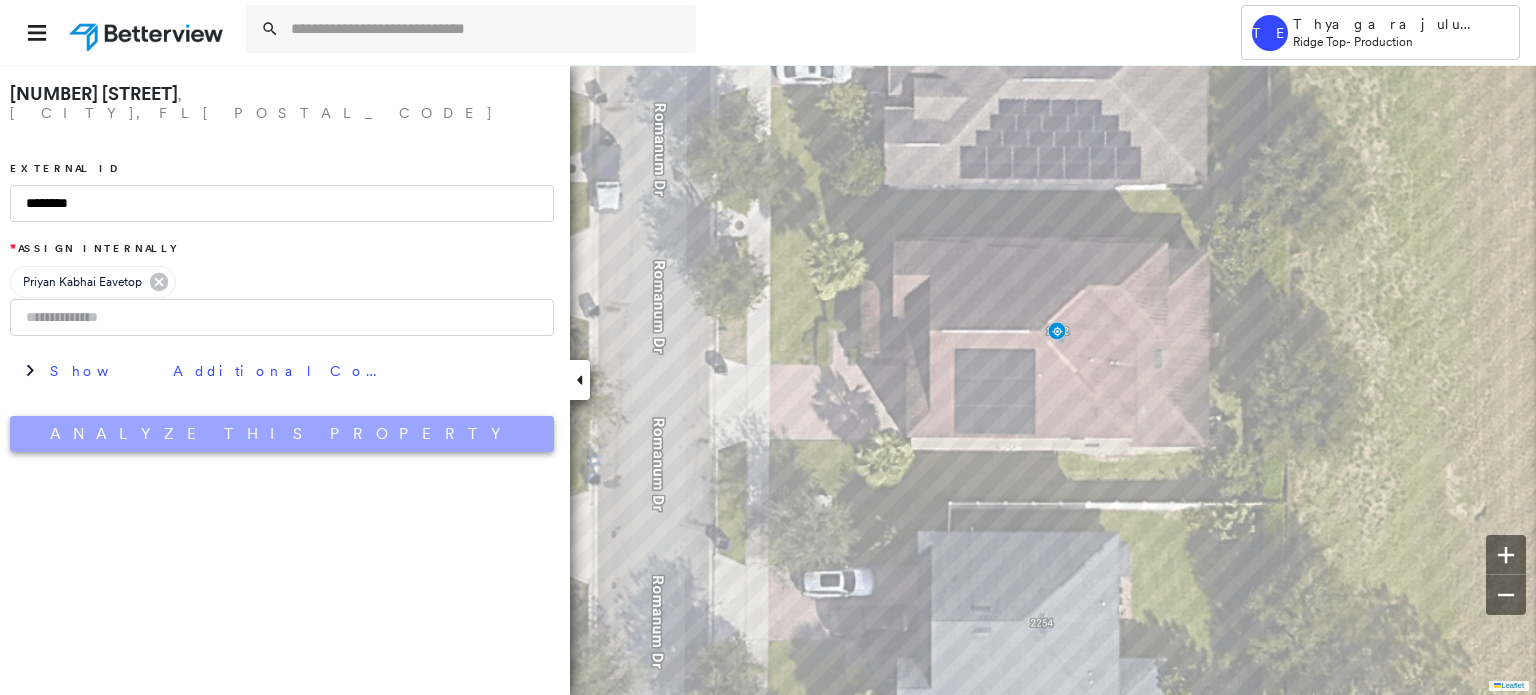 click on "Analyze This Property" at bounding box center (282, 434) 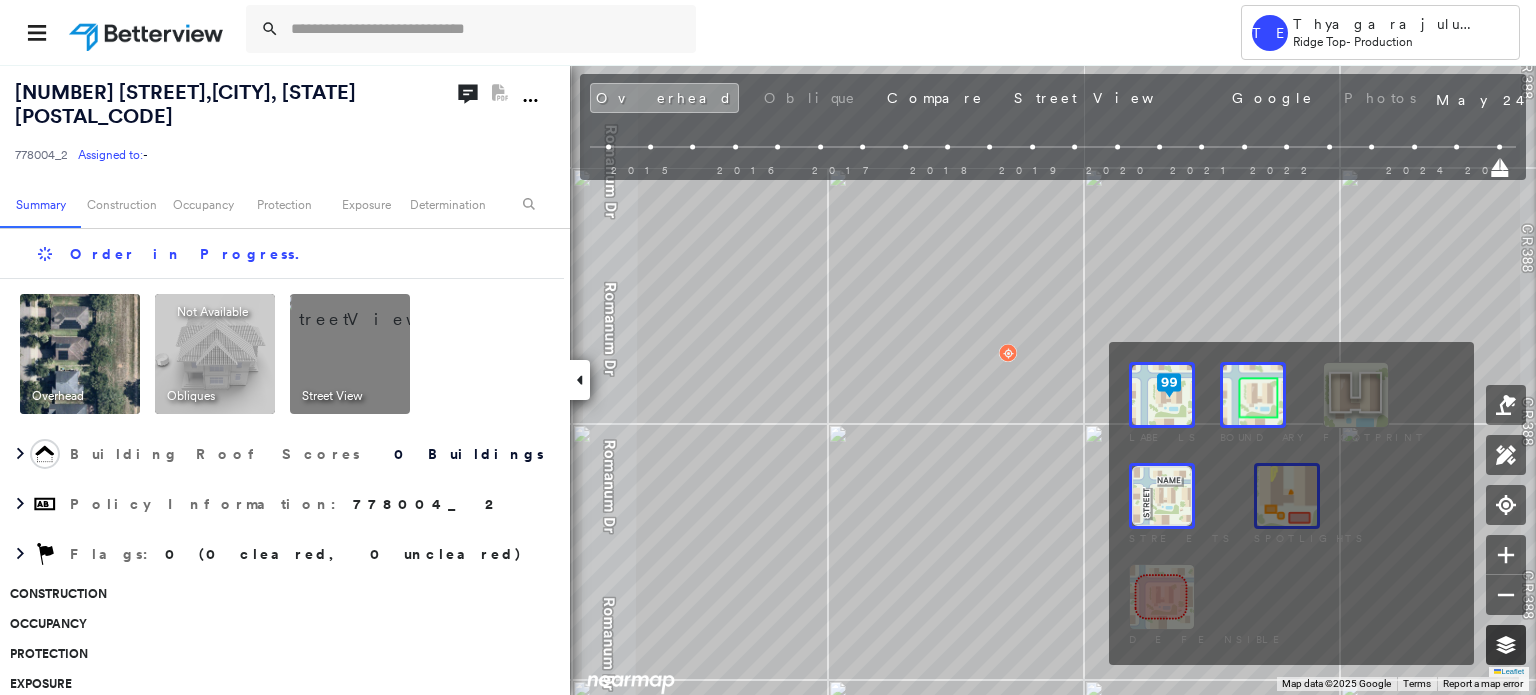 click 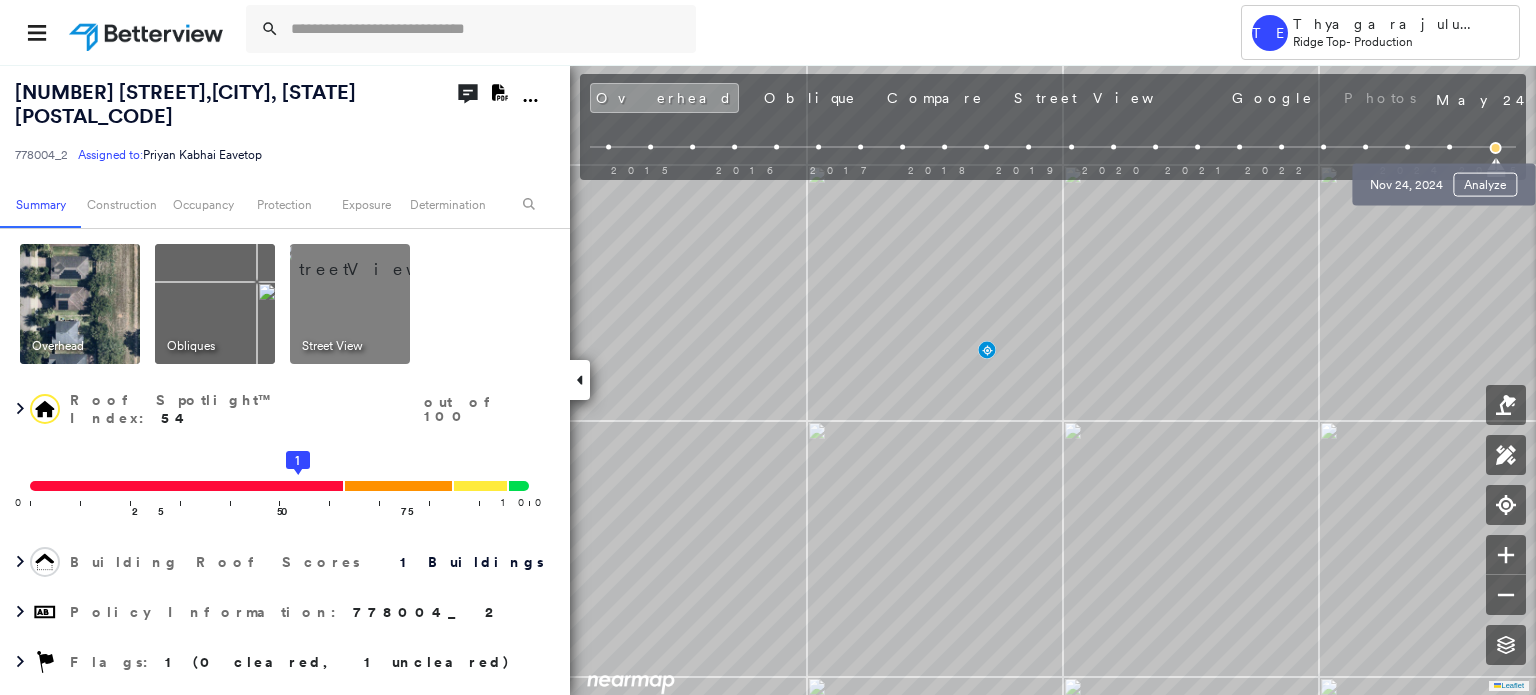 scroll, scrollTop: 0, scrollLeft: 0, axis: both 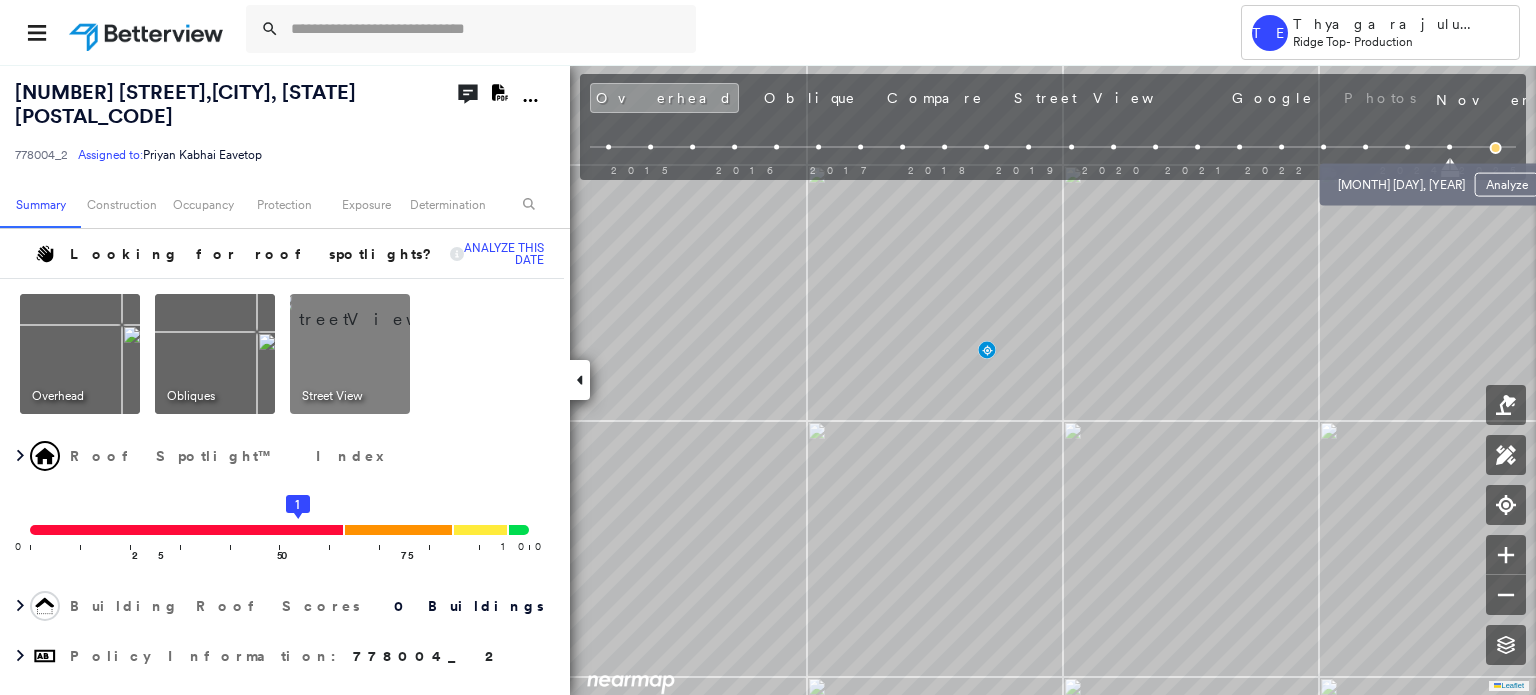 click at bounding box center [1407, 147] 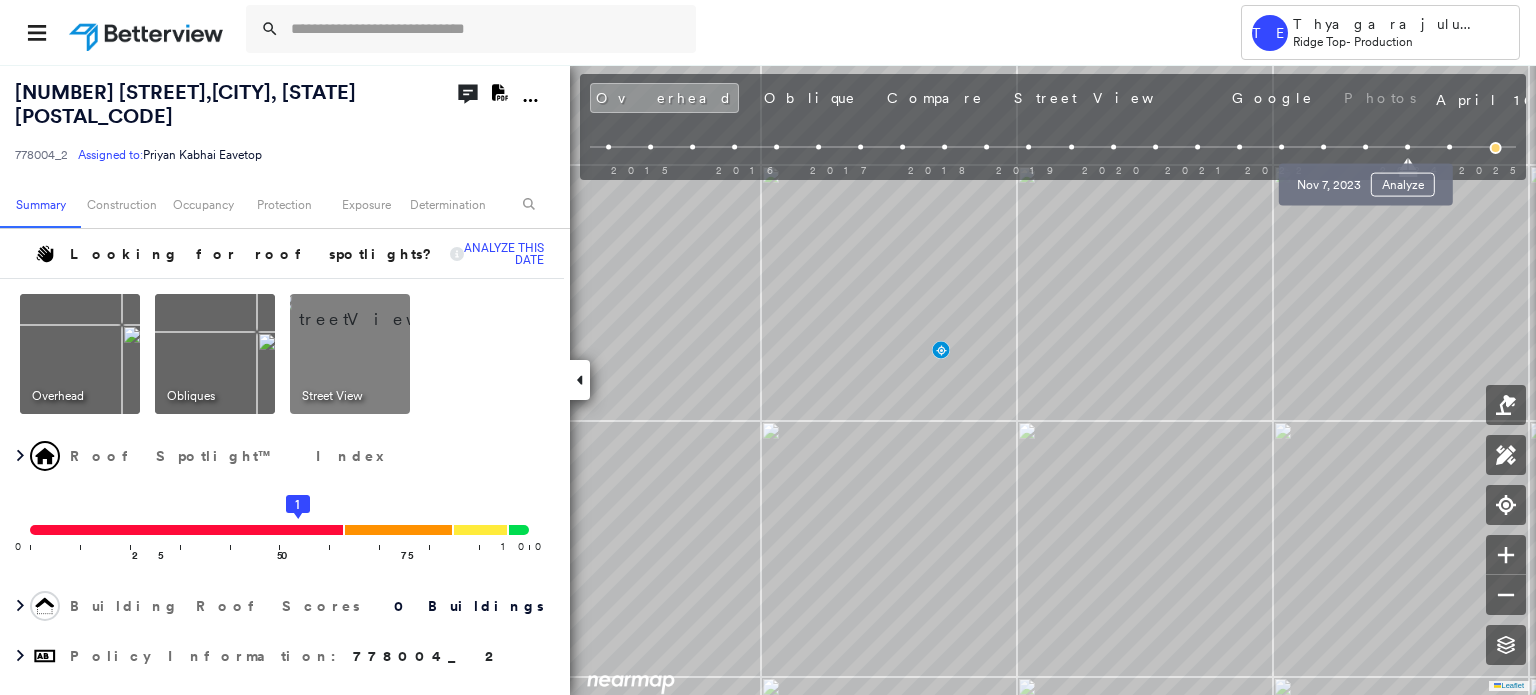 click at bounding box center [1365, 147] 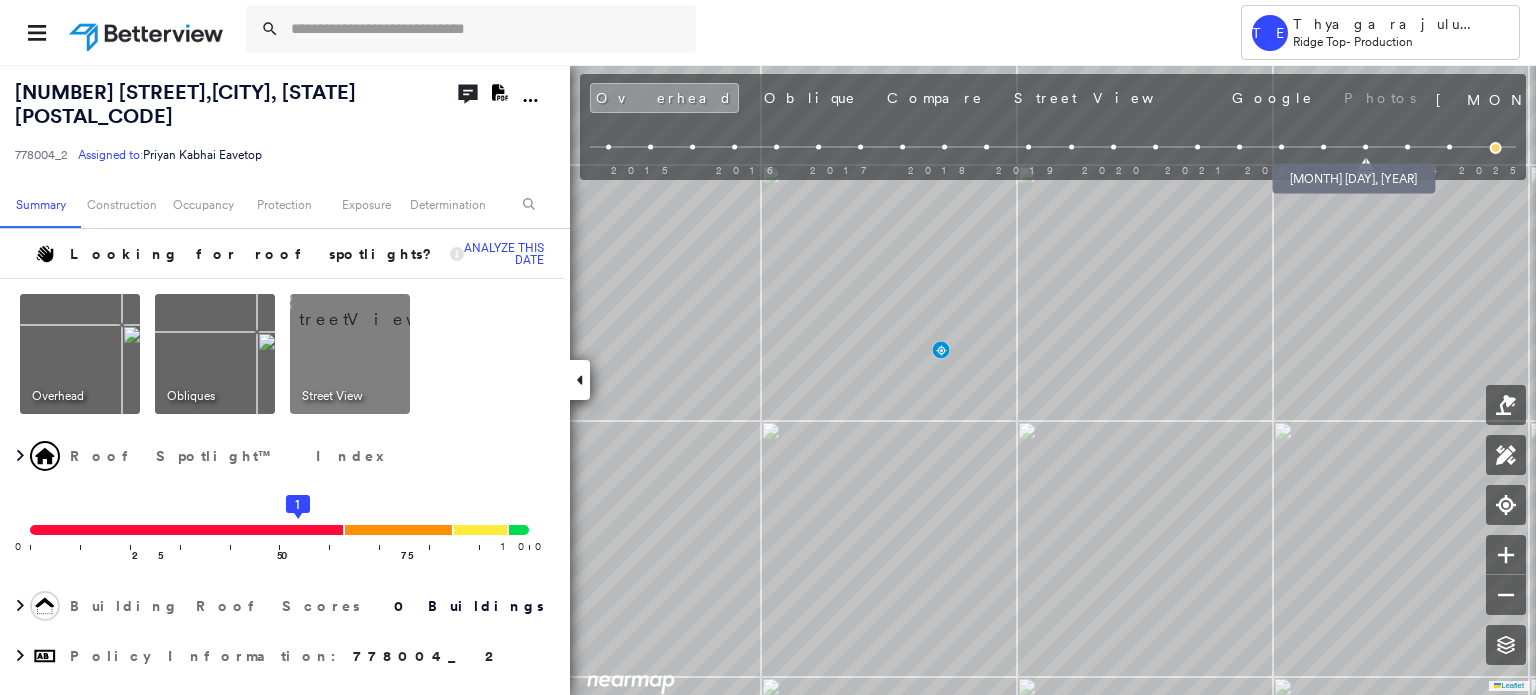click at bounding box center [1323, 147] 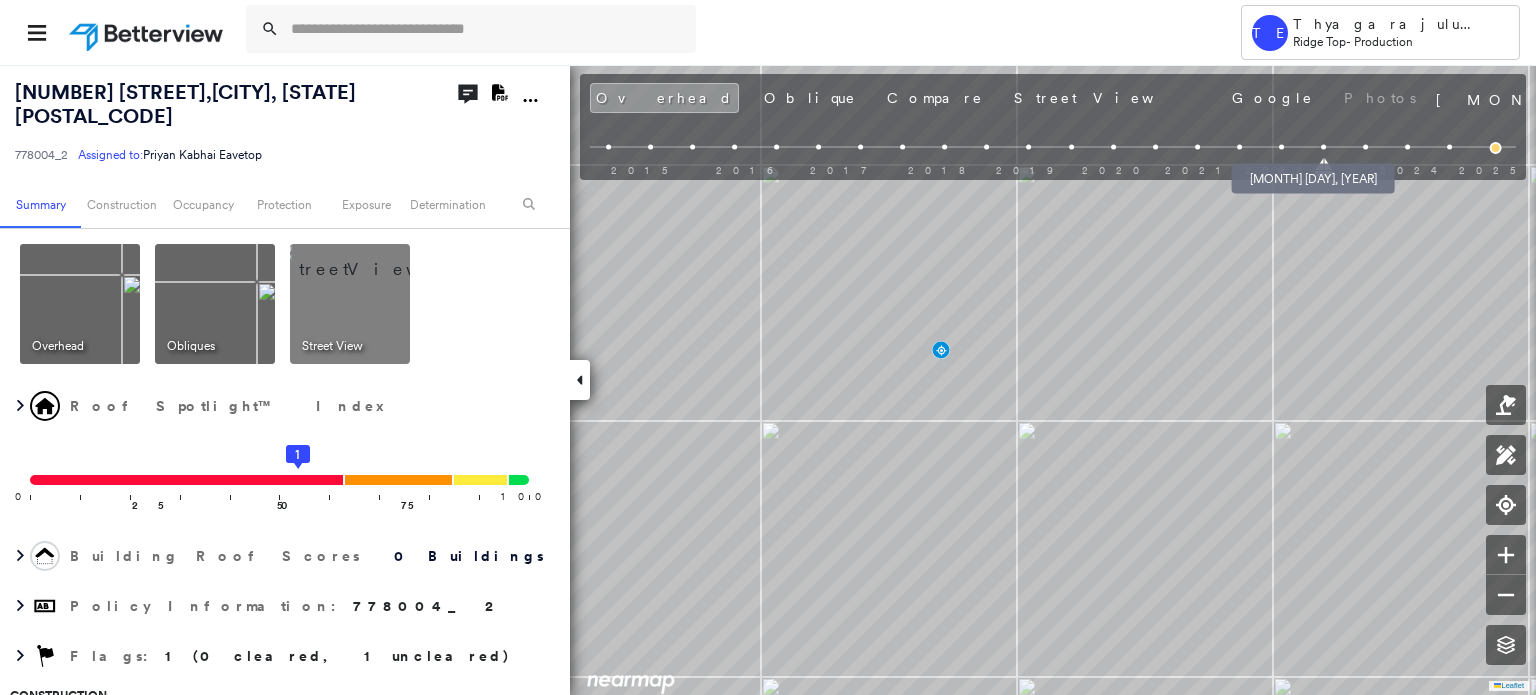 click at bounding box center (1281, 147) 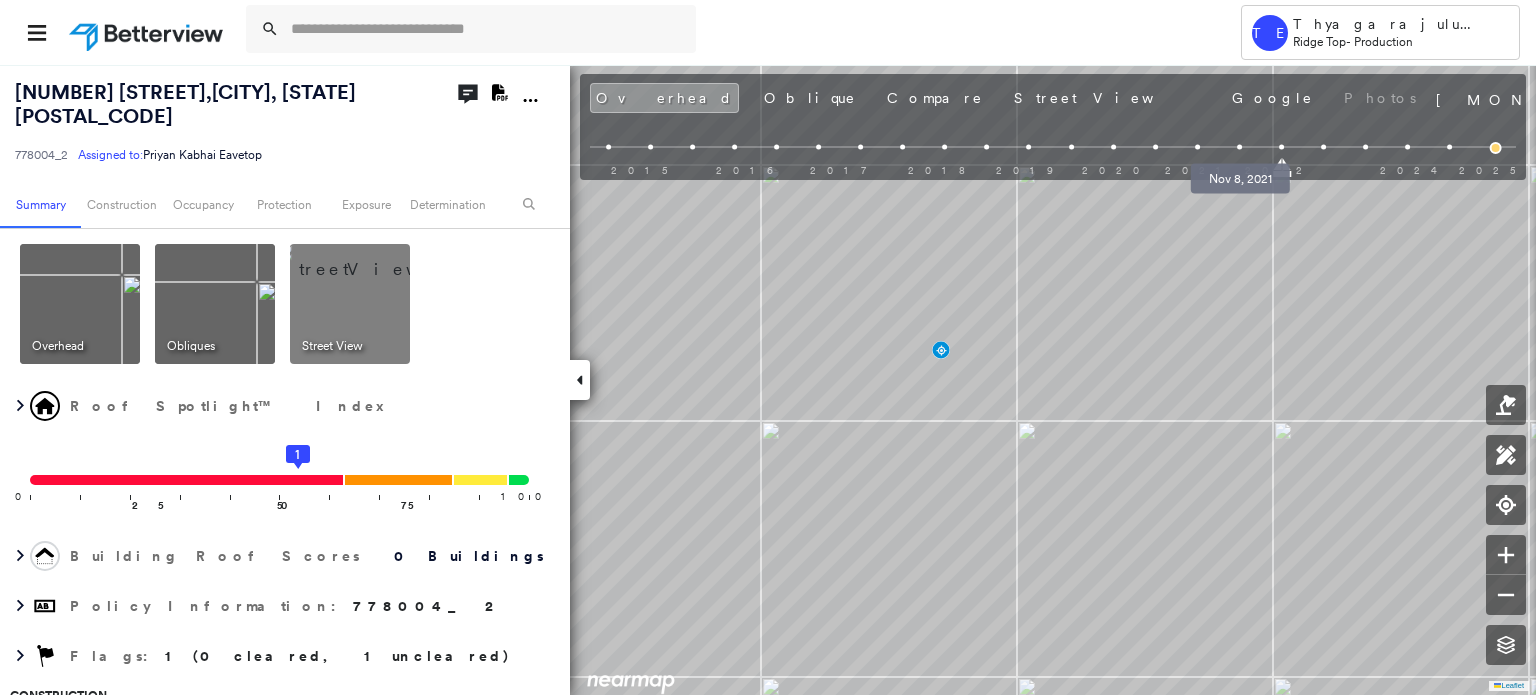 click at bounding box center [1239, 147] 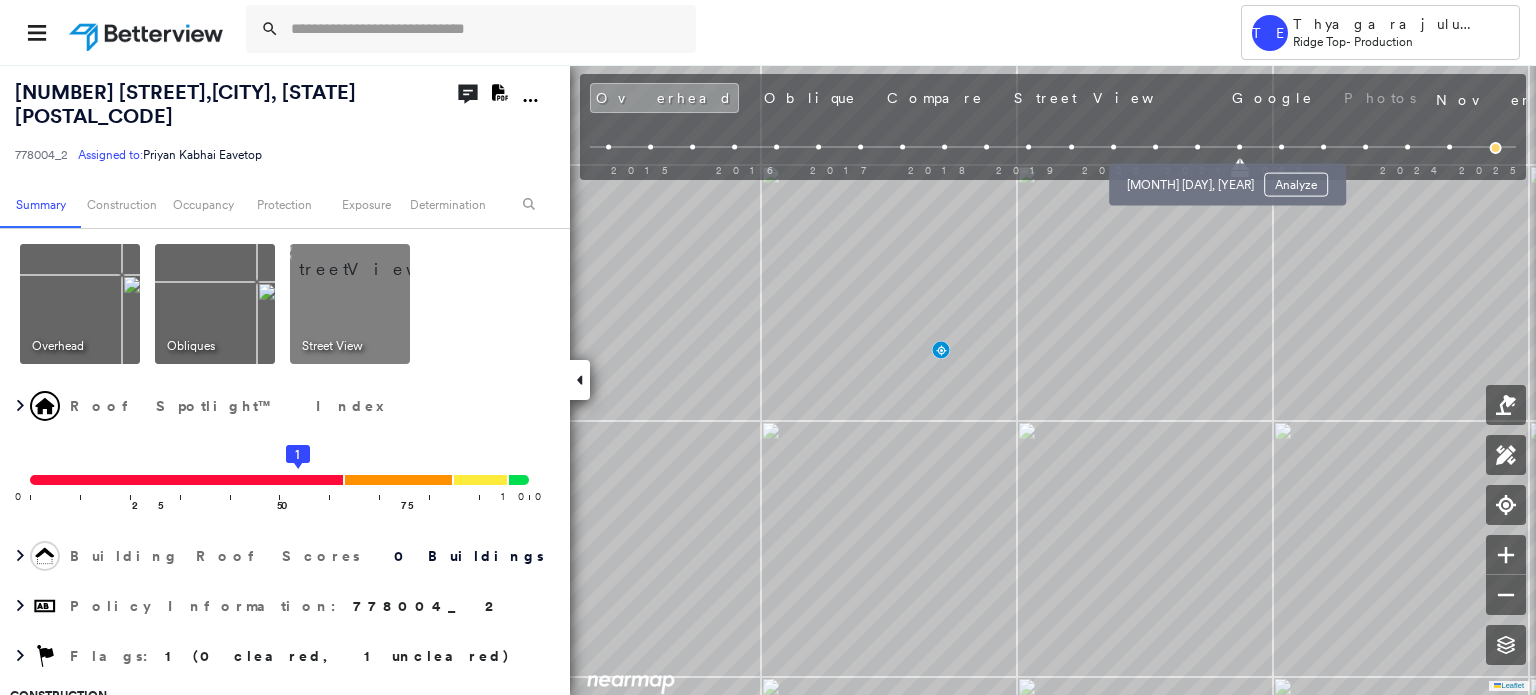 click at bounding box center (1197, 147) 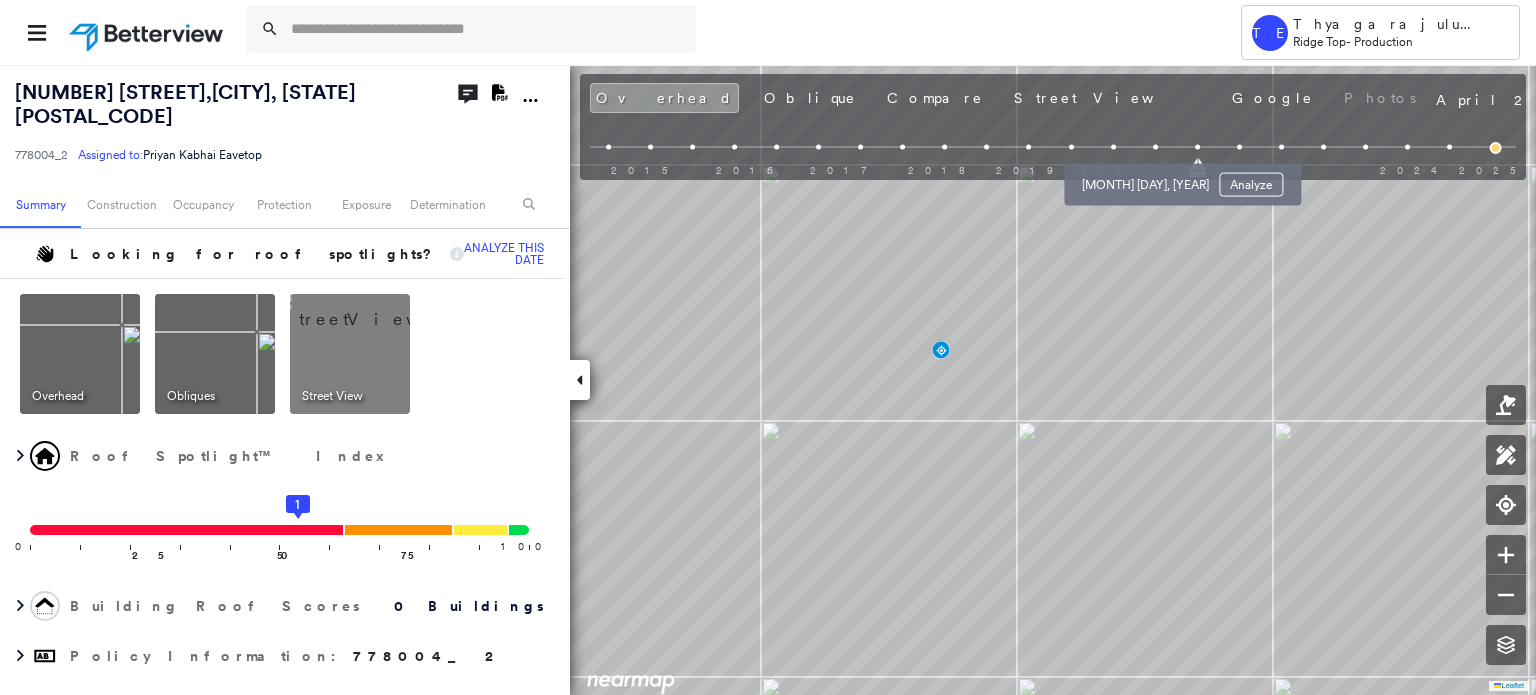 click at bounding box center (1155, 147) 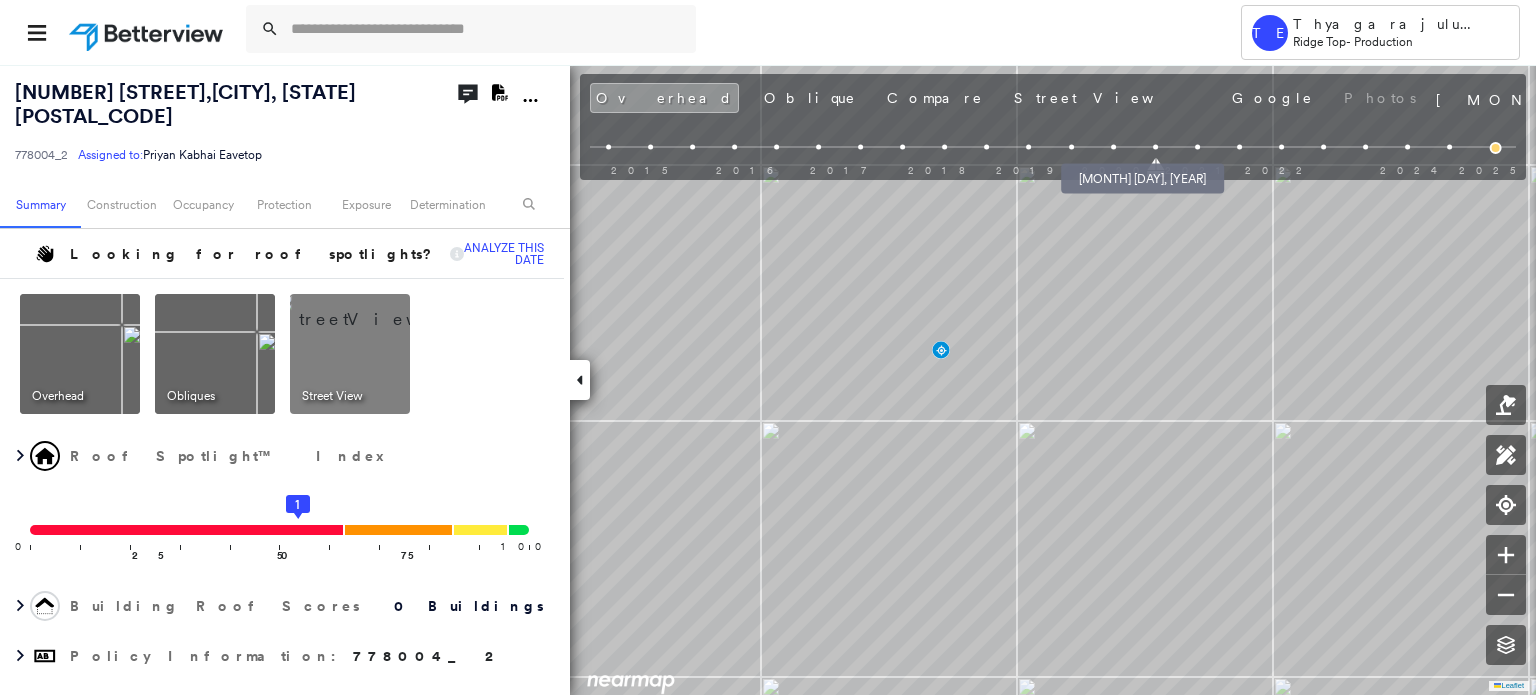 click at bounding box center (1113, 147) 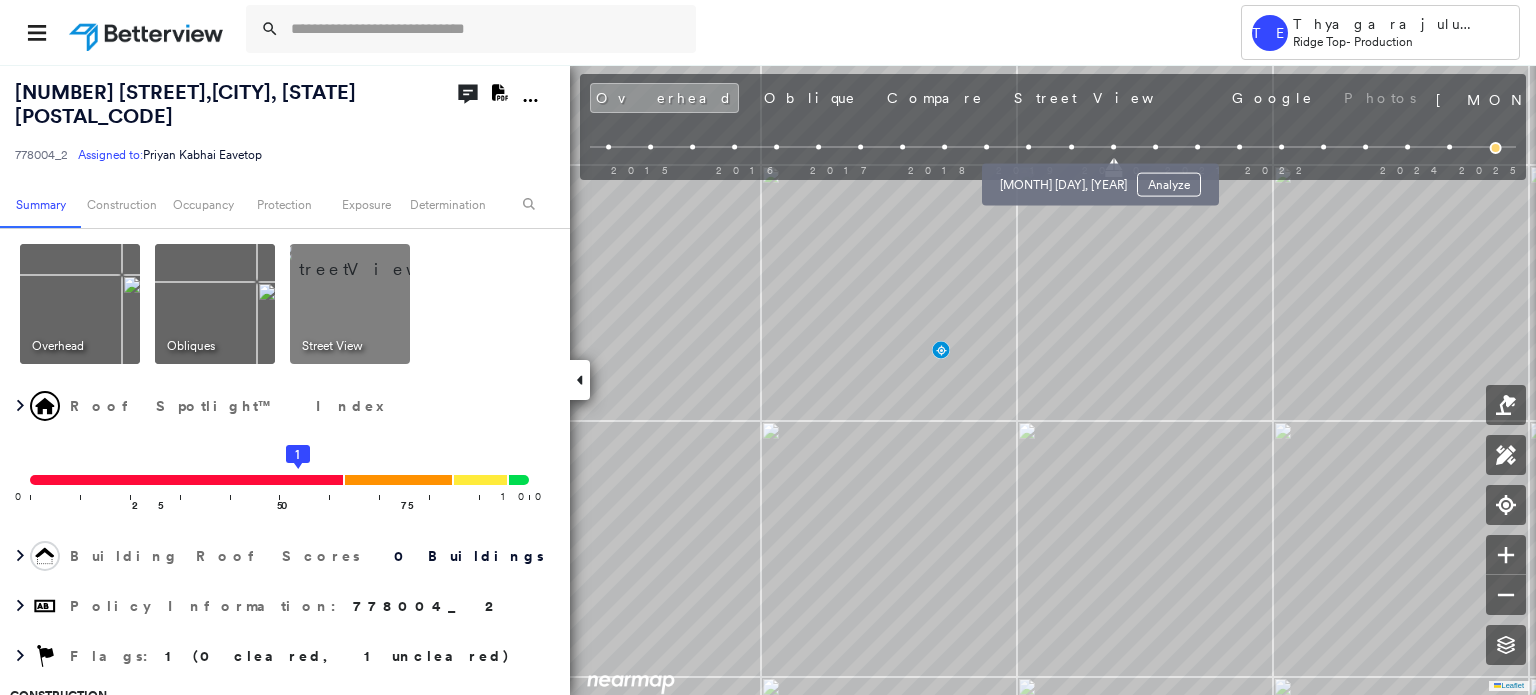 click at bounding box center [1071, 147] 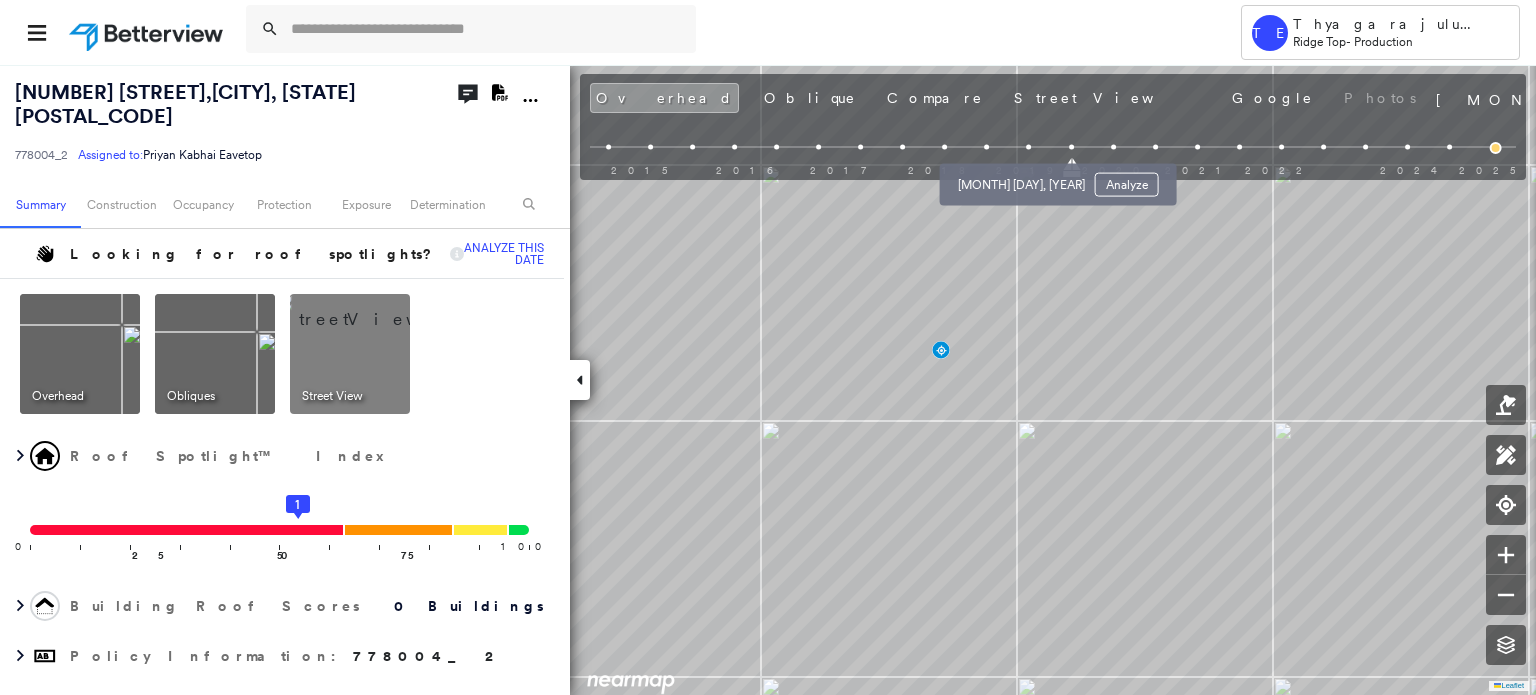click at bounding box center (1029, 147) 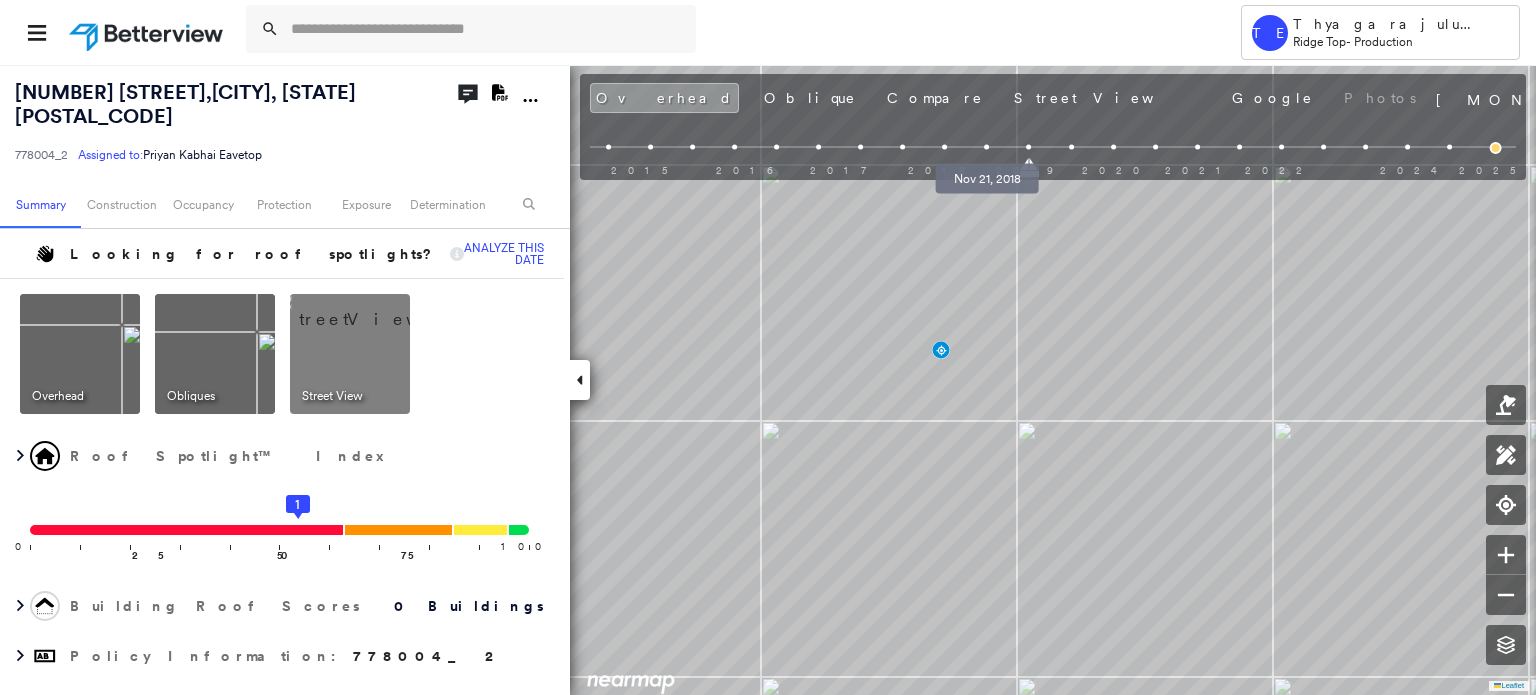 click at bounding box center (986, 147) 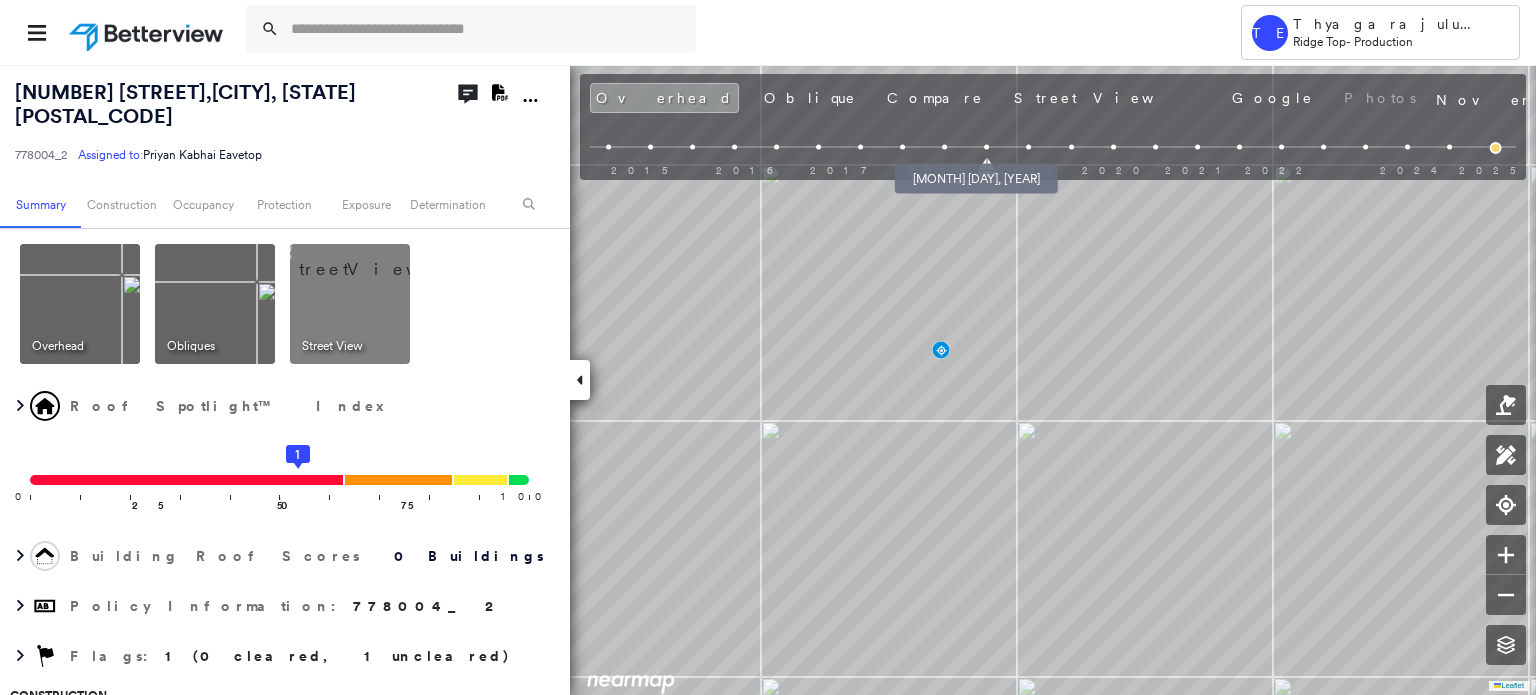 click at bounding box center (944, 147) 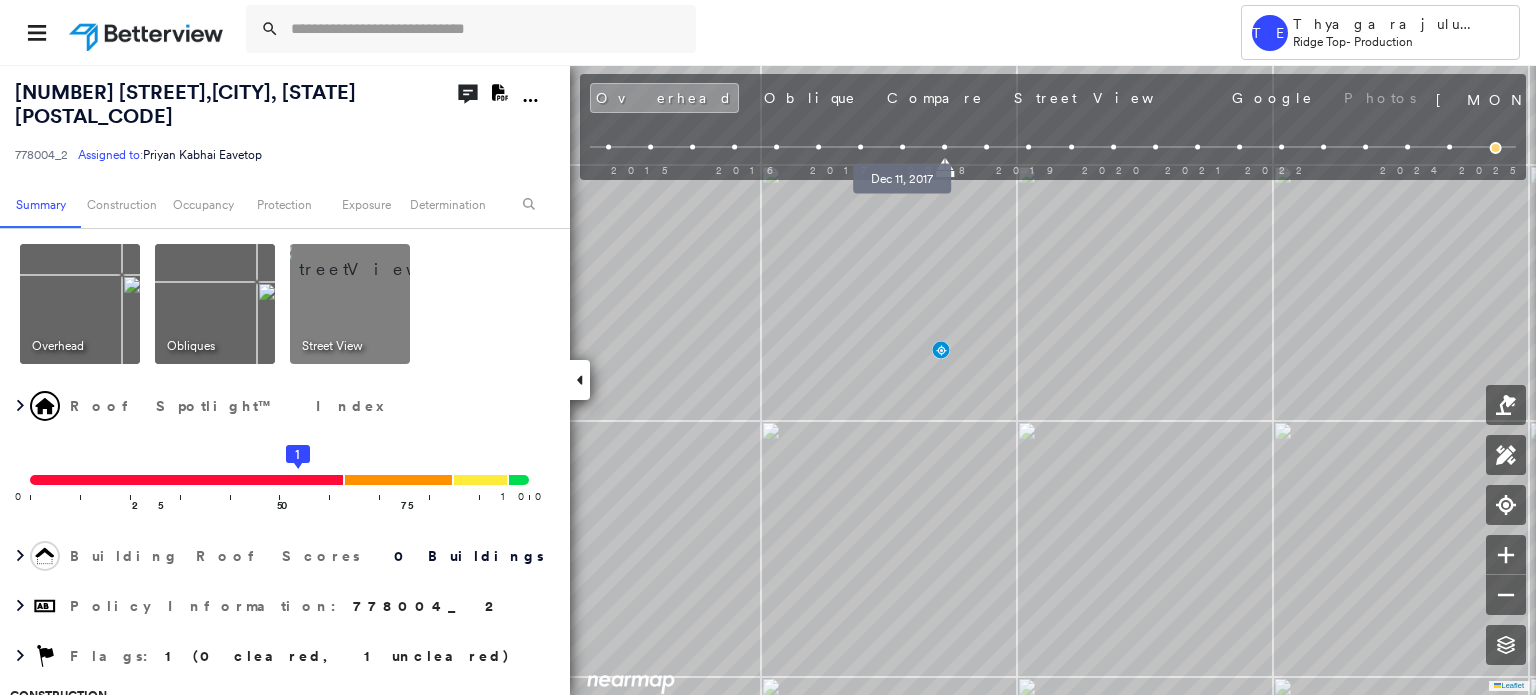 click at bounding box center [902, 147] 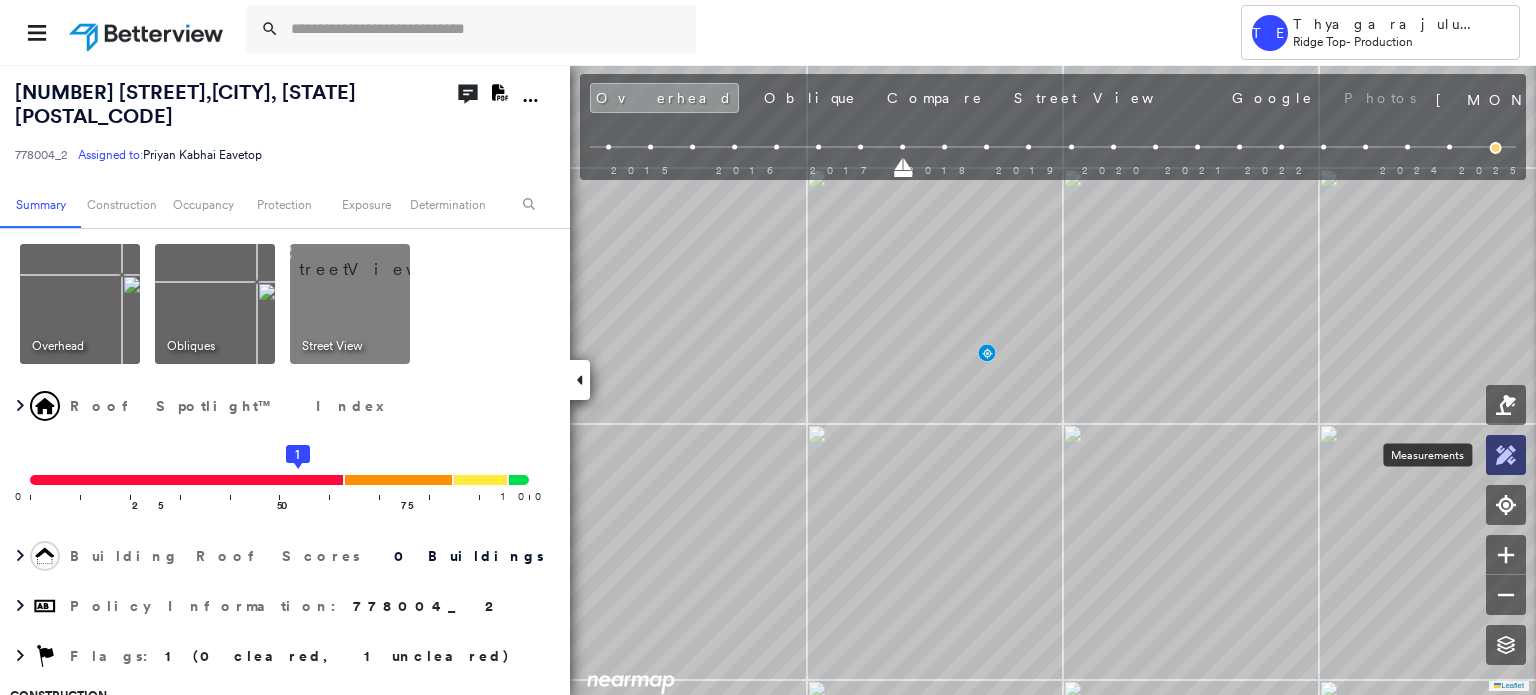 click 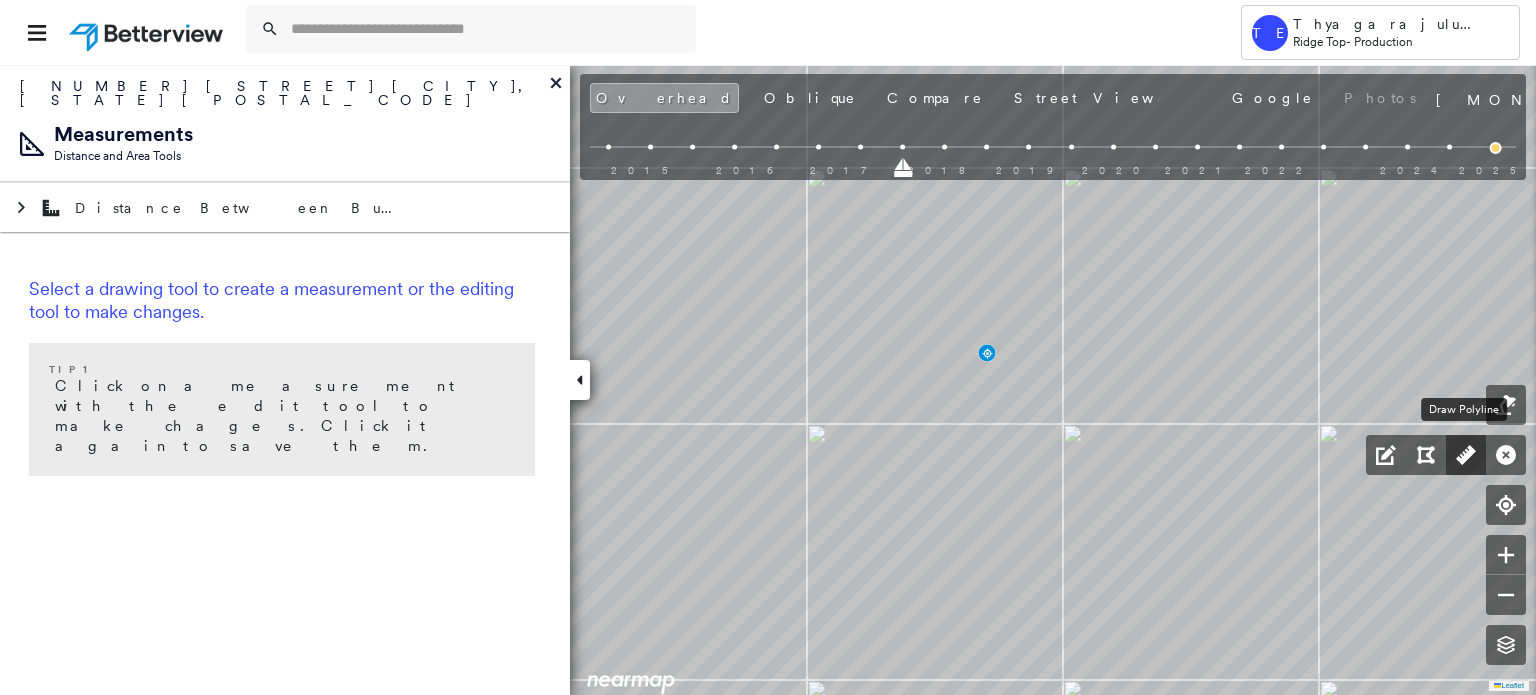 click 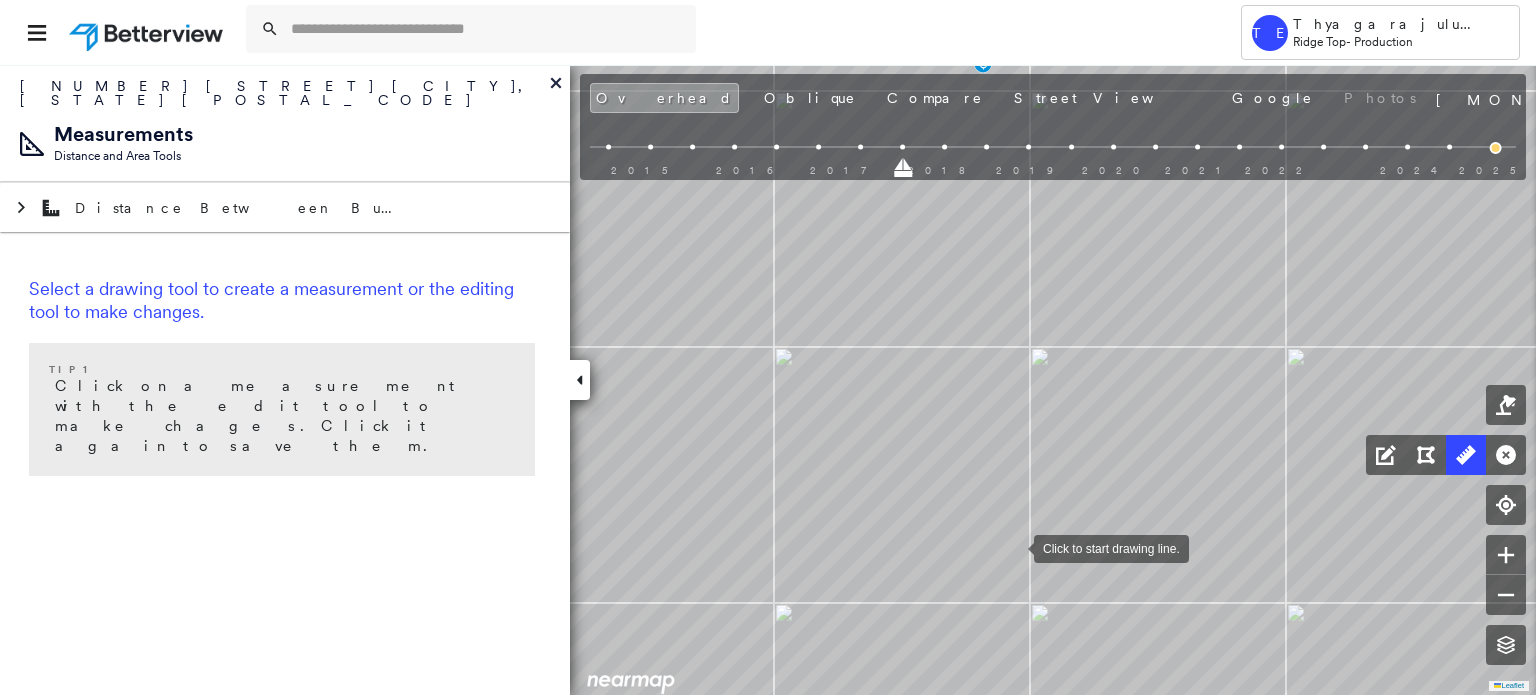 click at bounding box center [1014, 547] 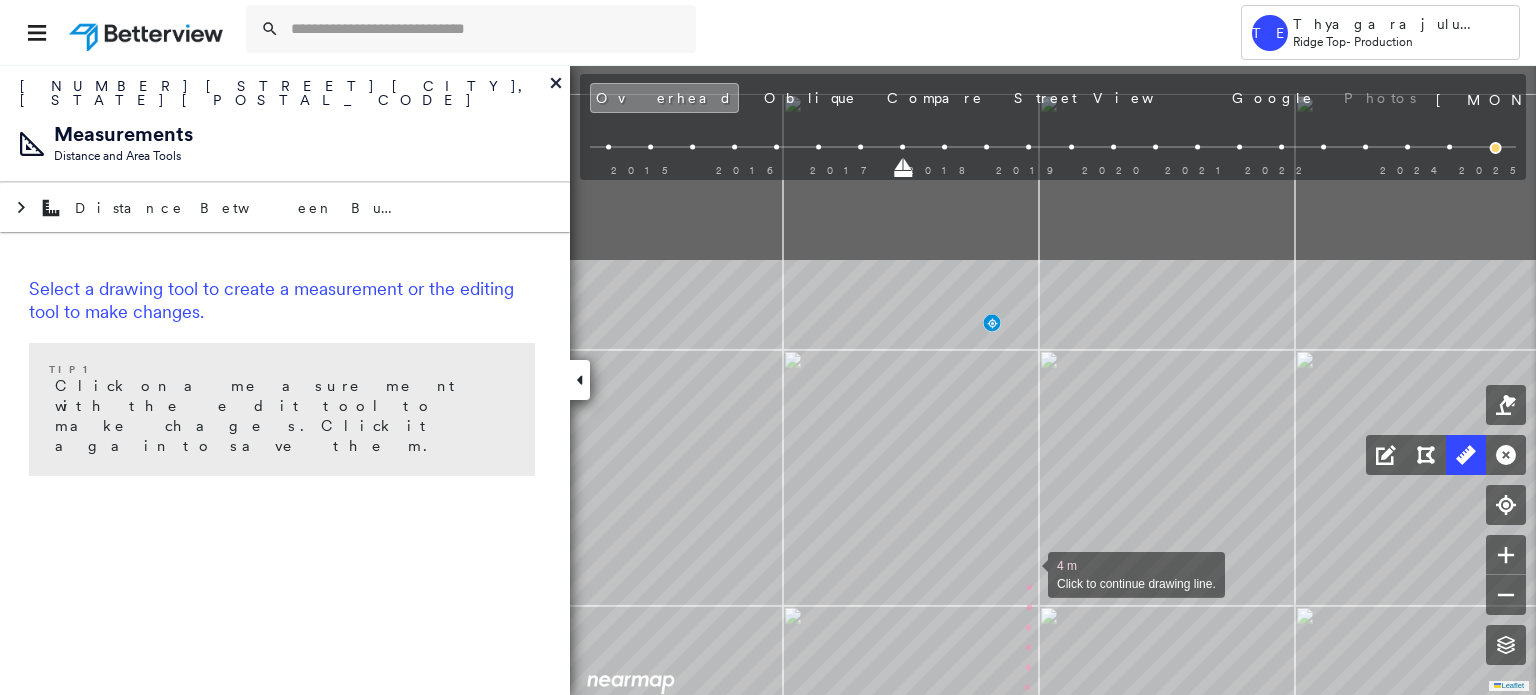 drag, startPoint x: 1020, startPoint y: 358, endPoint x: 1028, endPoint y: 572, distance: 214.14948 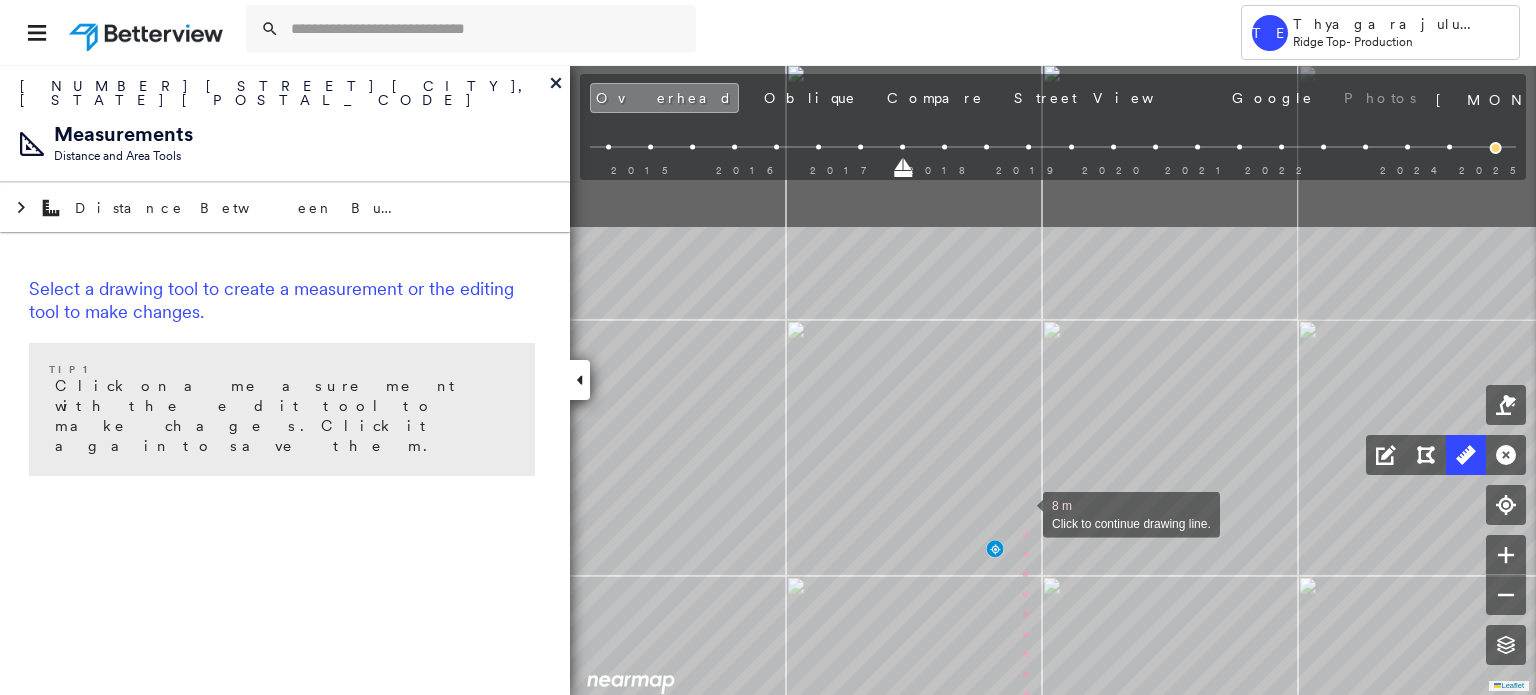 drag, startPoint x: 1023, startPoint y: 325, endPoint x: 1021, endPoint y: 516, distance: 191.01047 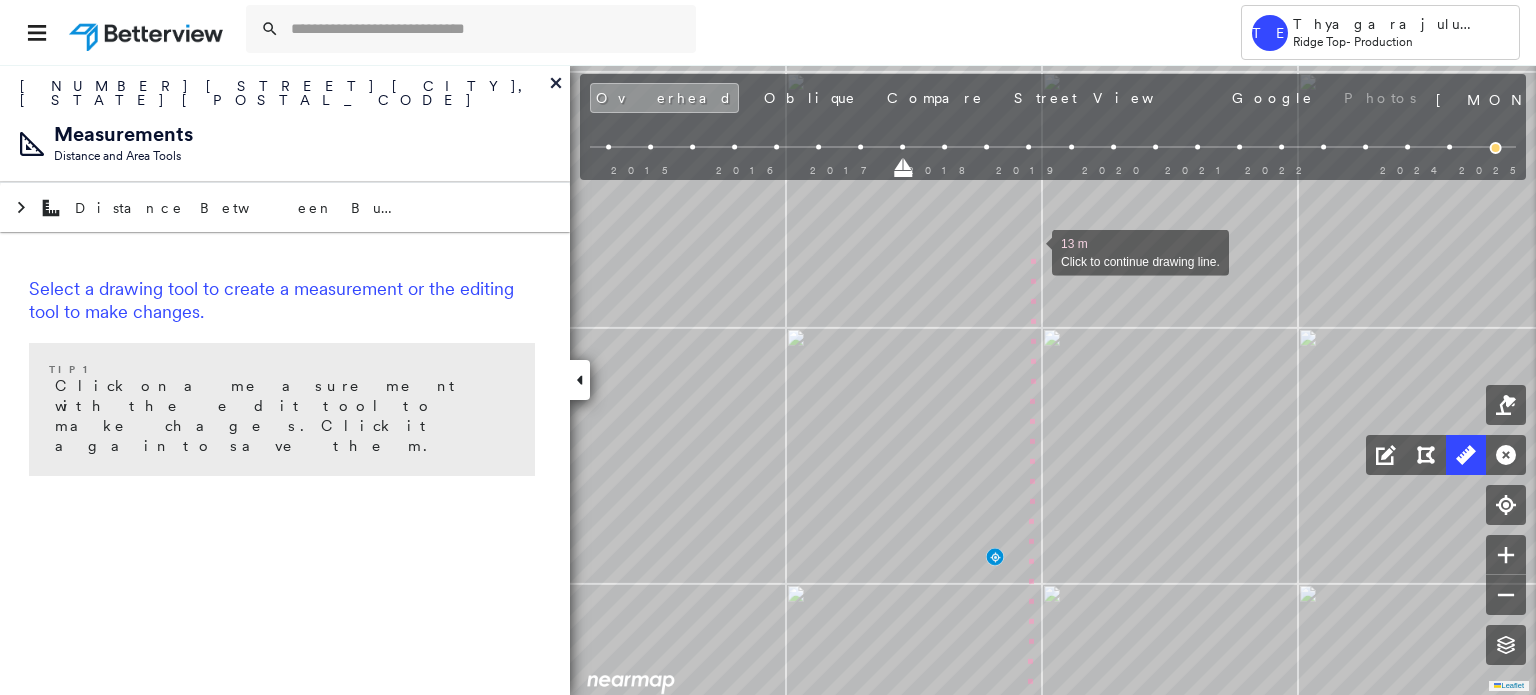 click at bounding box center (1032, 251) 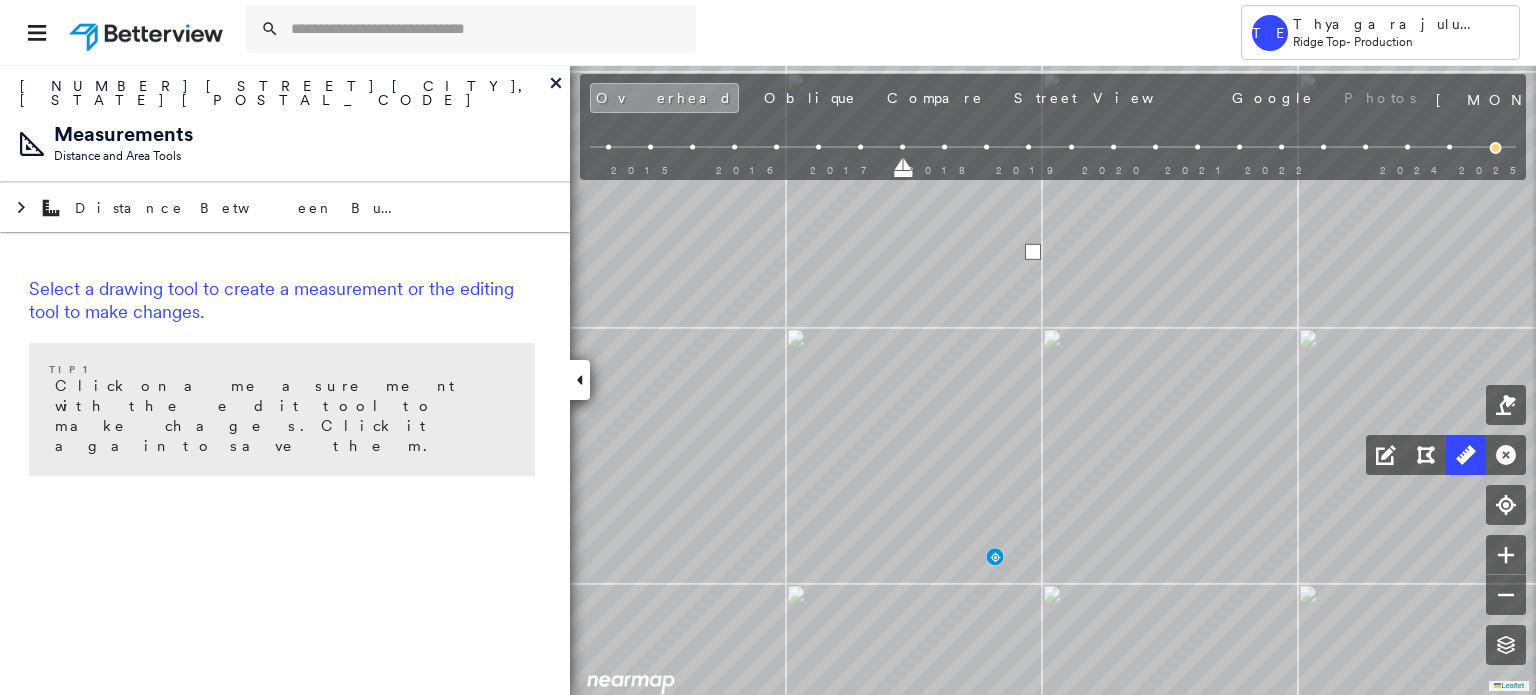click at bounding box center [1033, 252] 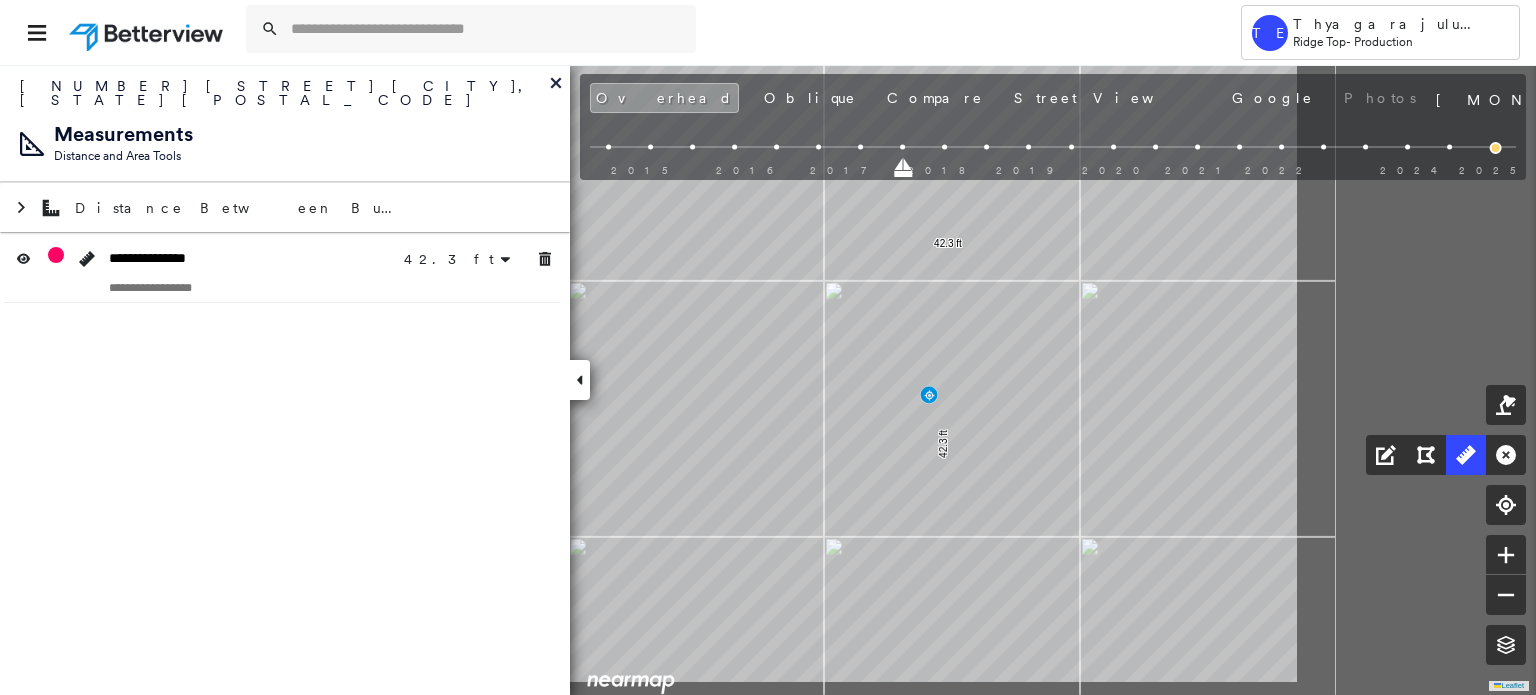 drag, startPoint x: 1237, startPoint y: 407, endPoint x: 822, endPoint y: 340, distance: 420.37366 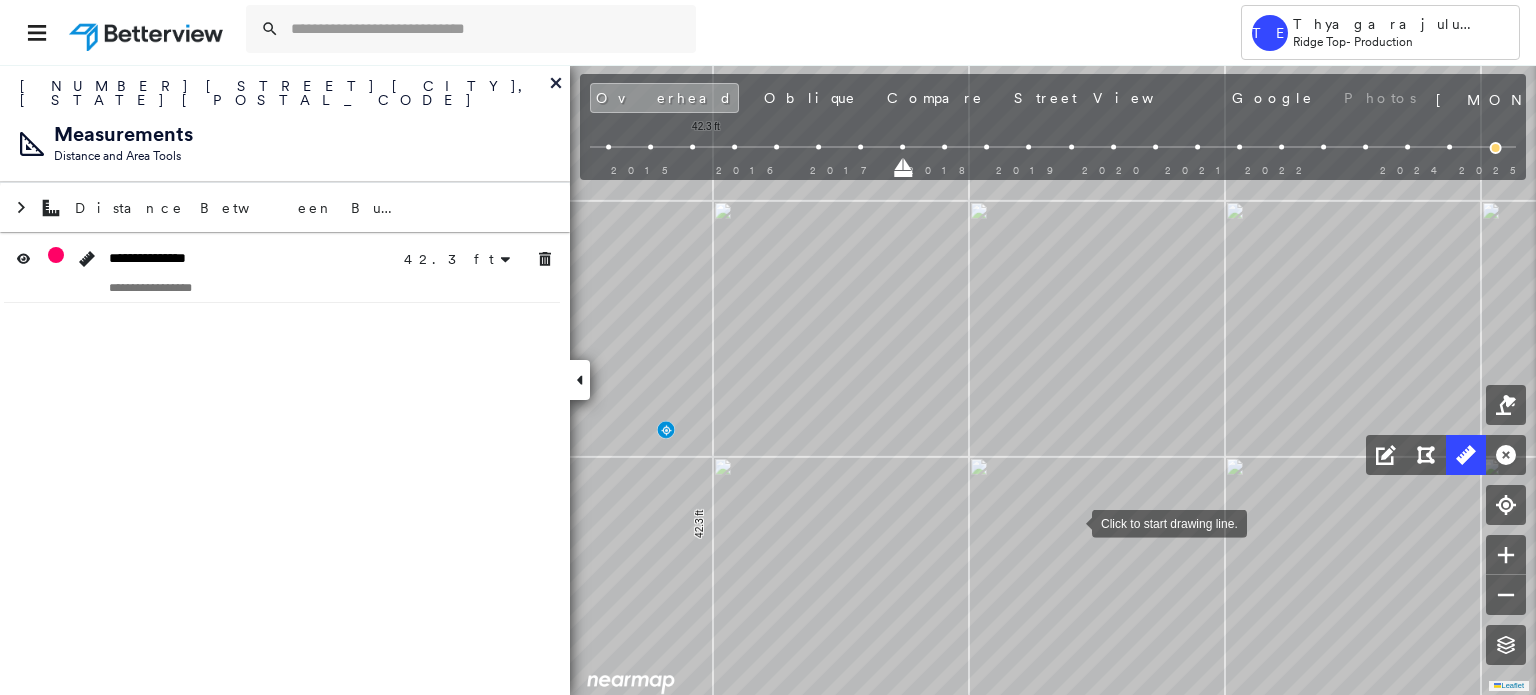 click at bounding box center (1072, 522) 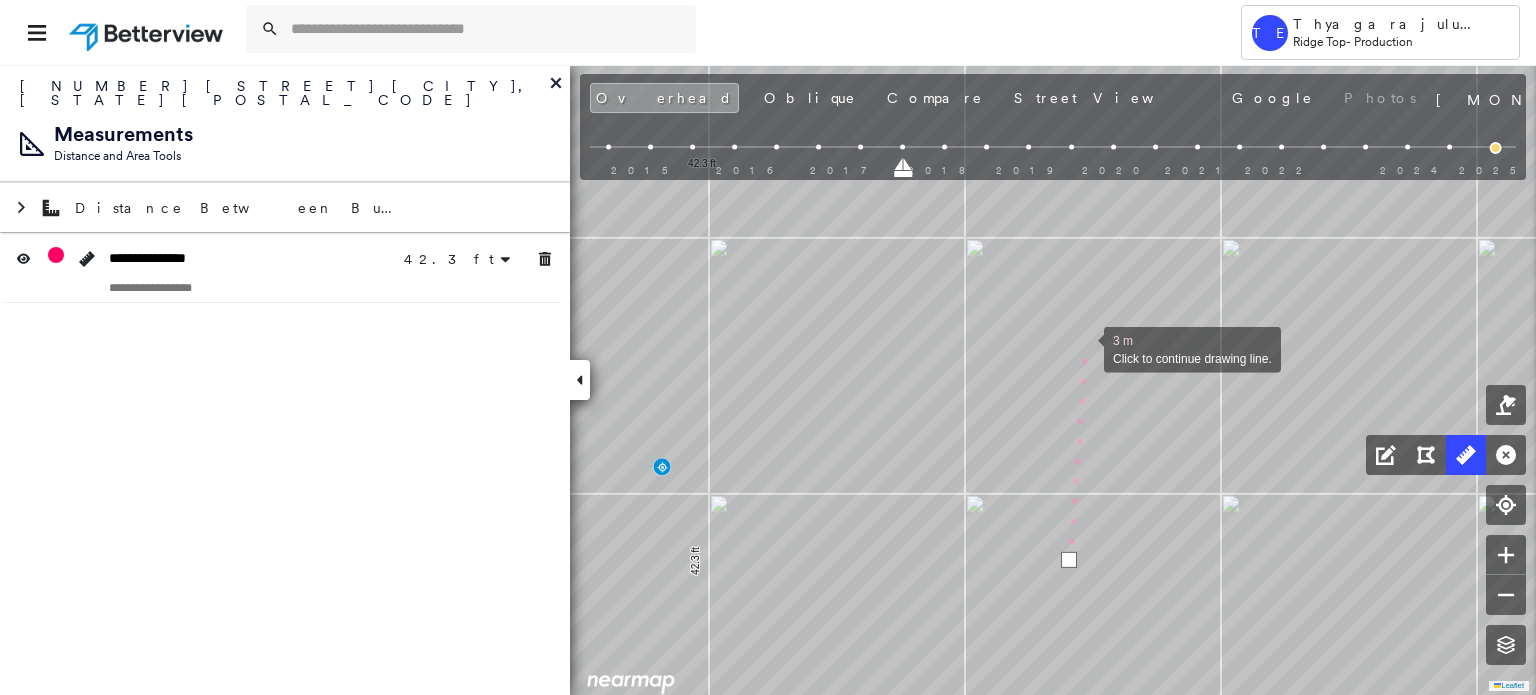 drag, startPoint x: 1084, startPoint y: 332, endPoint x: 1084, endPoint y: 491, distance: 159 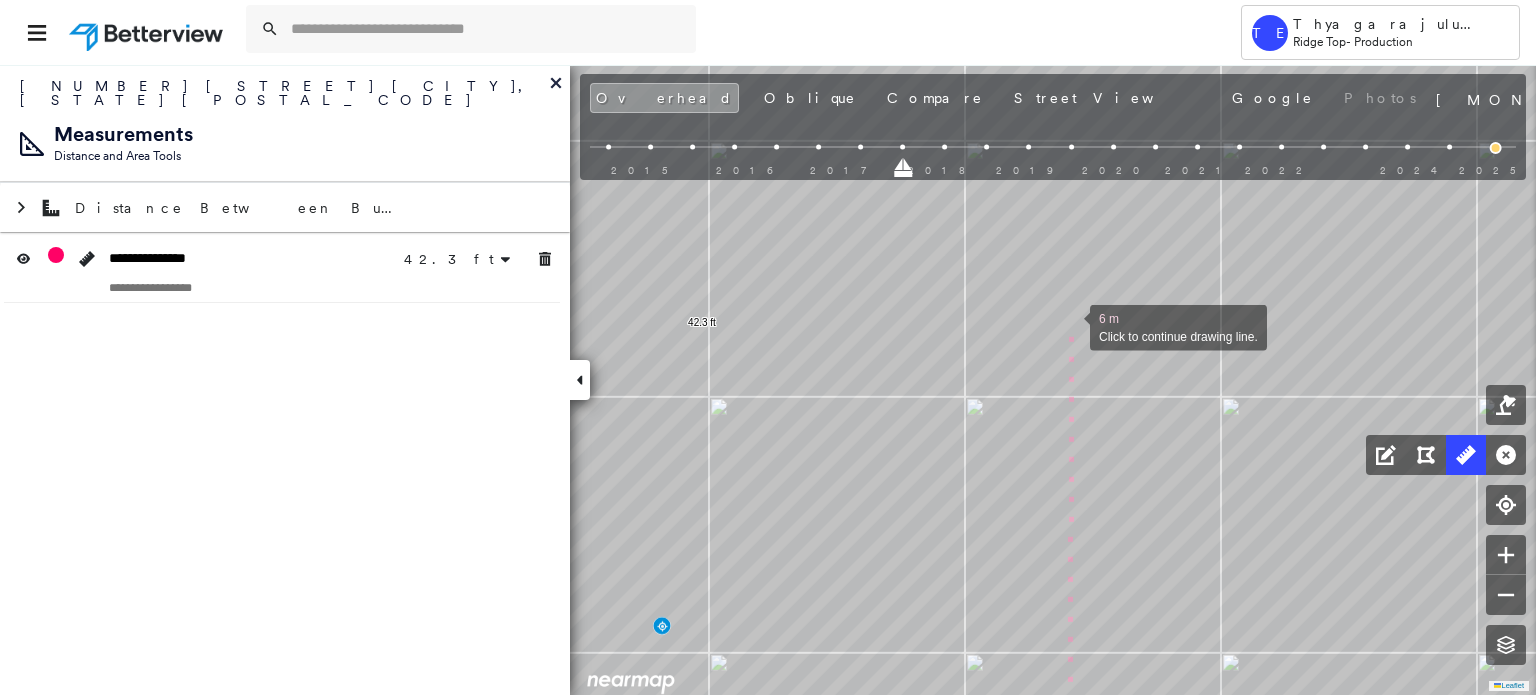 click at bounding box center (1070, 326) 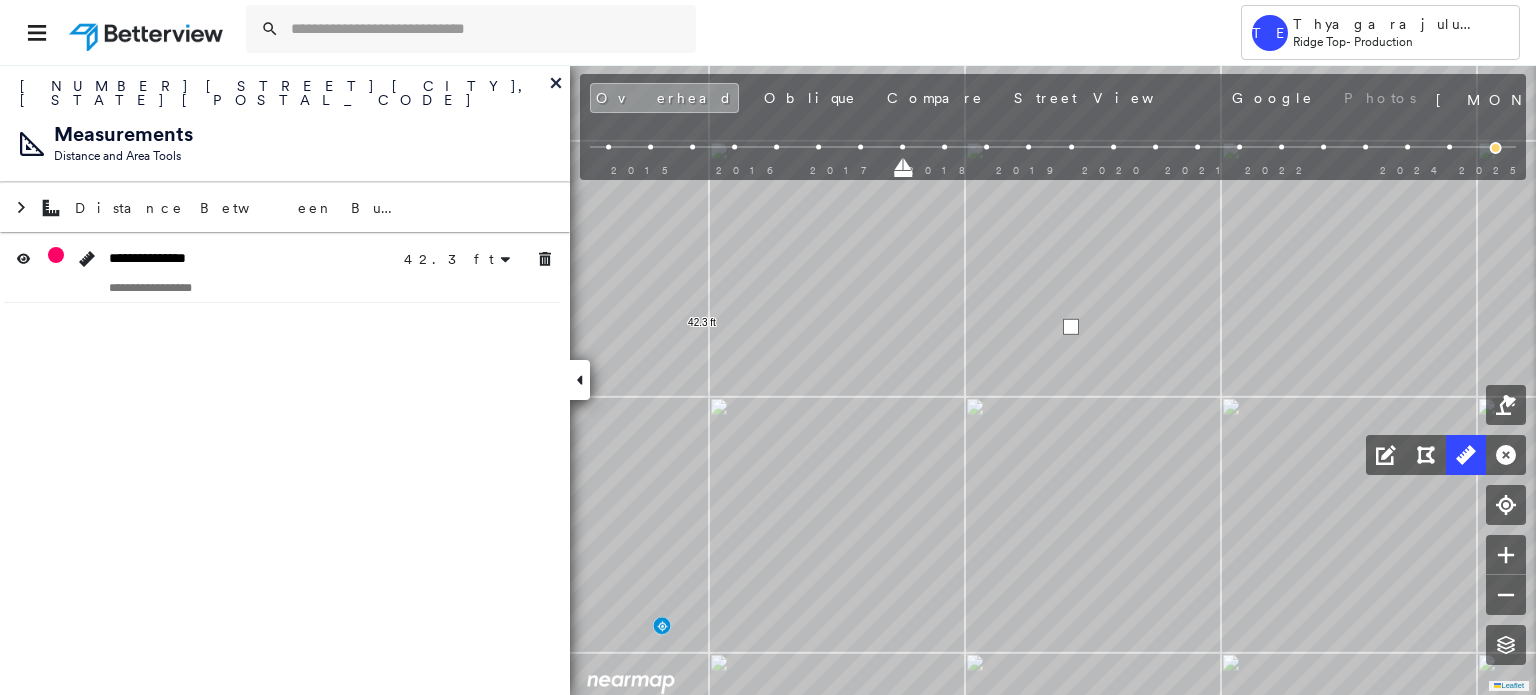 click at bounding box center (1071, 327) 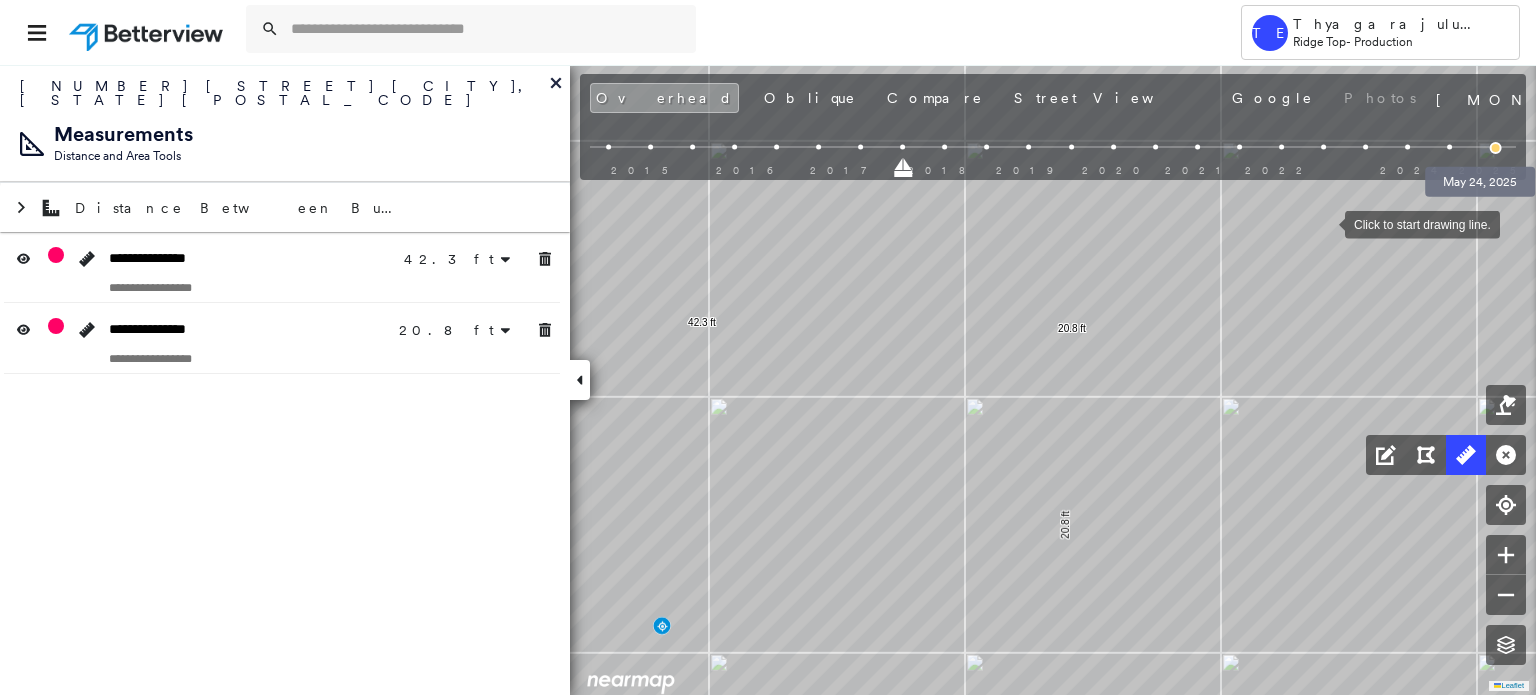 click at bounding box center (1496, 148) 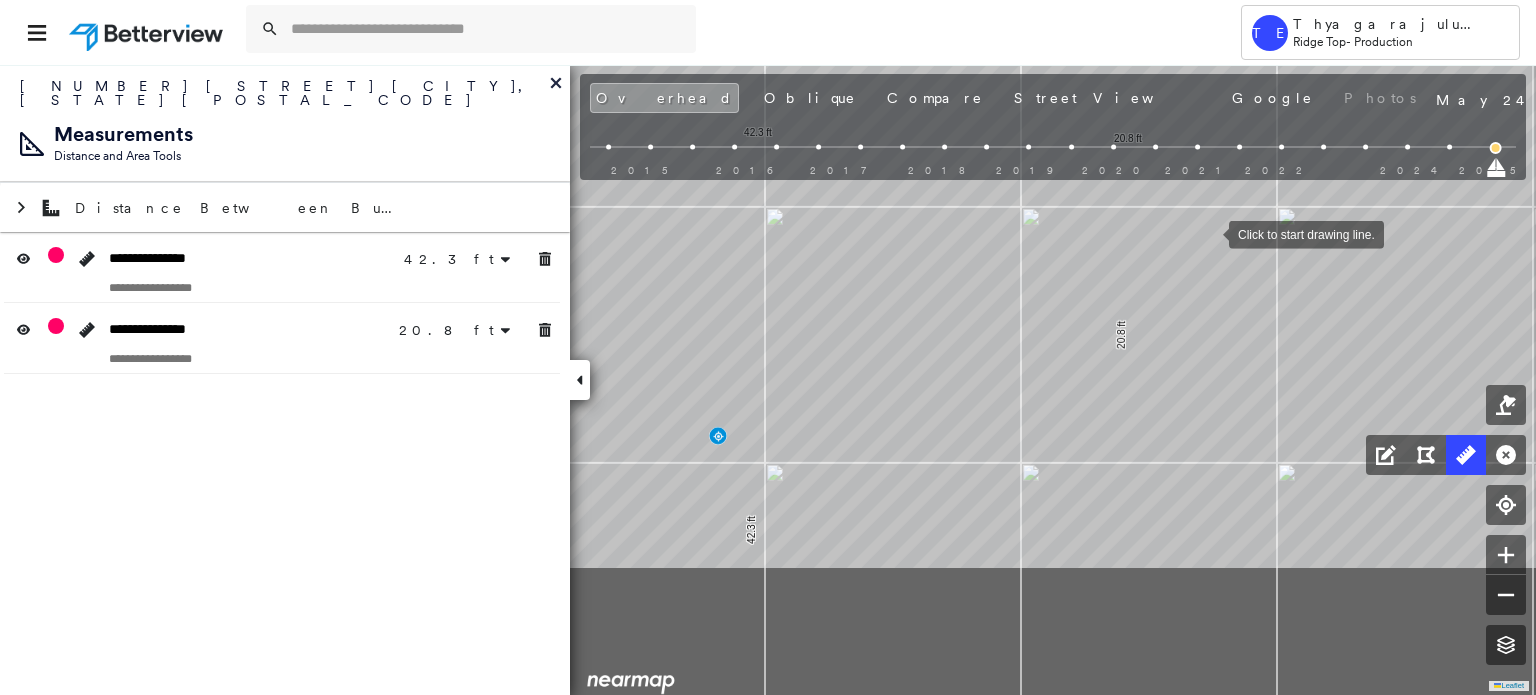 drag, startPoint x: 1152, startPoint y: 431, endPoint x: 1211, endPoint y: 223, distance: 216.20592 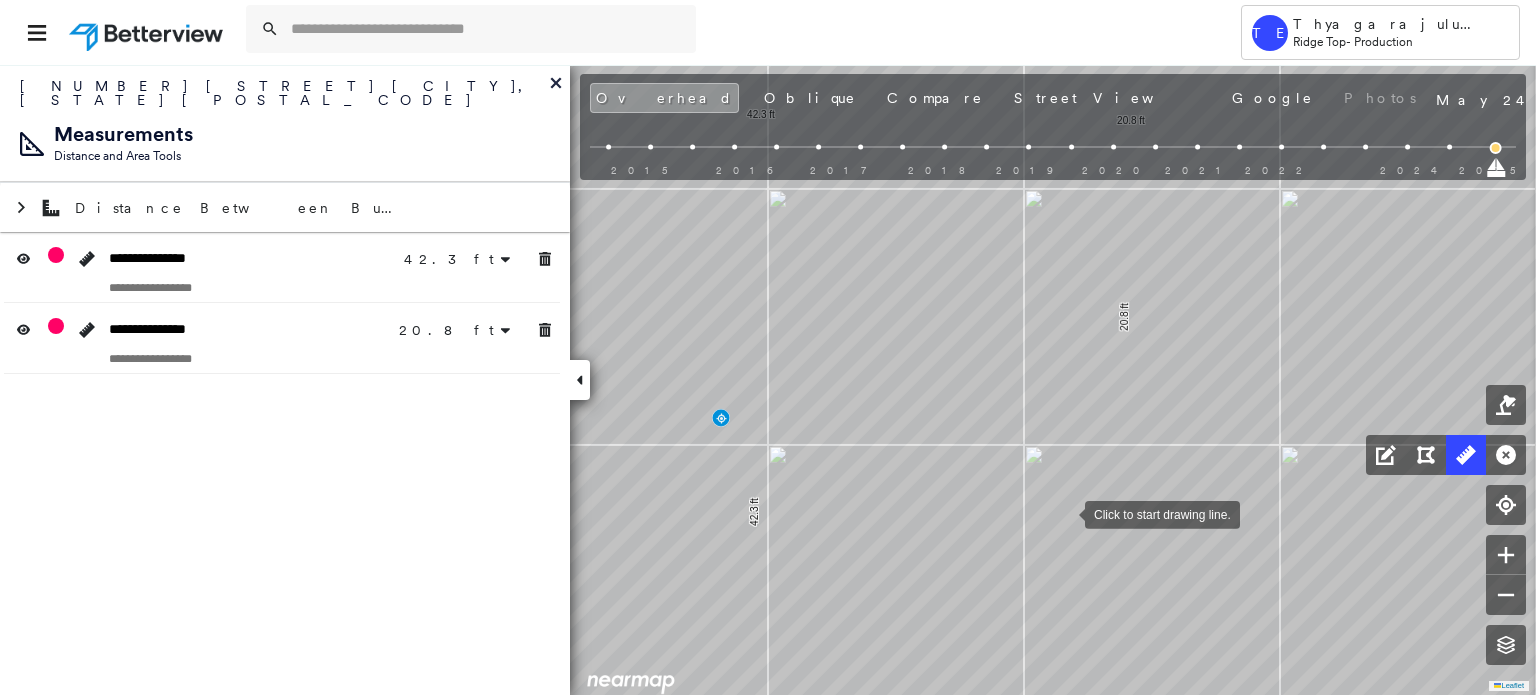click at bounding box center [1065, 513] 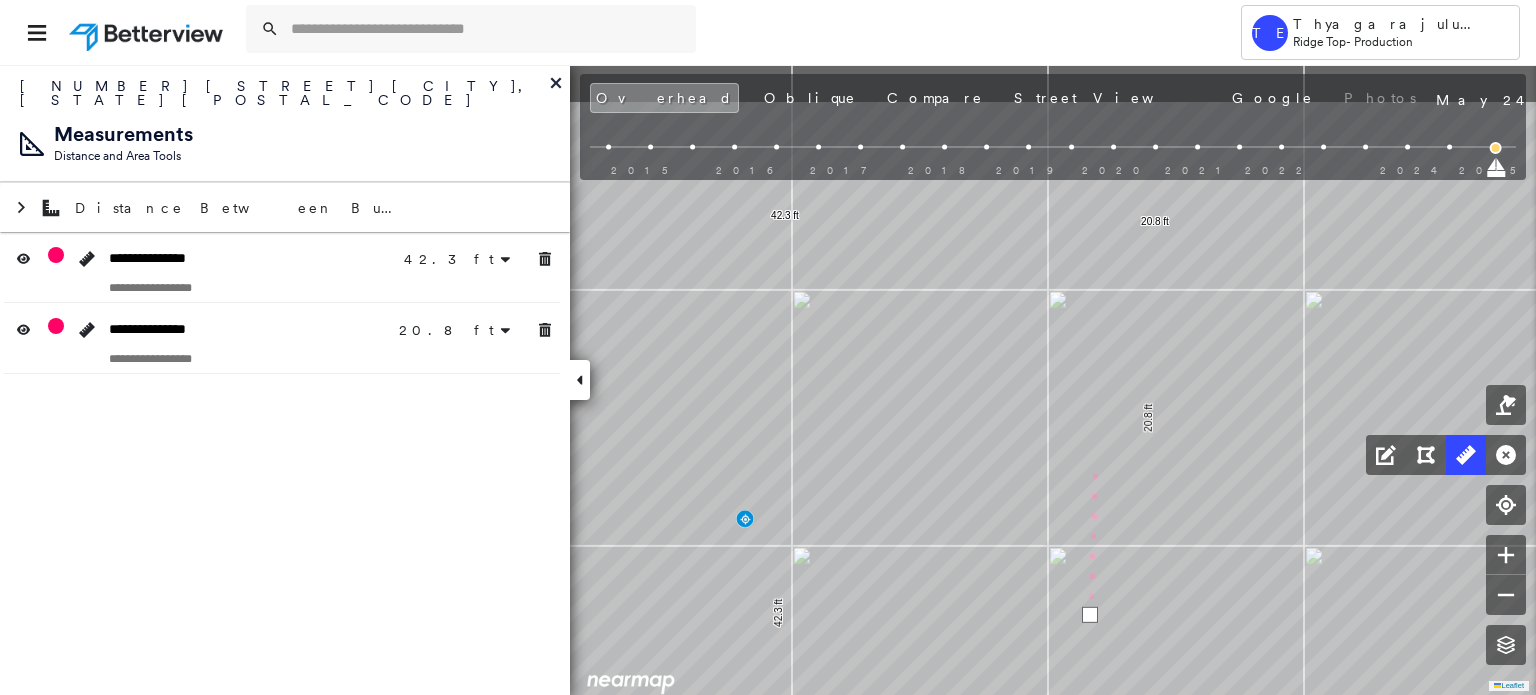 drag, startPoint x: 1066, startPoint y: 486, endPoint x: 1108, endPoint y: 548, distance: 74.88658 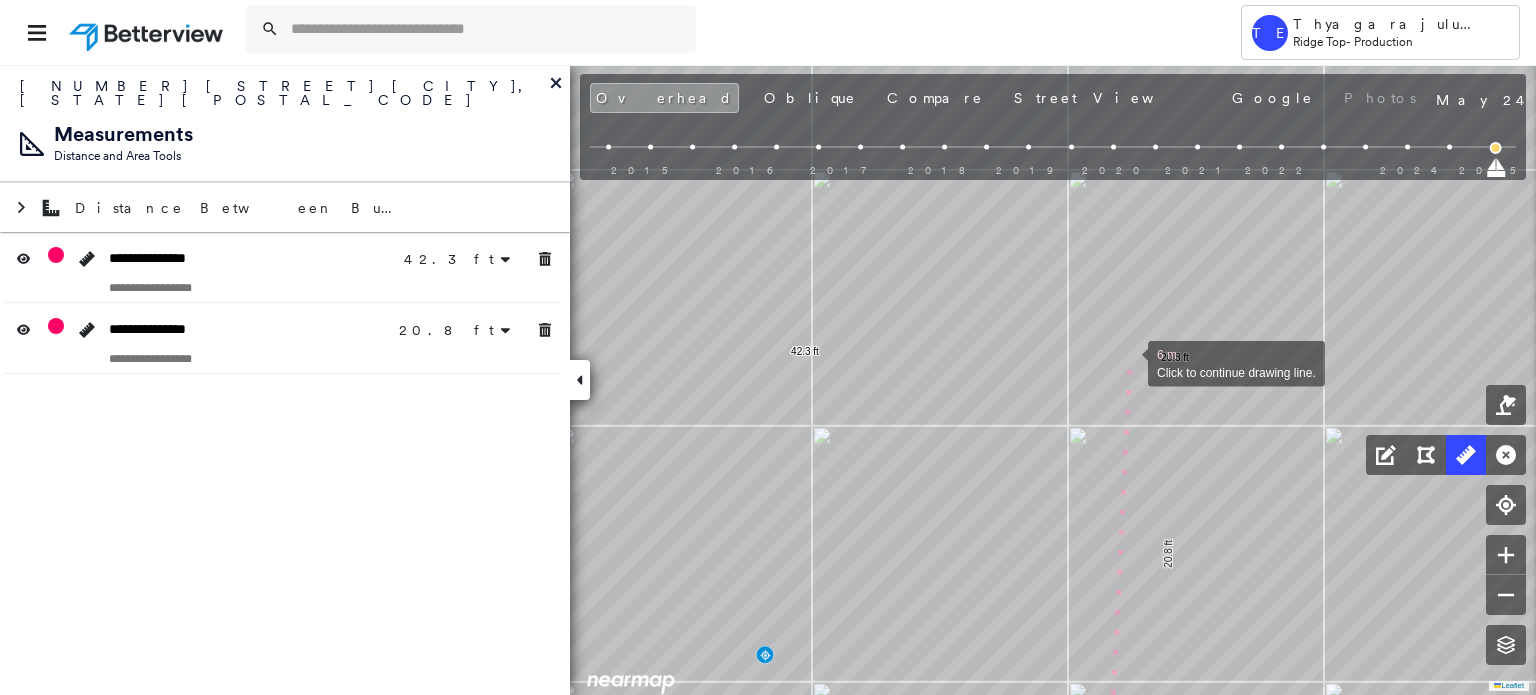 click at bounding box center (1128, 362) 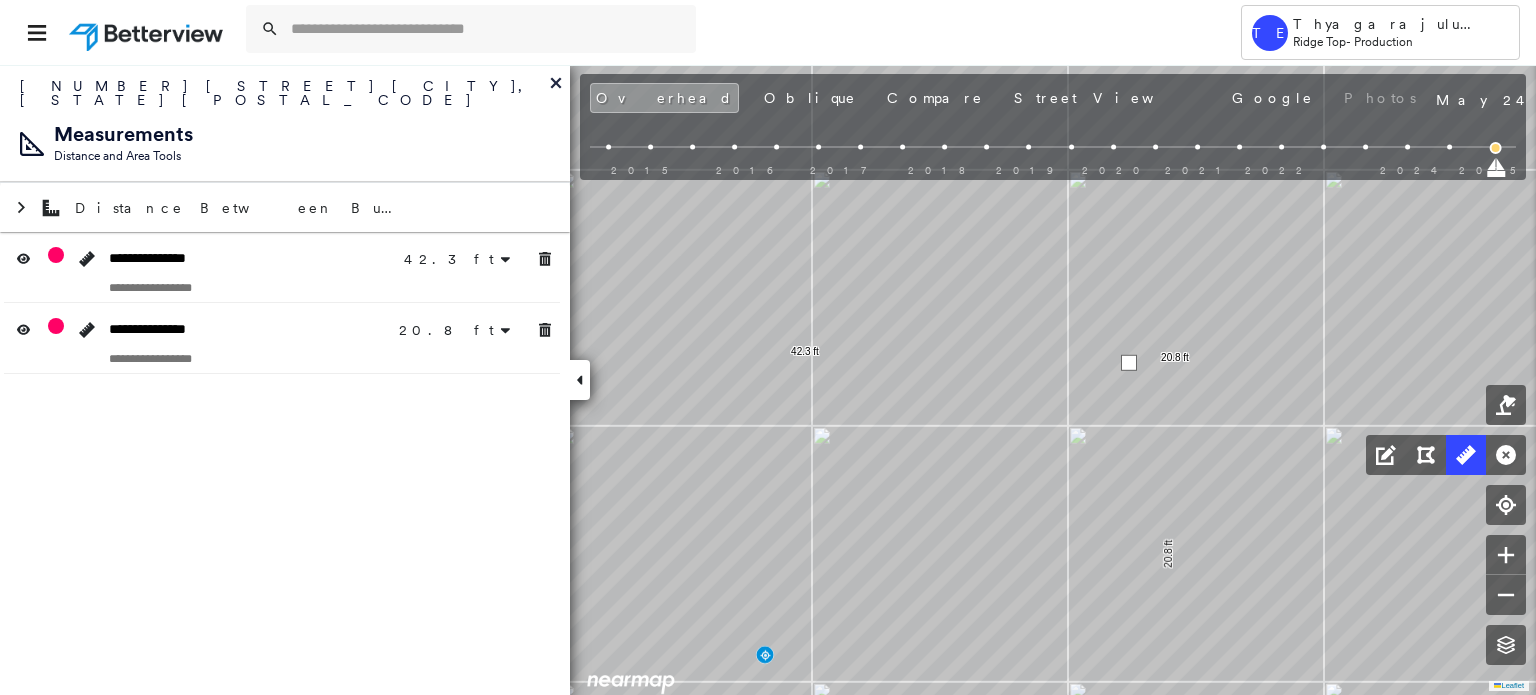 click at bounding box center (1129, 363) 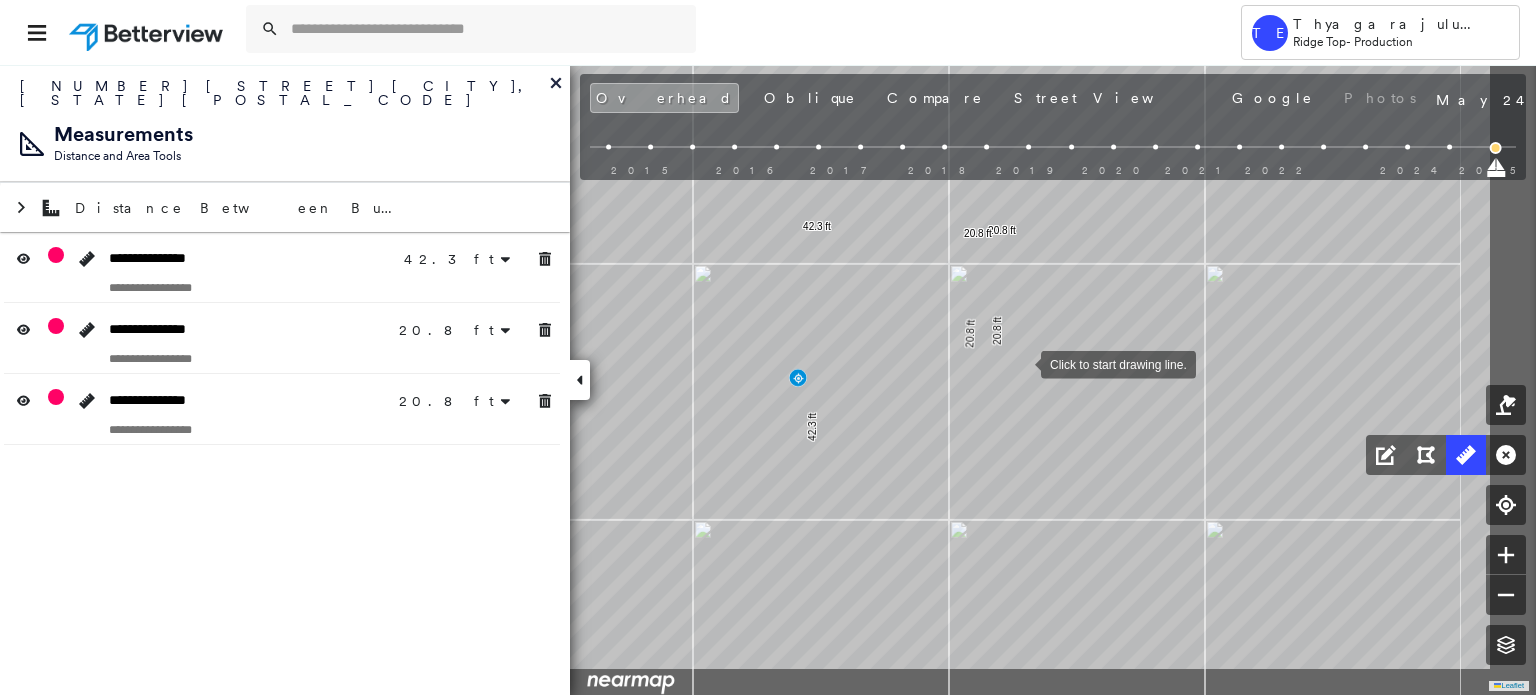 drag, startPoint x: 1223, startPoint y: 453, endPoint x: 1180, endPoint y: 154, distance: 302.07614 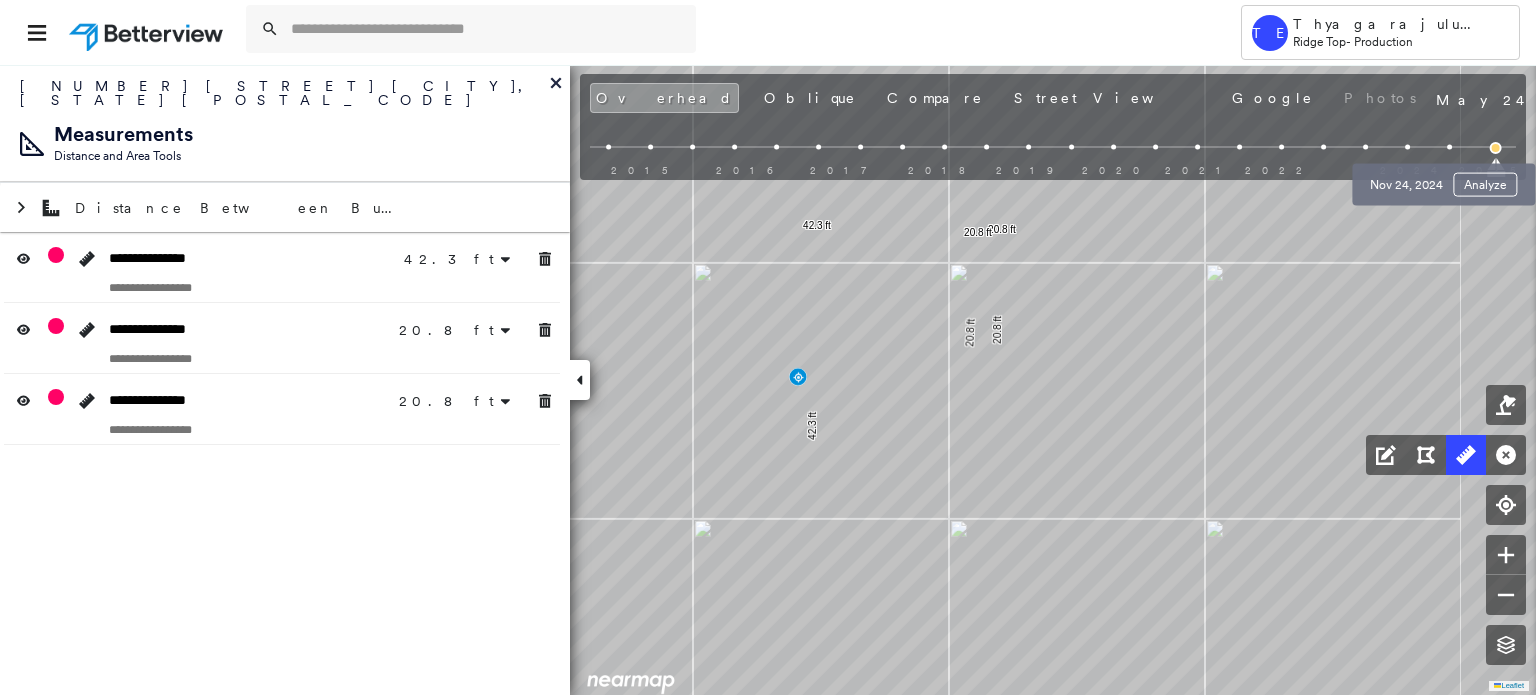 click at bounding box center (1449, 147) 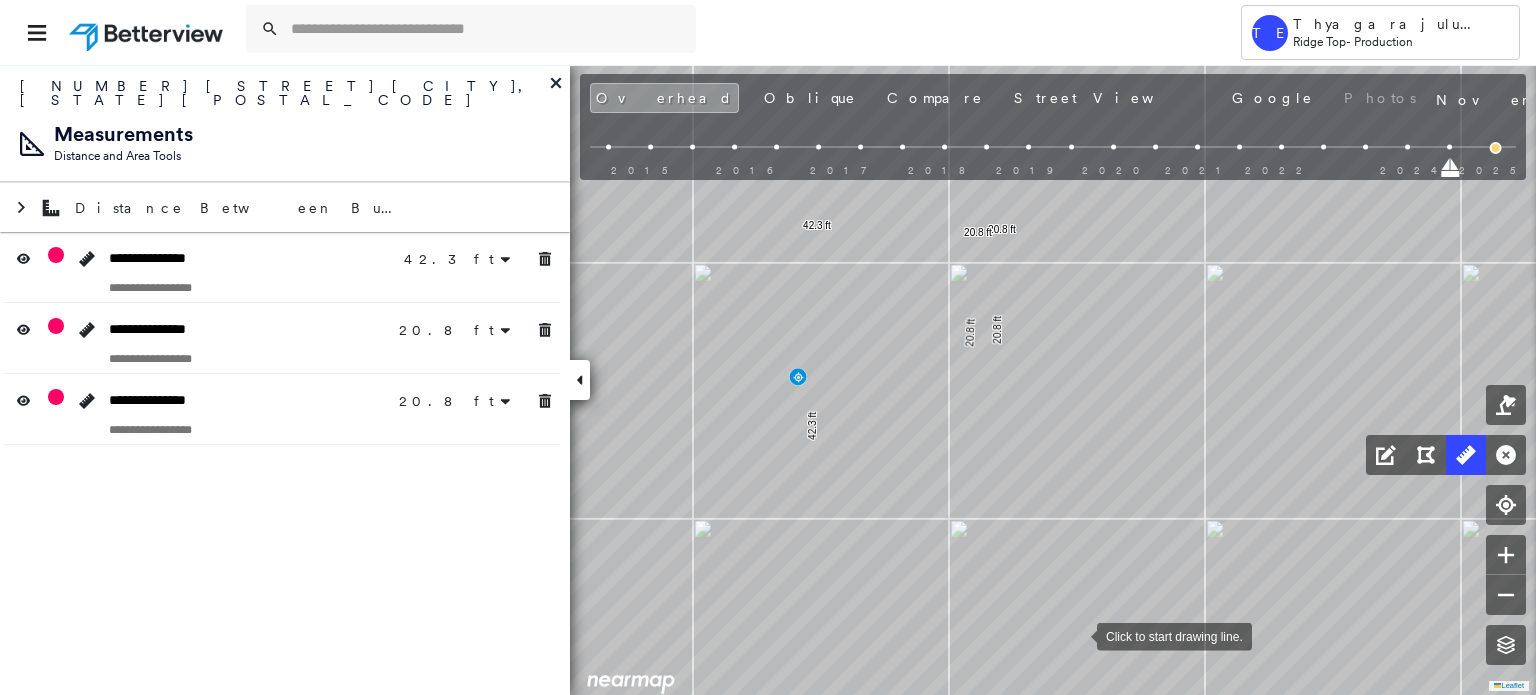 click at bounding box center [1077, 635] 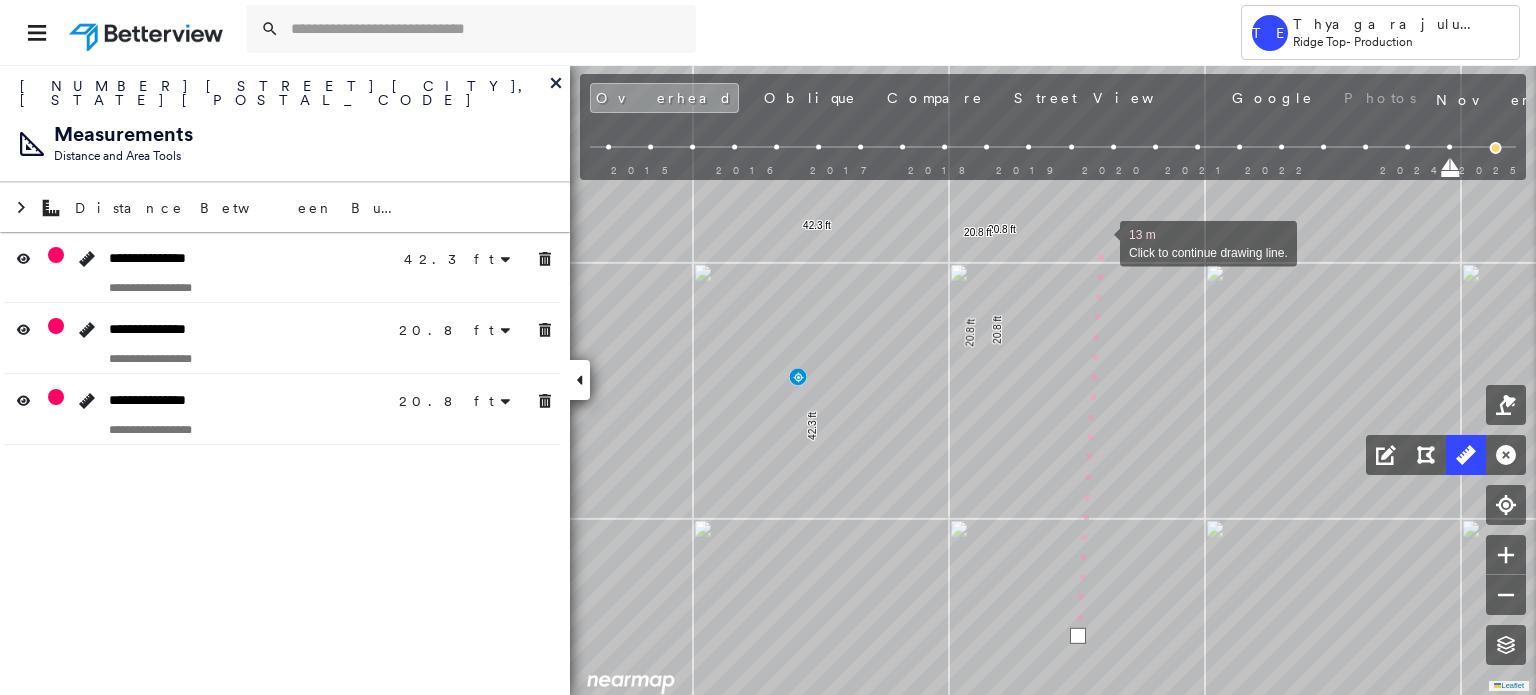click at bounding box center [1100, 242] 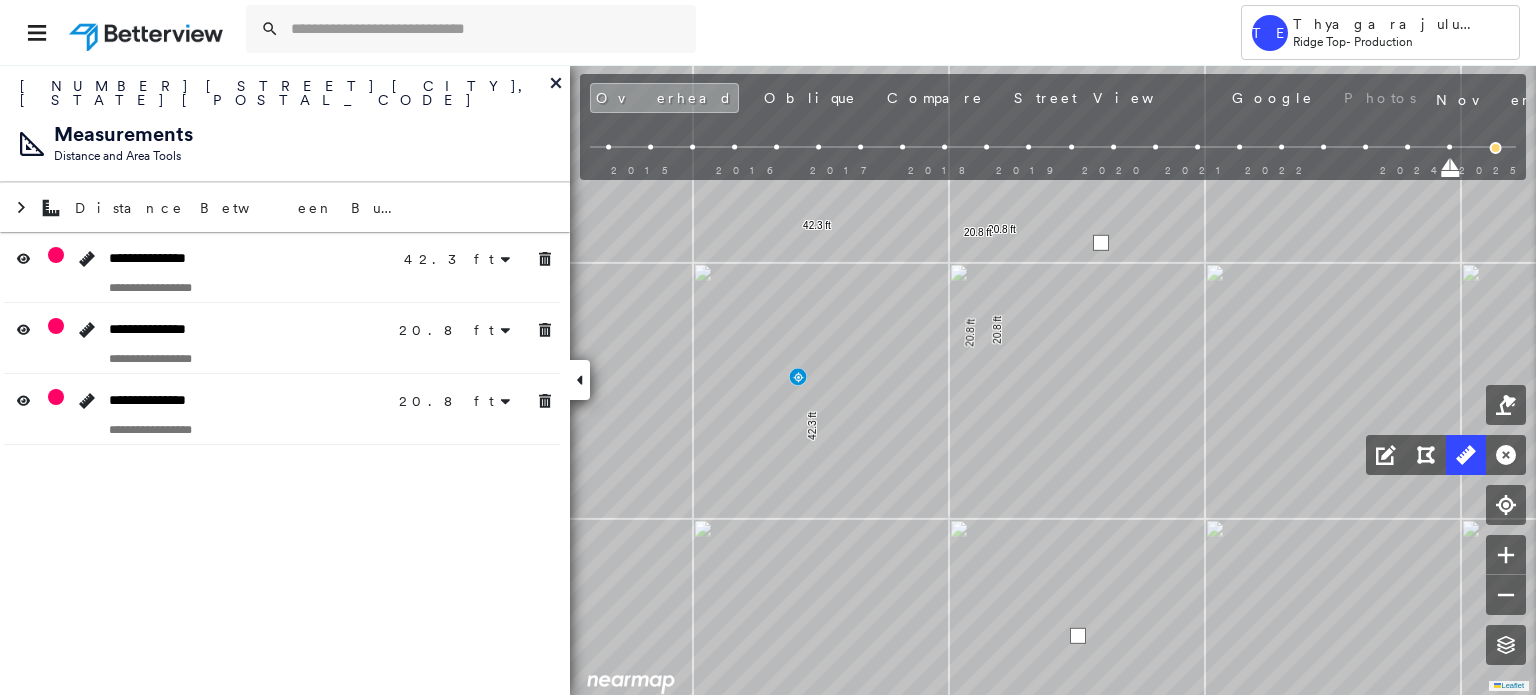 click at bounding box center (1101, 243) 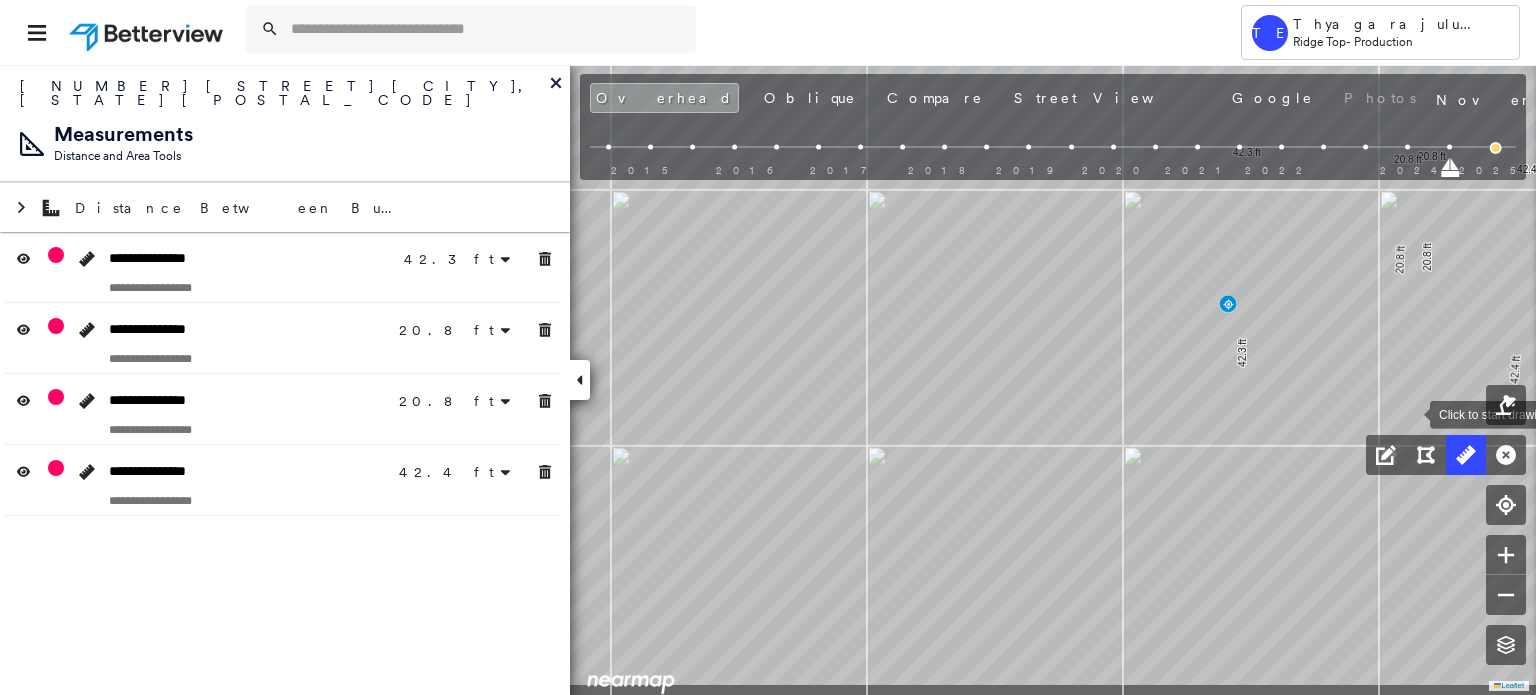 drag, startPoint x: 1303, startPoint y: 439, endPoint x: 1405, endPoint y: 413, distance: 105.26158 